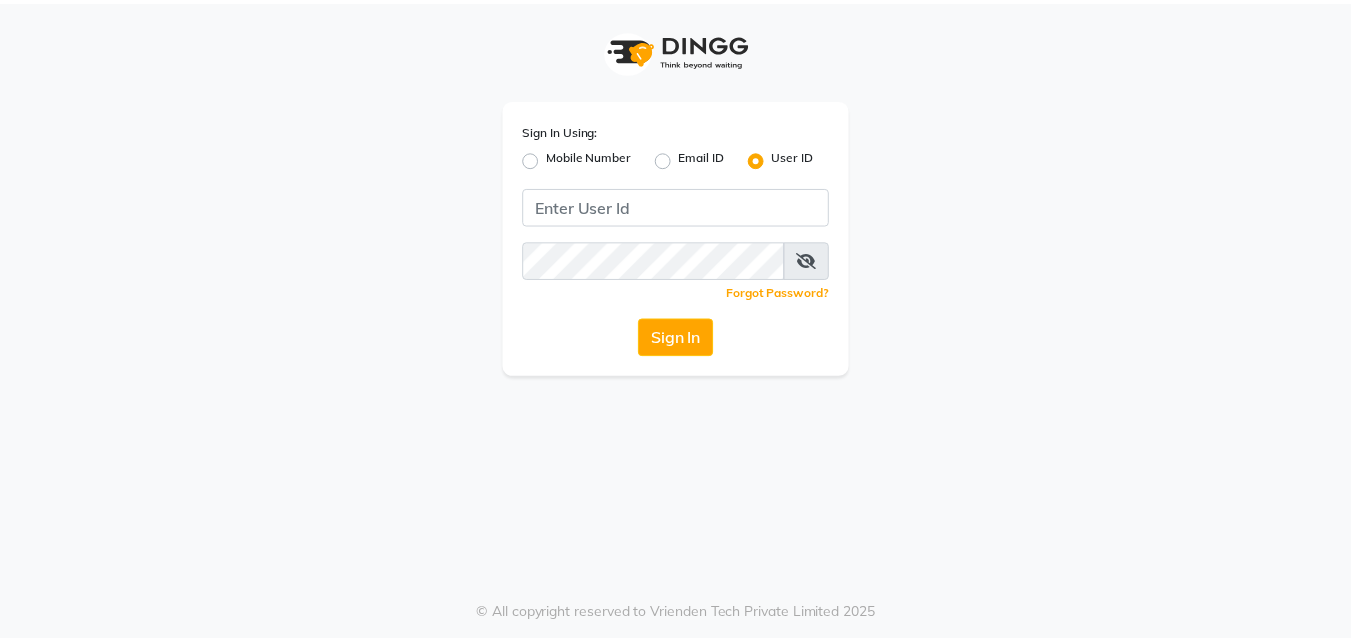 scroll, scrollTop: 0, scrollLeft: 0, axis: both 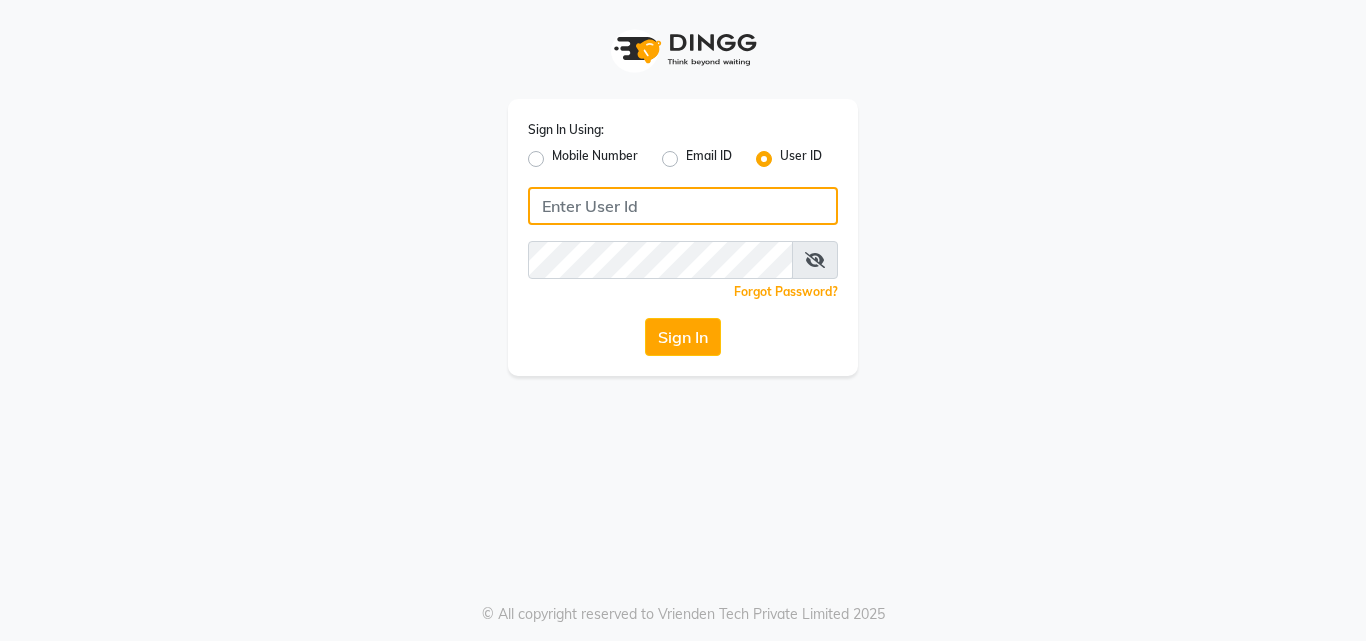 click 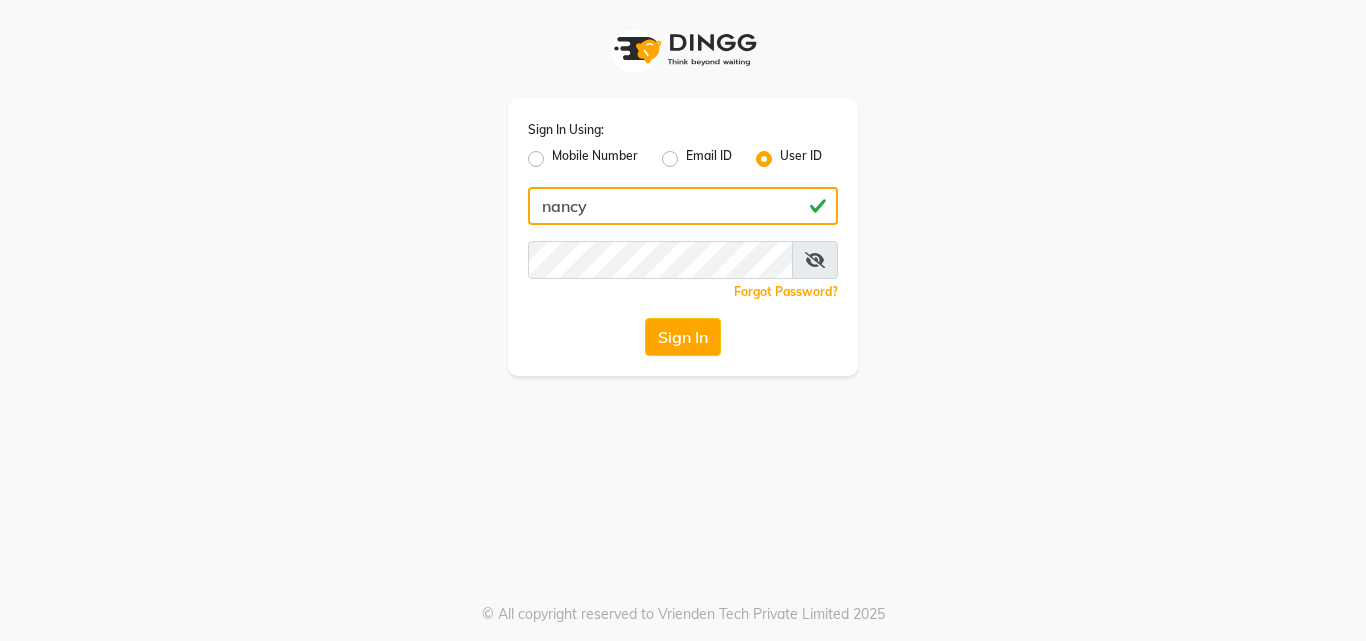 type on "nancy" 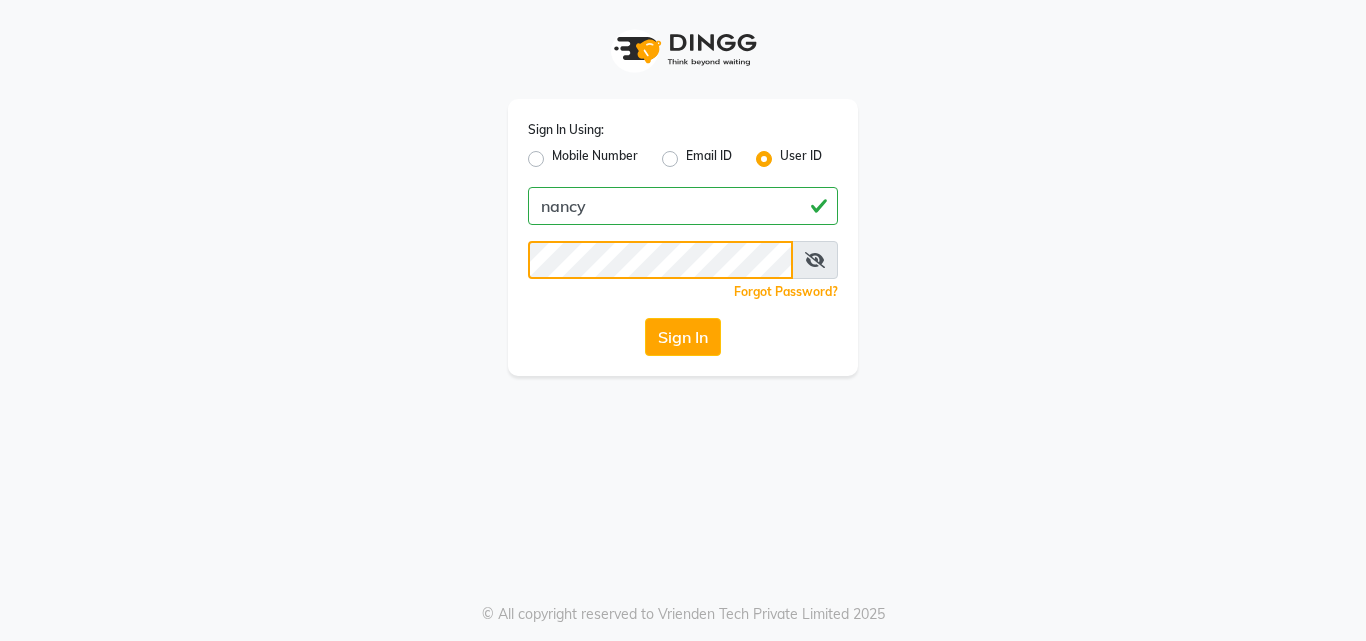 click on "Sign In" 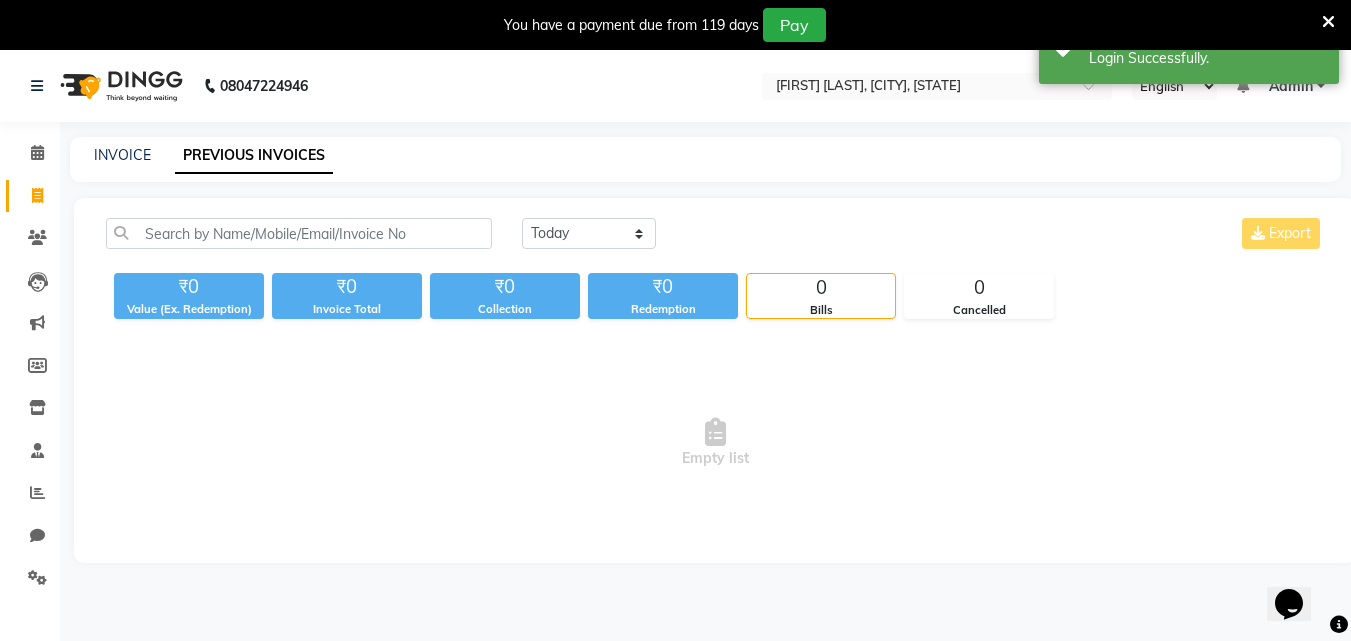 scroll, scrollTop: 0, scrollLeft: 0, axis: both 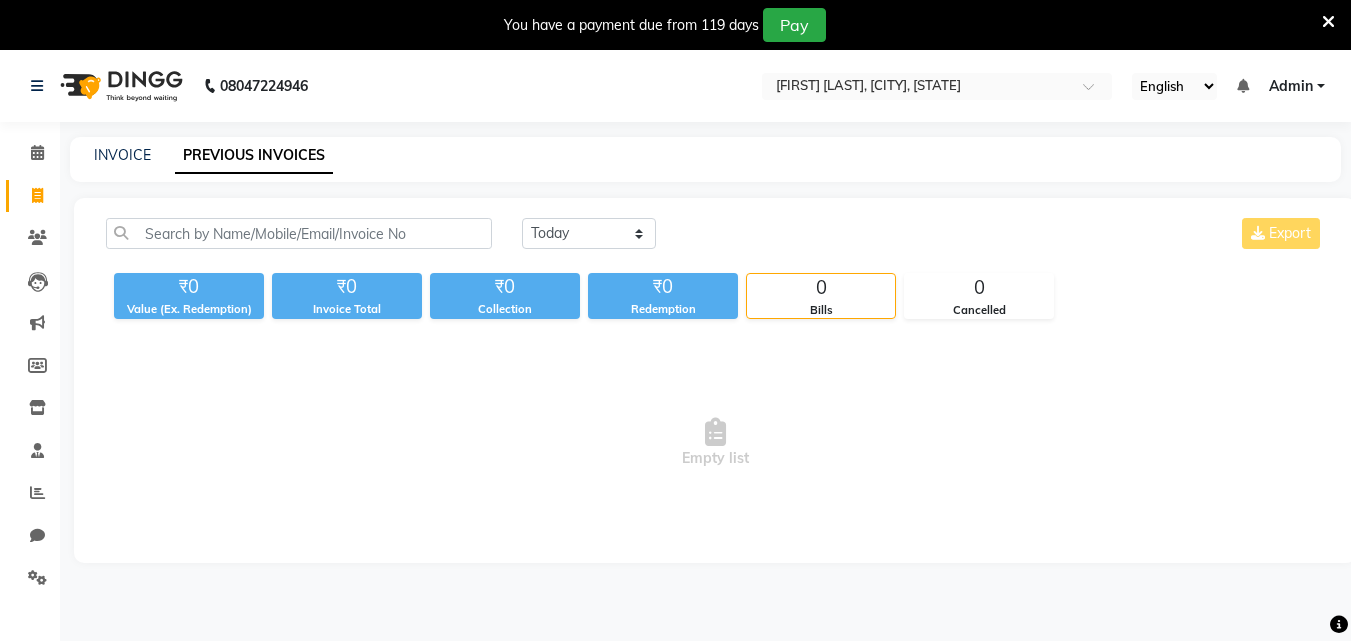click at bounding box center (1328, 22) 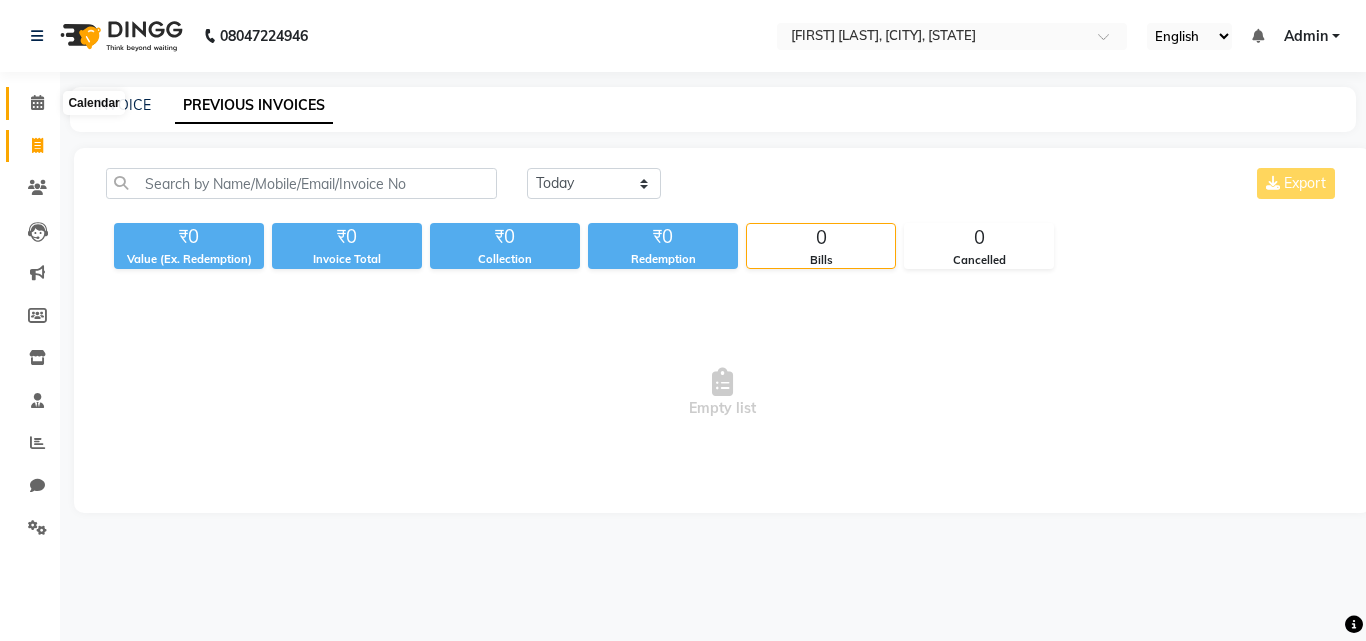 click 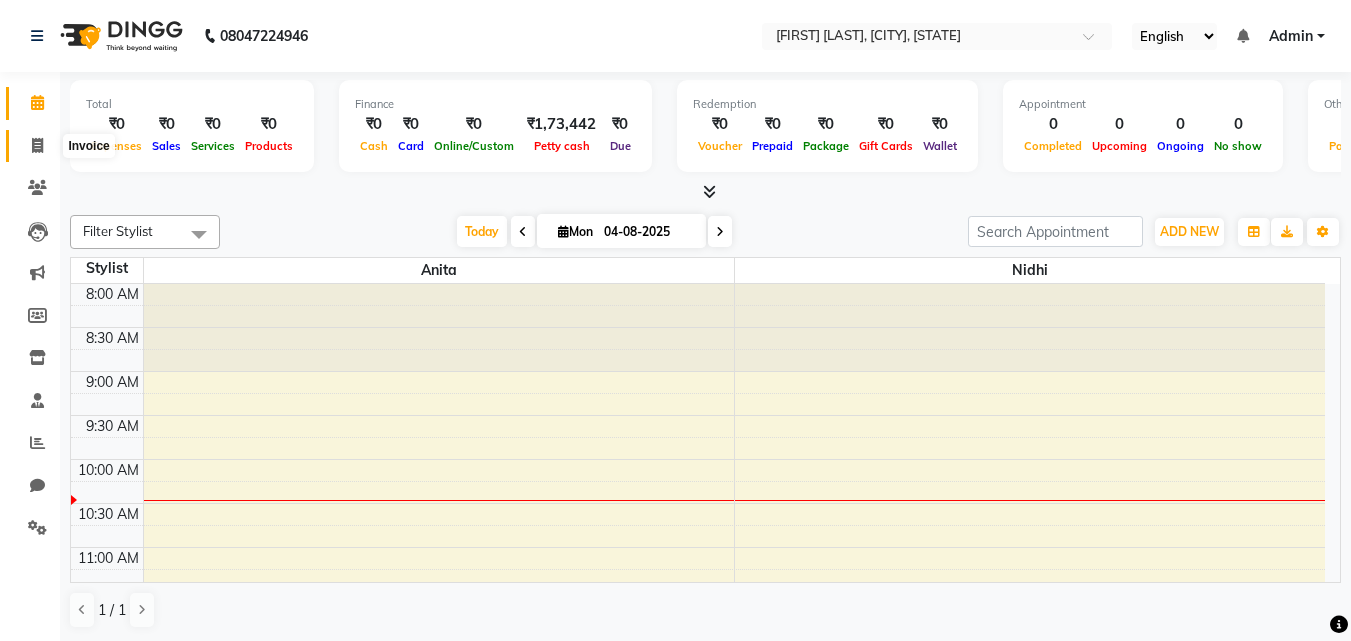 click 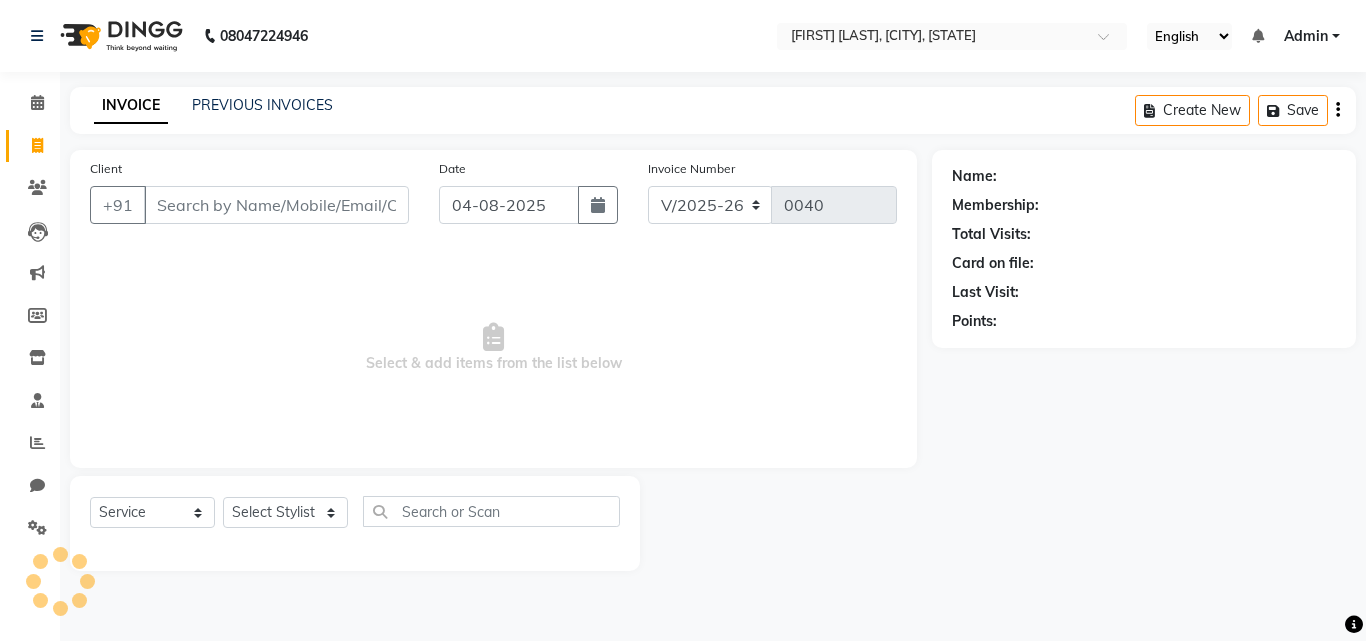 select on "product" 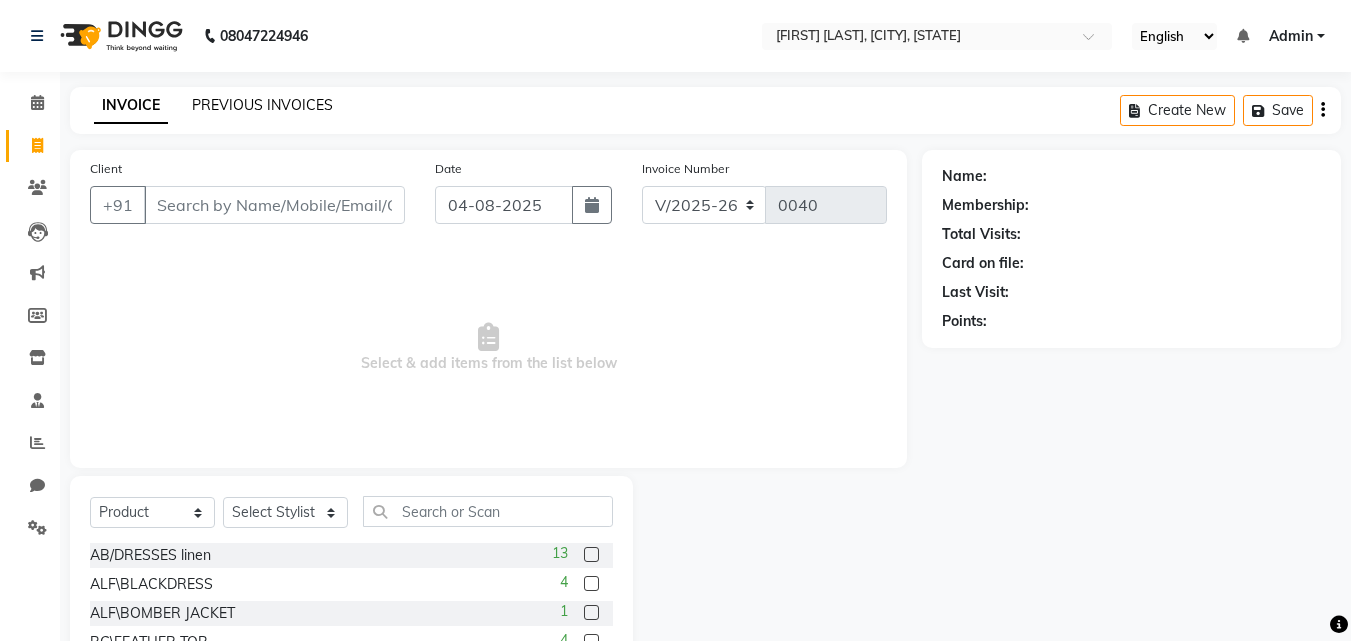 click on "PREVIOUS INVOICES" 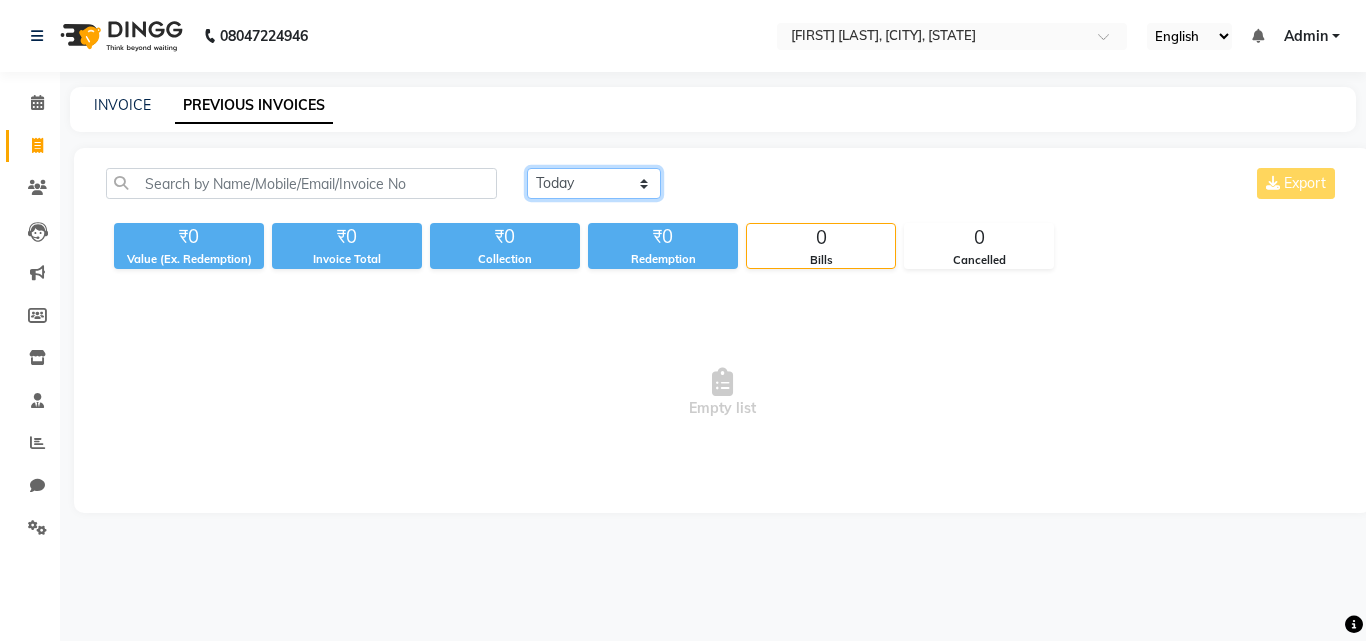 click on "Today Yesterday Custom Range" 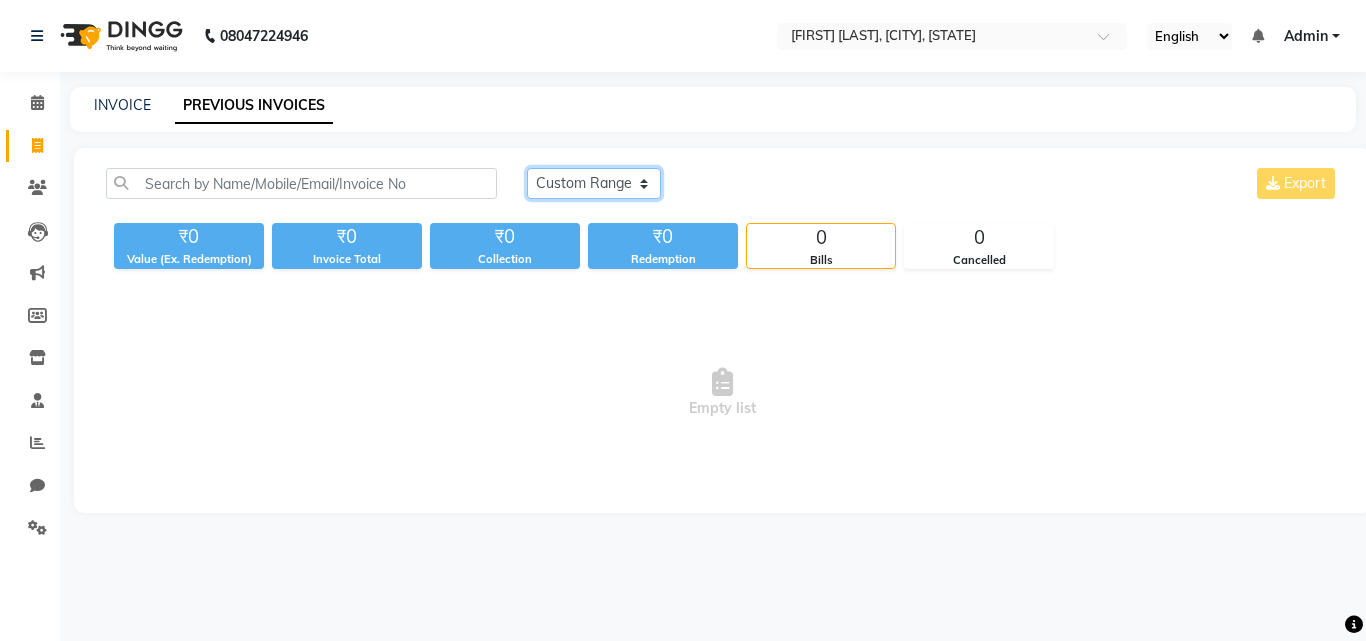 click on "Today Yesterday Custom Range" 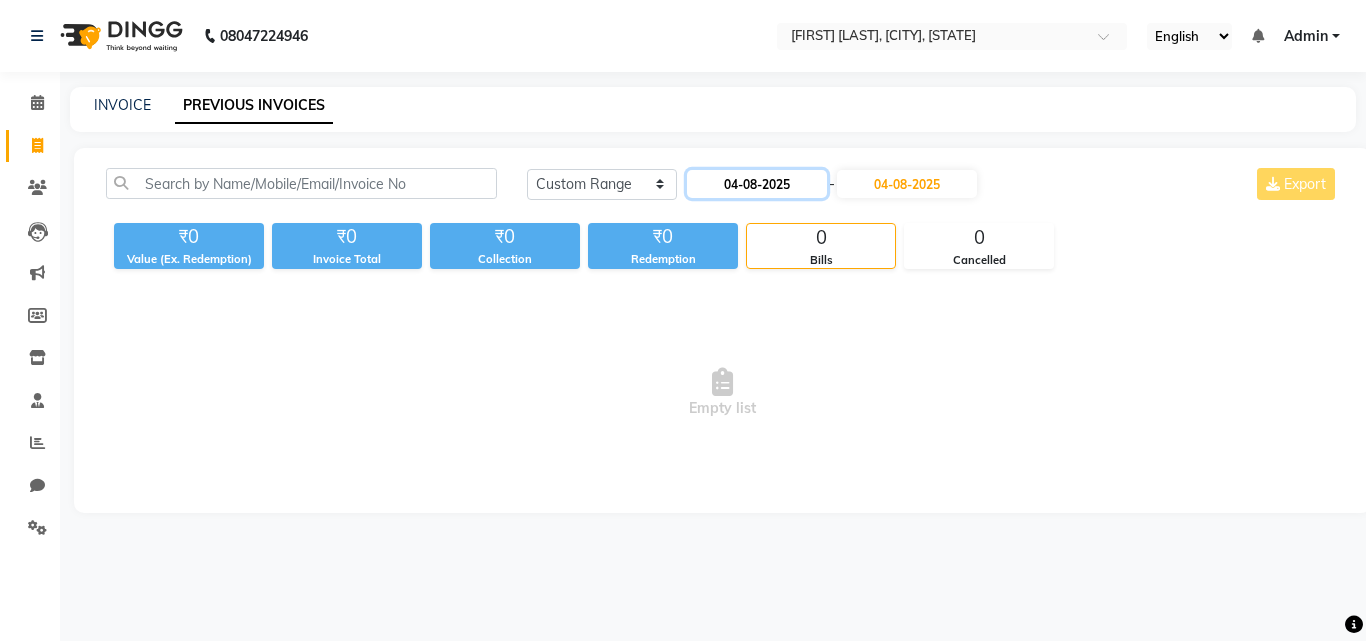 click on "04-08-2025" 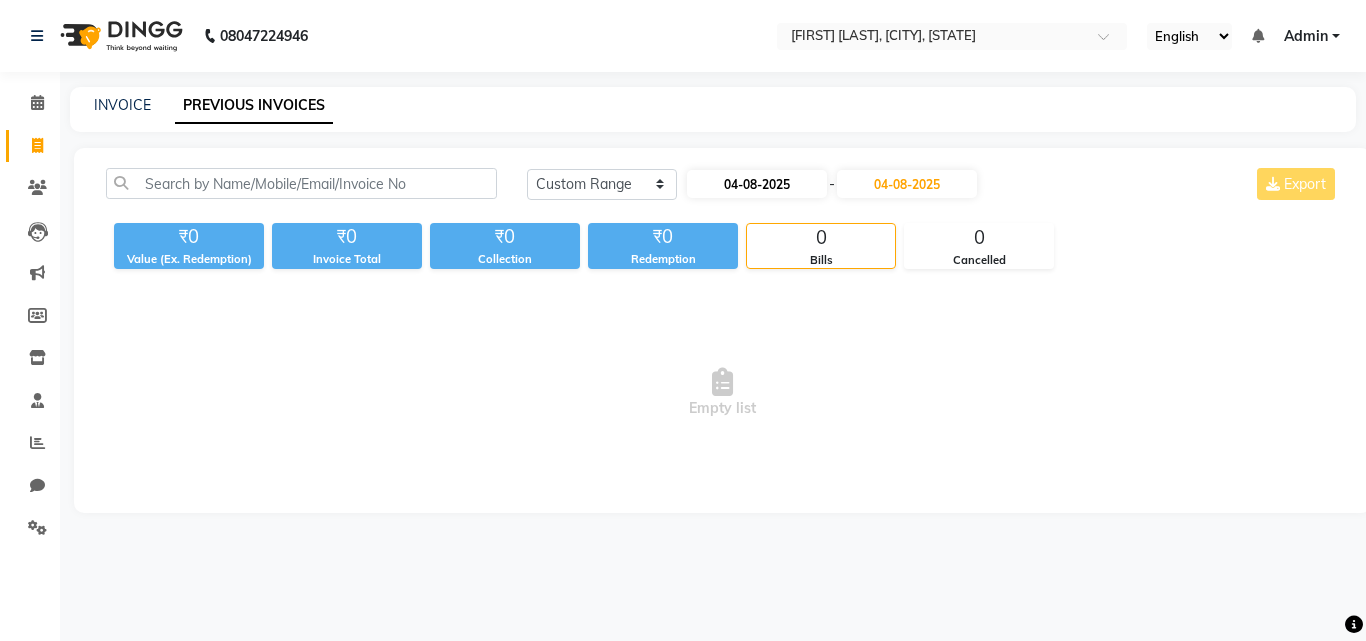 select on "8" 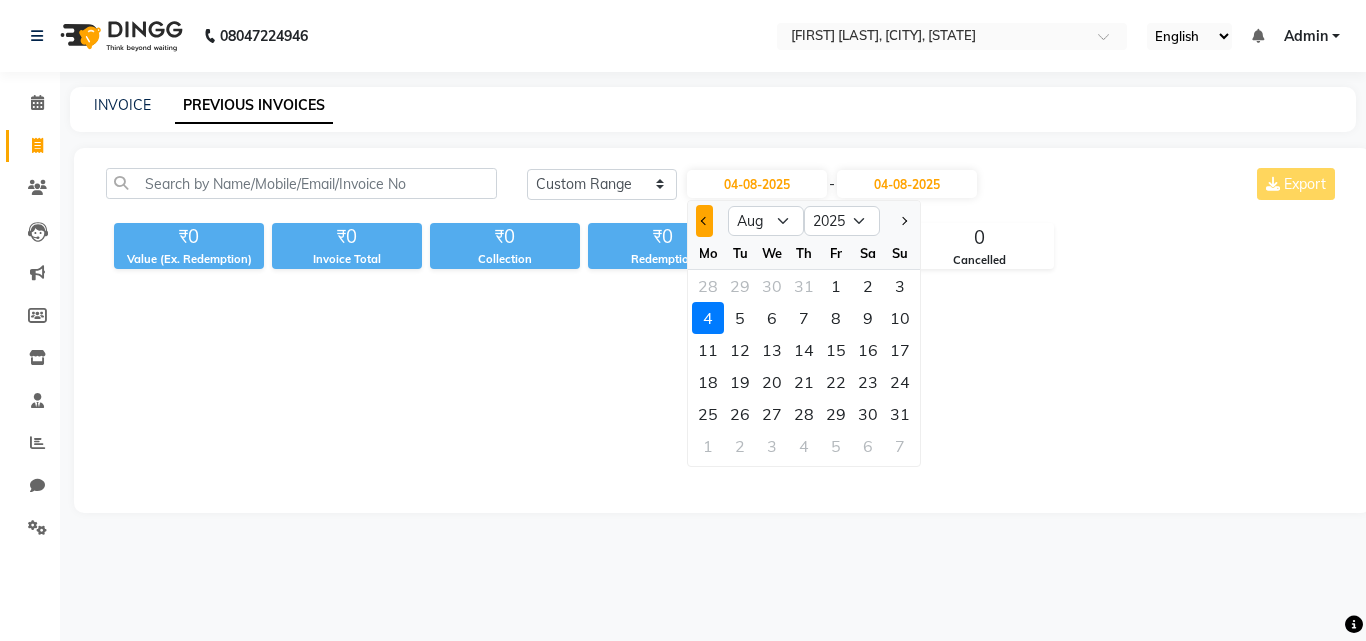 click 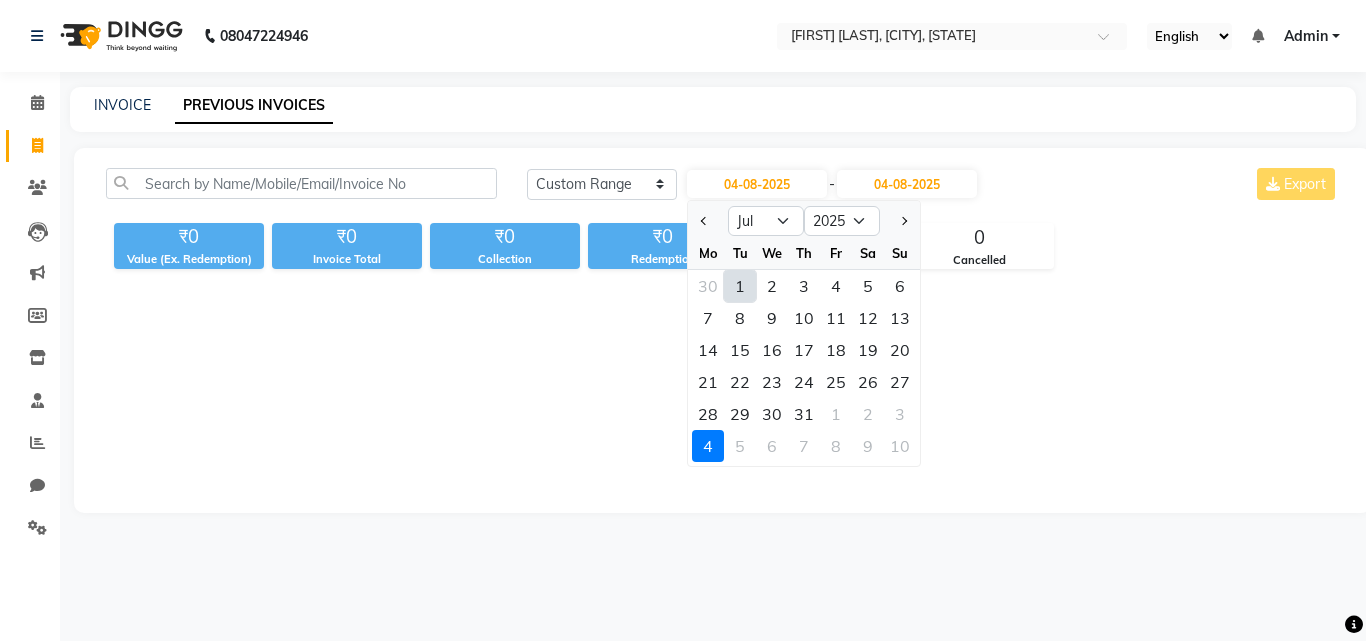 click on "1" 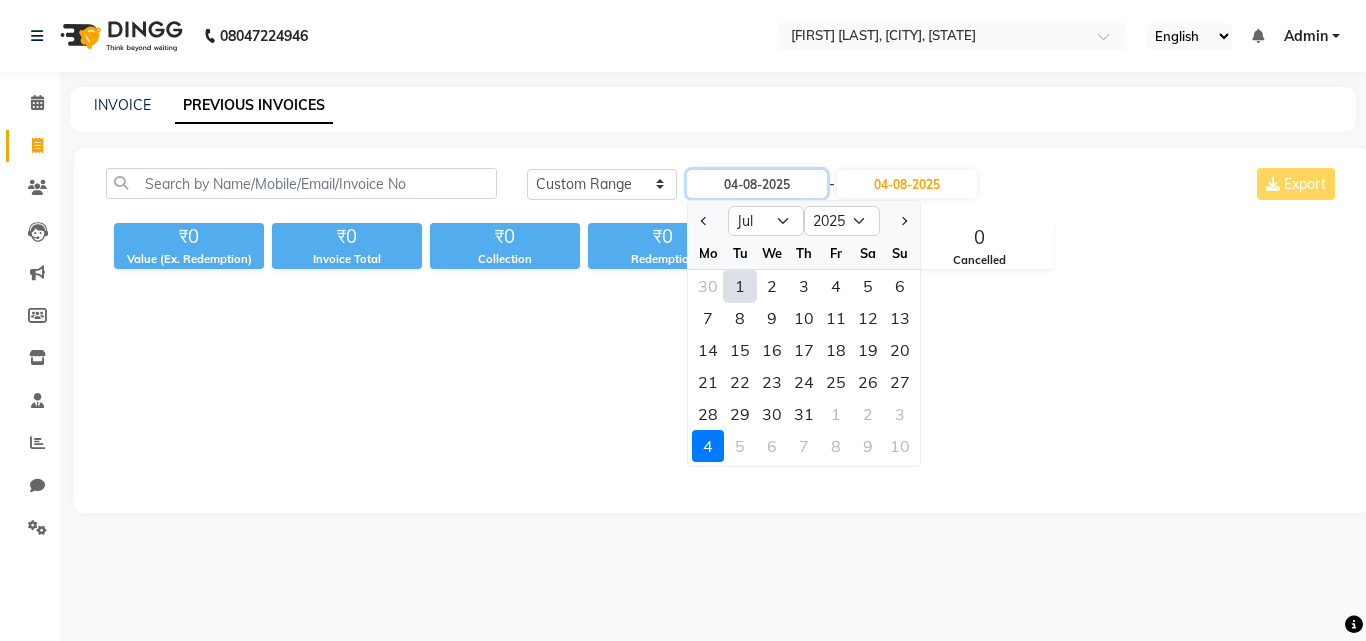 type on "01-07-2025" 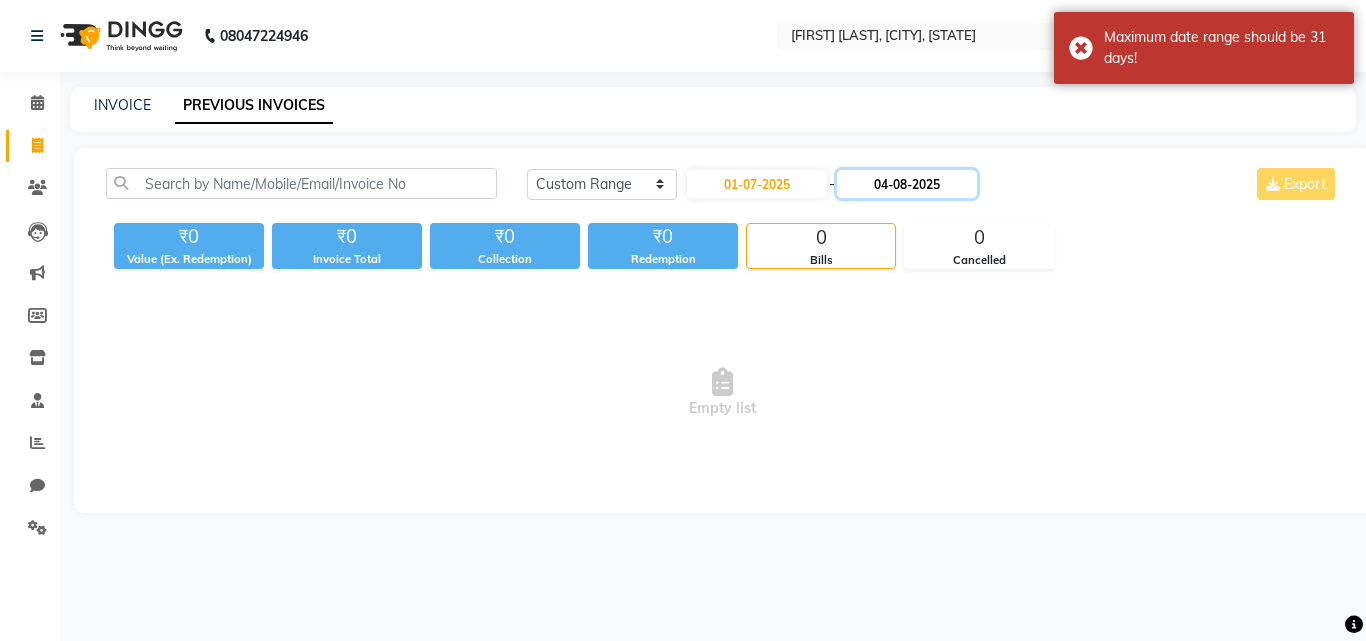 click on "04-08-2025" 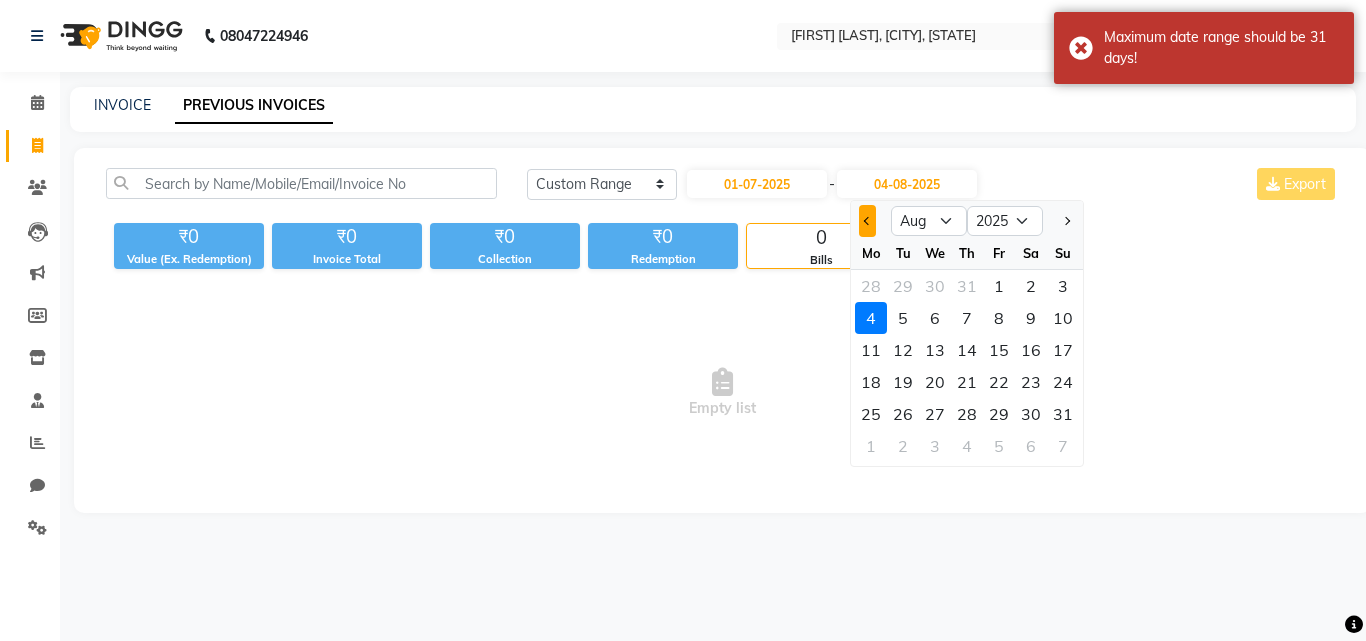 click 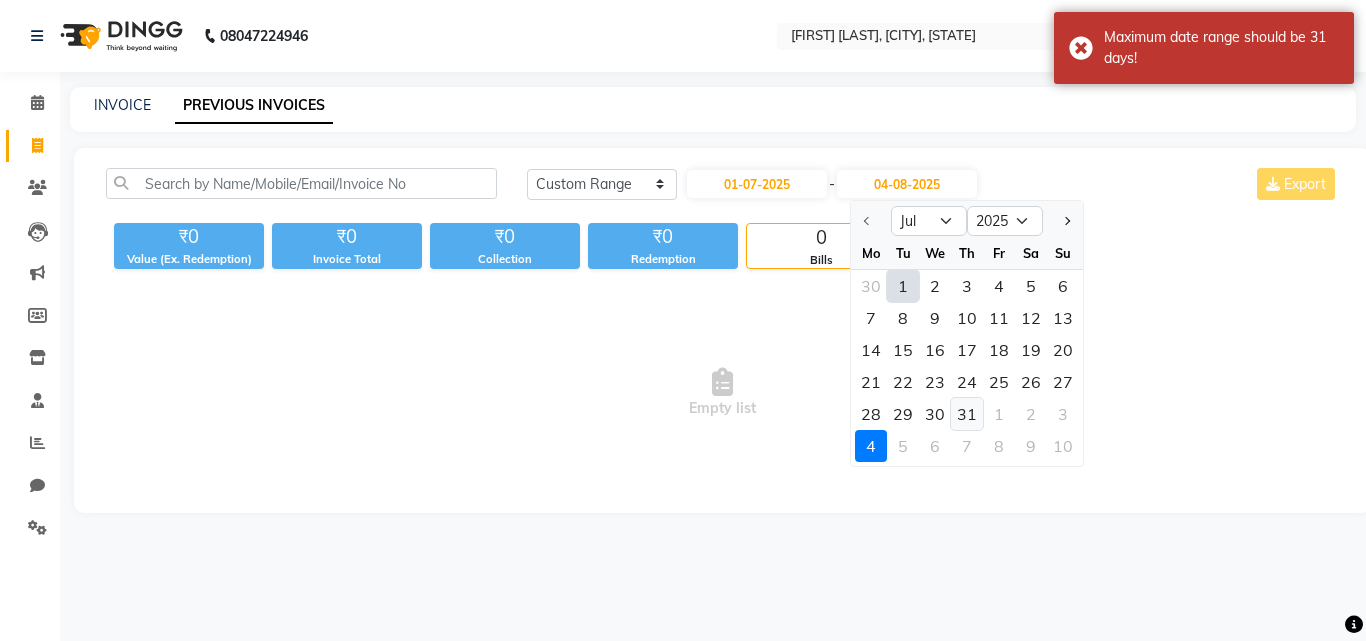 click on "31" 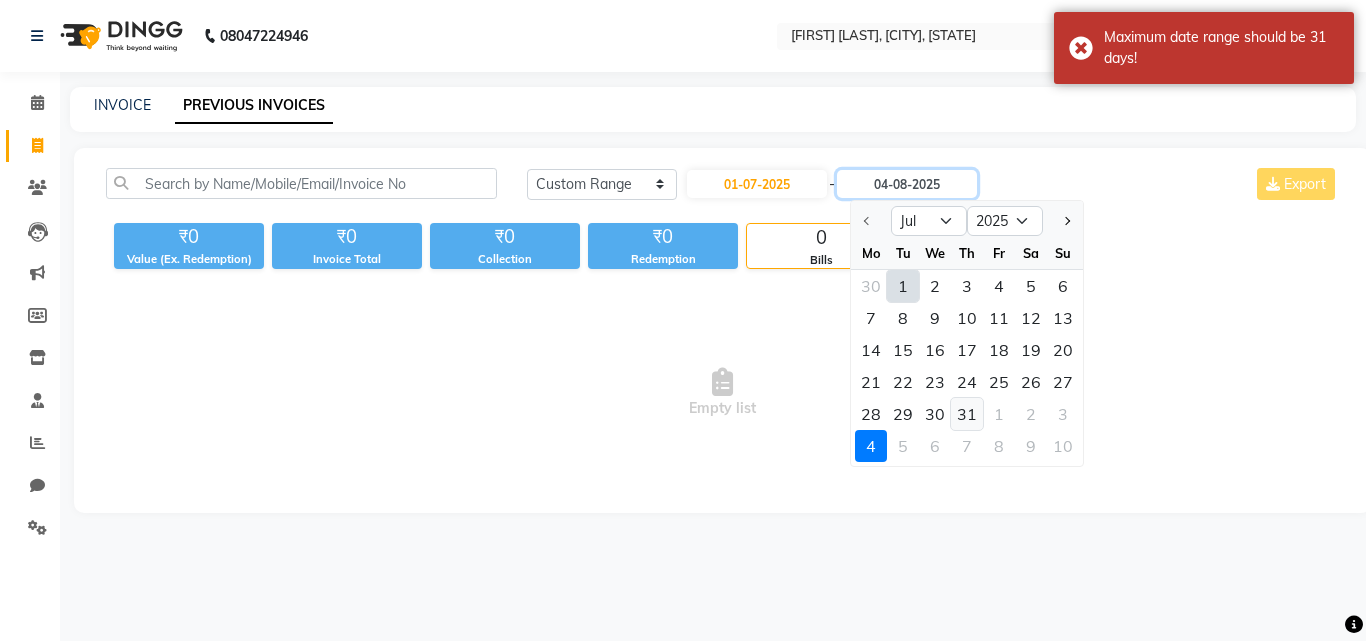type on "31-07-2025" 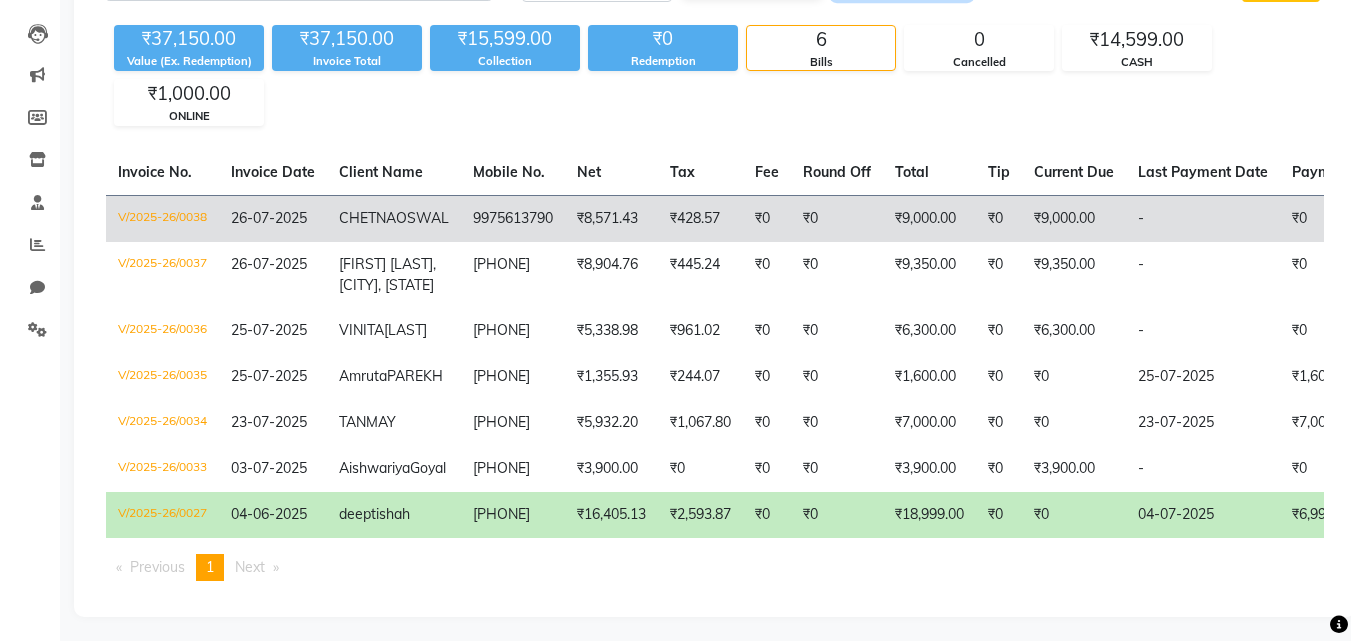 scroll, scrollTop: 182, scrollLeft: 0, axis: vertical 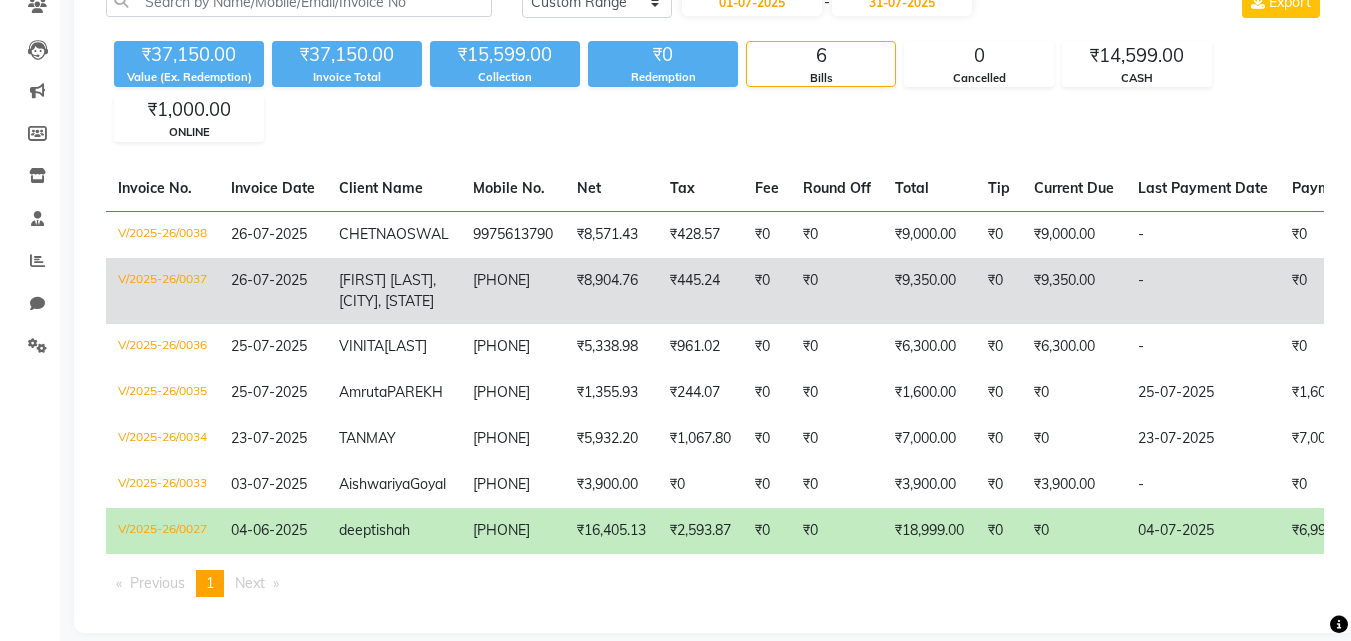 click on "V/2025-26/0037" 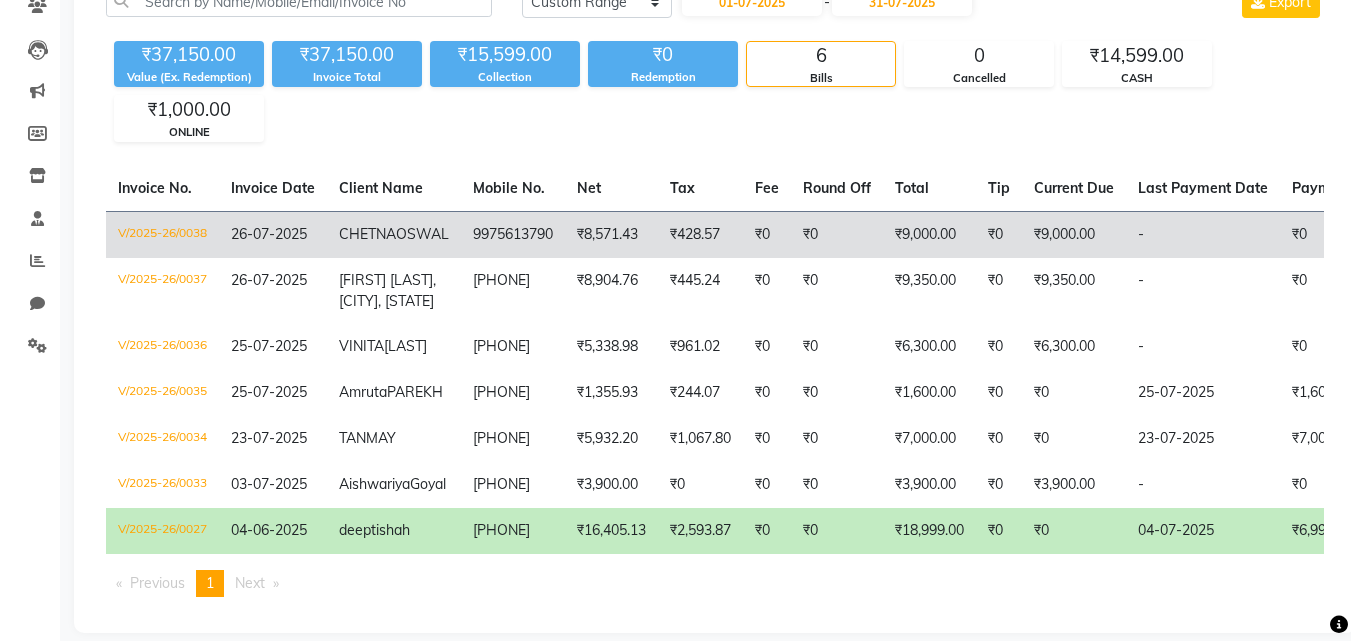 click on "V/2025-26/0038" 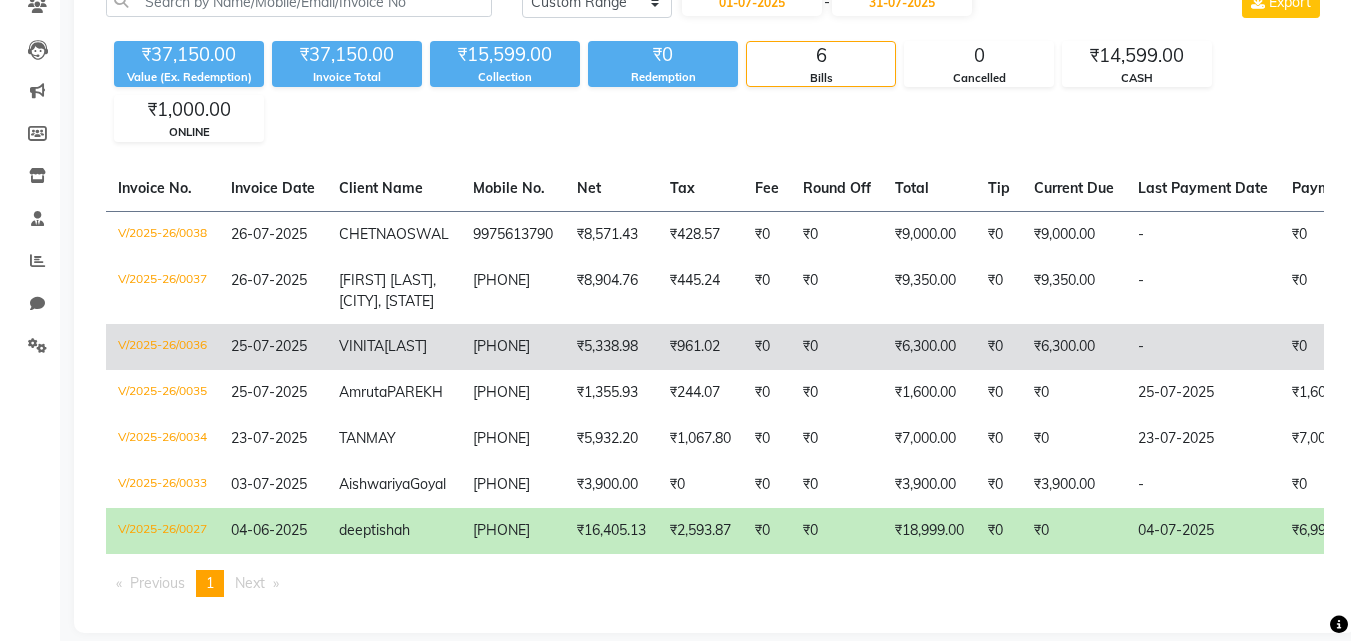 click on "V/2025-26/0036" 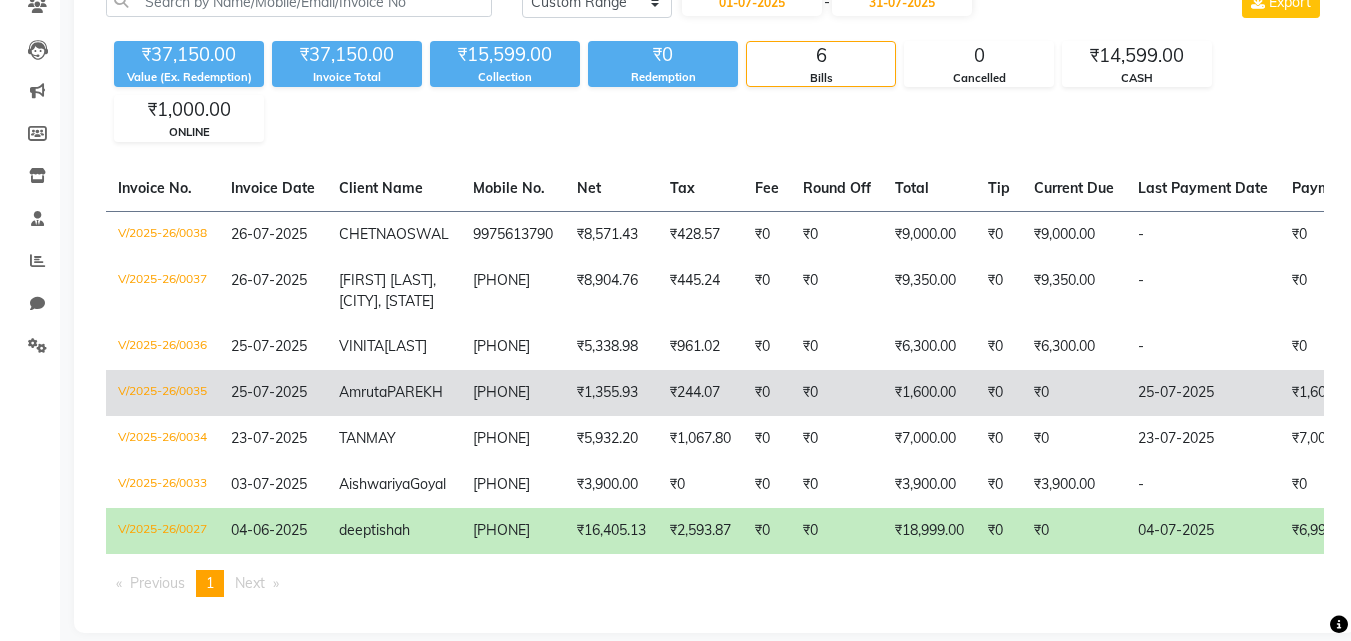 click on "V/2025-26/0035" 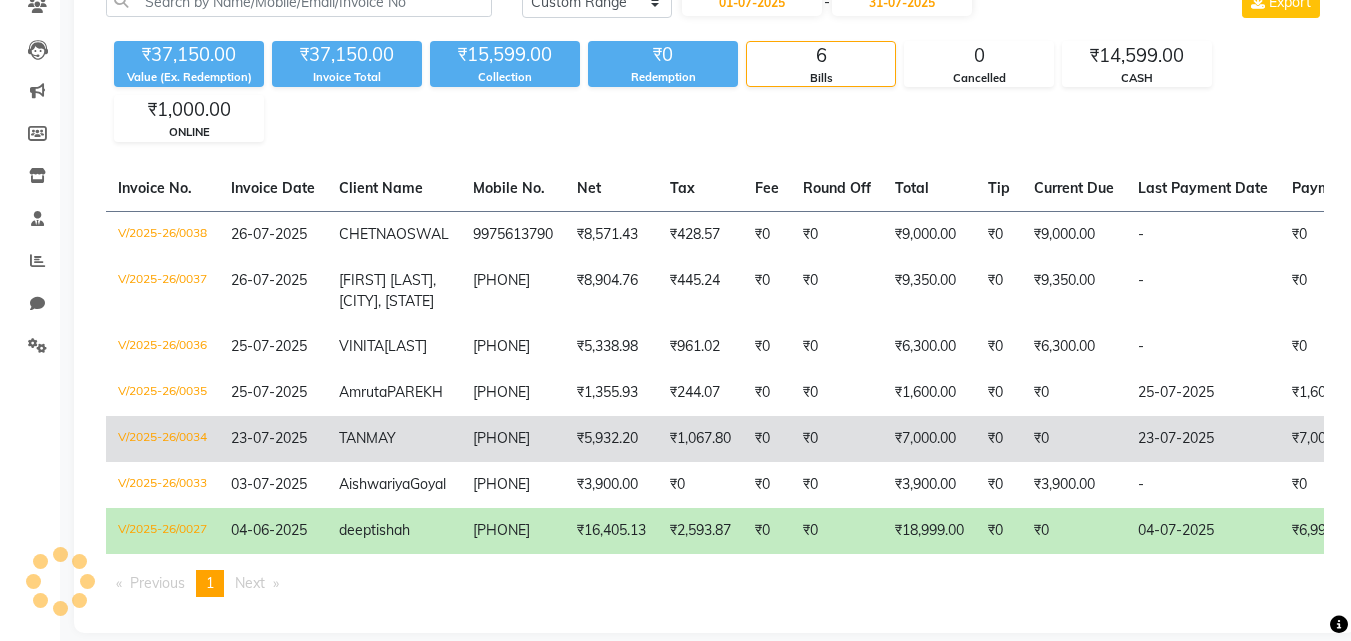 click on "V/2025-26/0034" 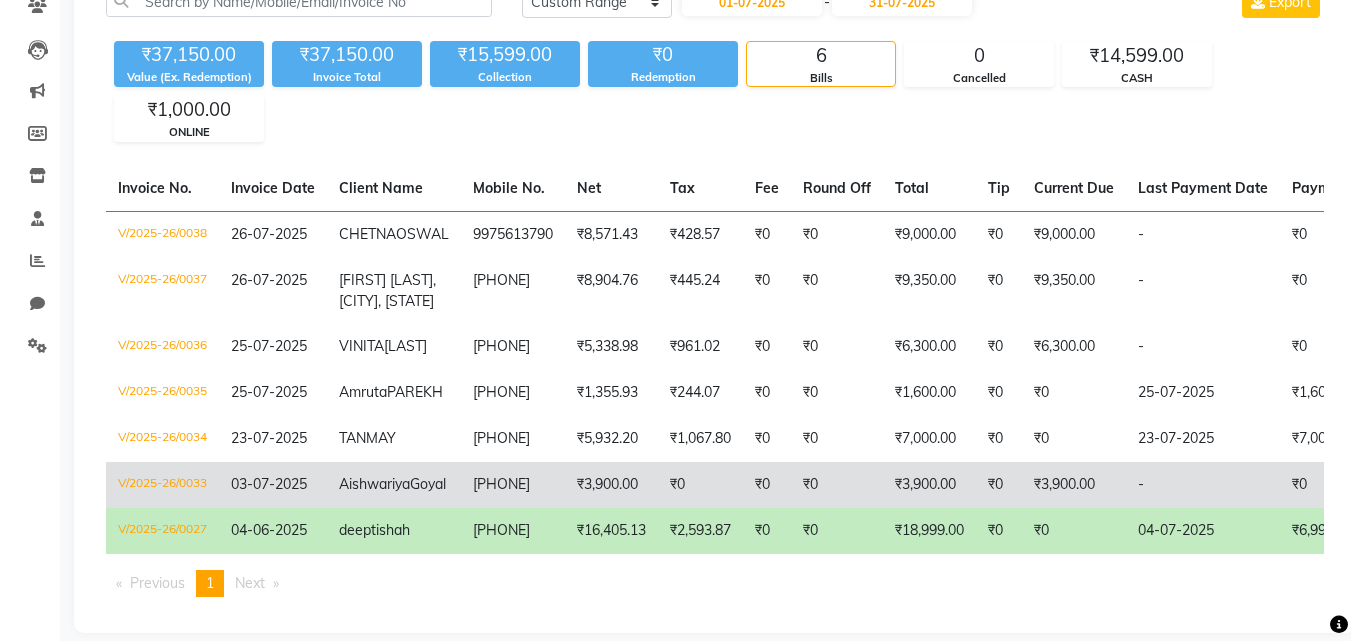 click on "V/2025-26/0033" 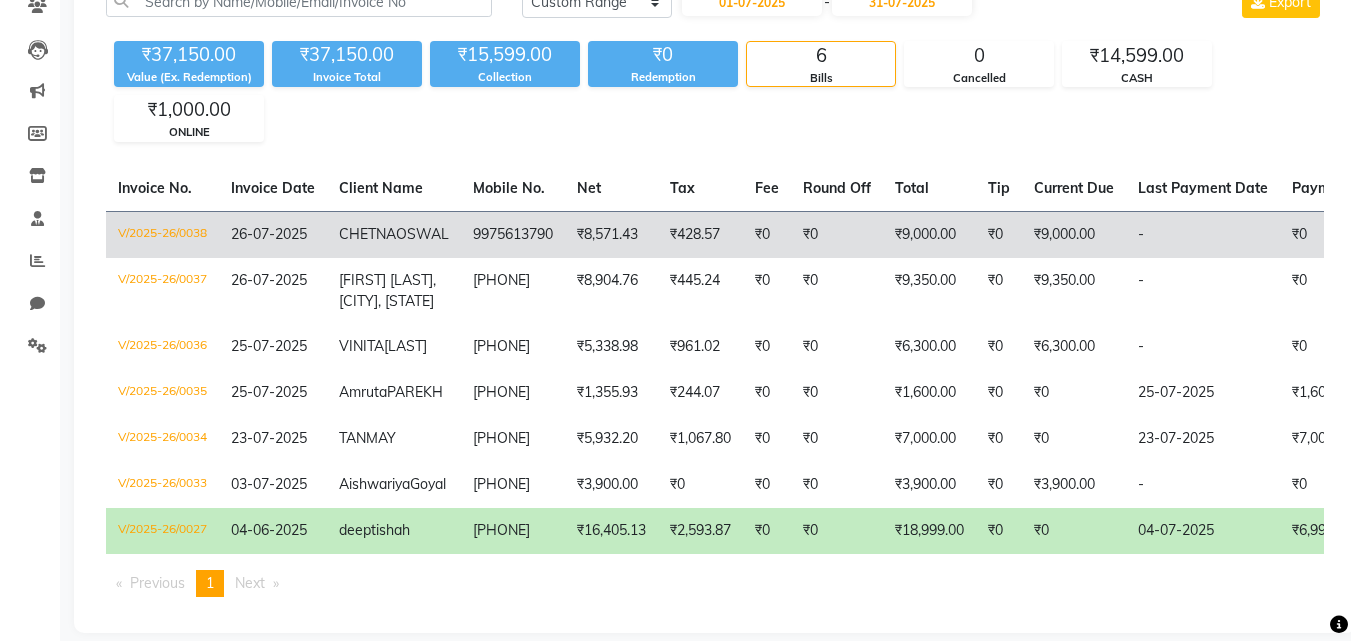 click on "V/2025-26/0038" 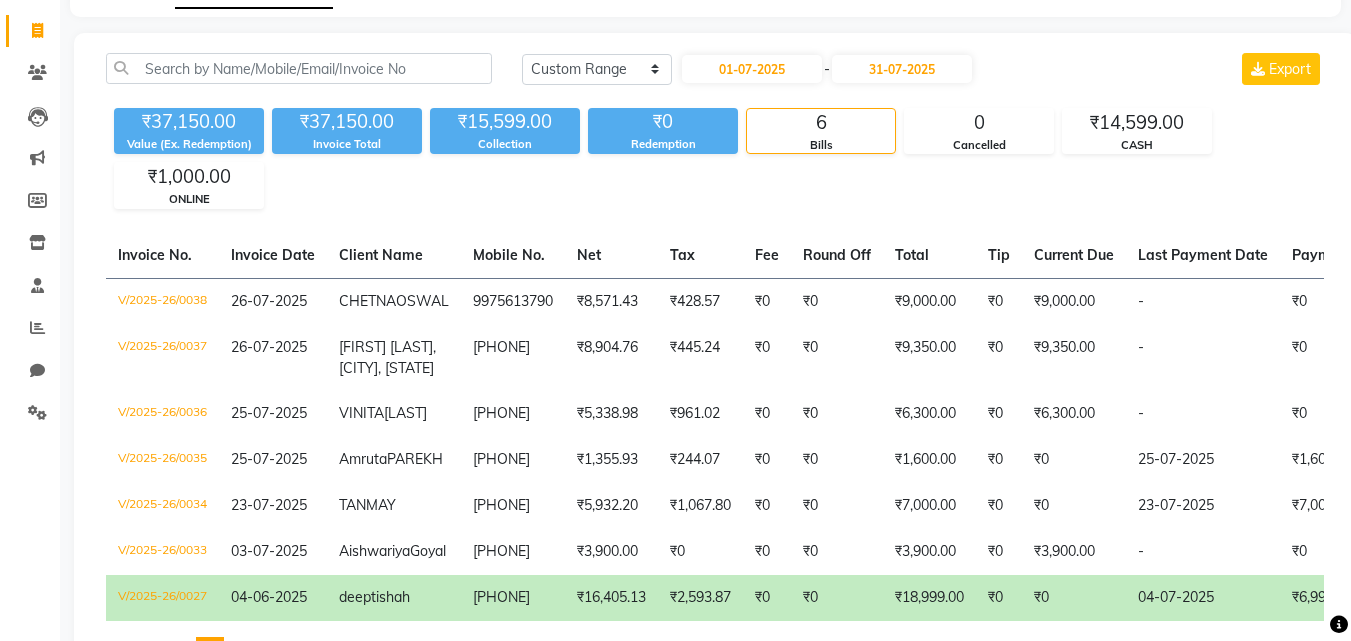 scroll, scrollTop: 0, scrollLeft: 0, axis: both 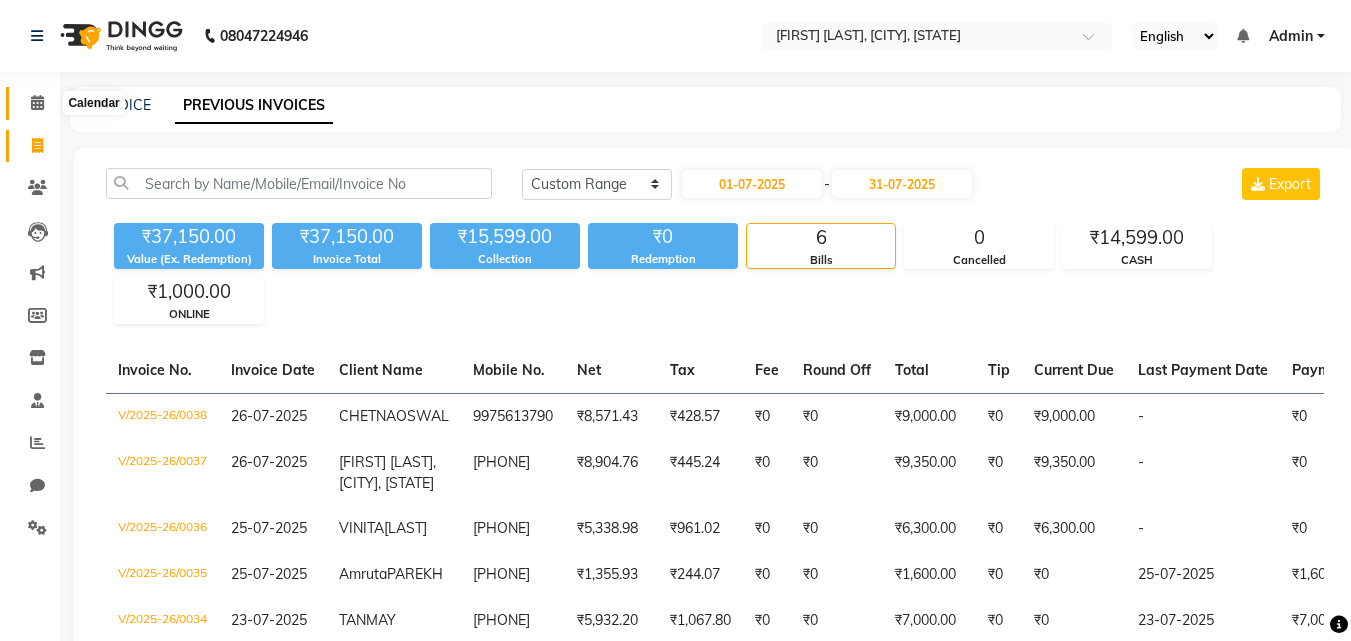 click 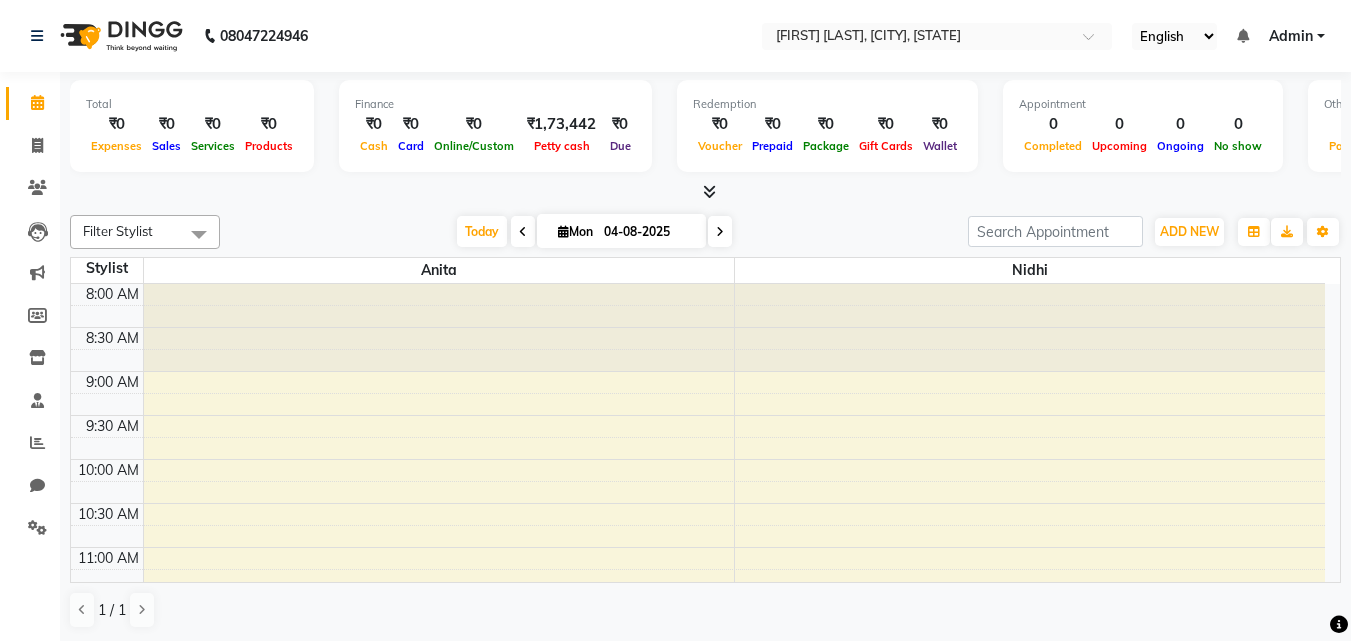 scroll, scrollTop: 1, scrollLeft: 0, axis: vertical 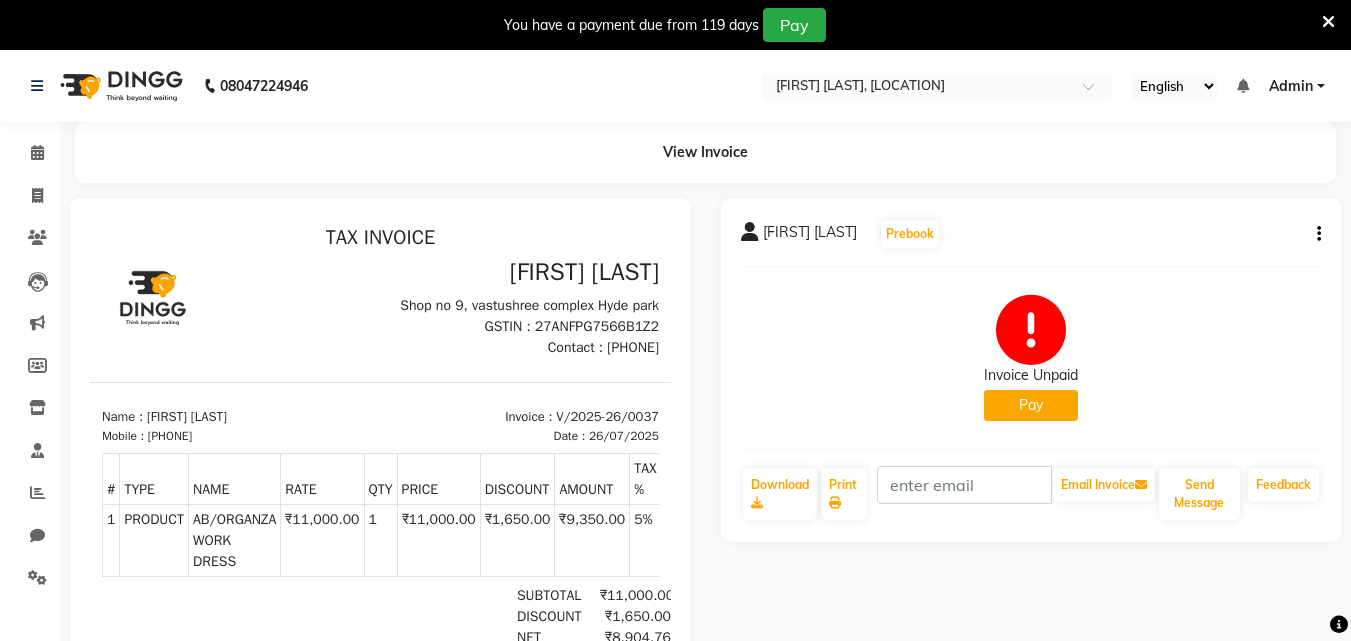 click 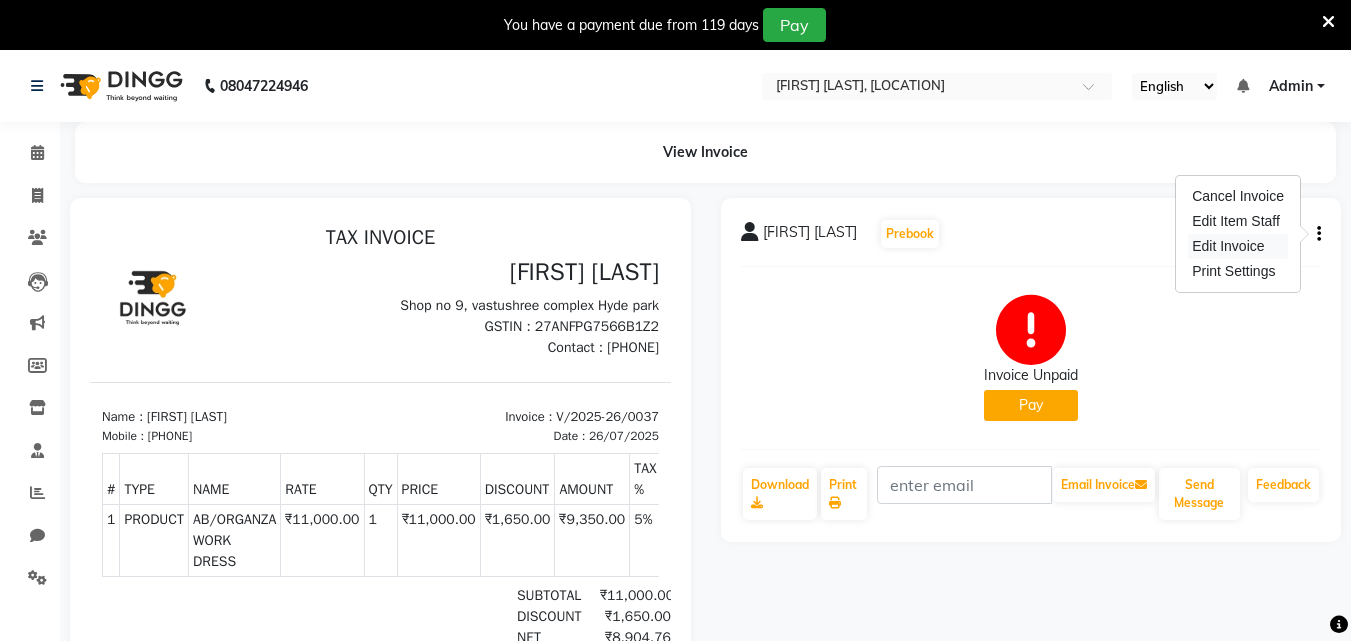 click on "Edit Invoice" at bounding box center [1238, 246] 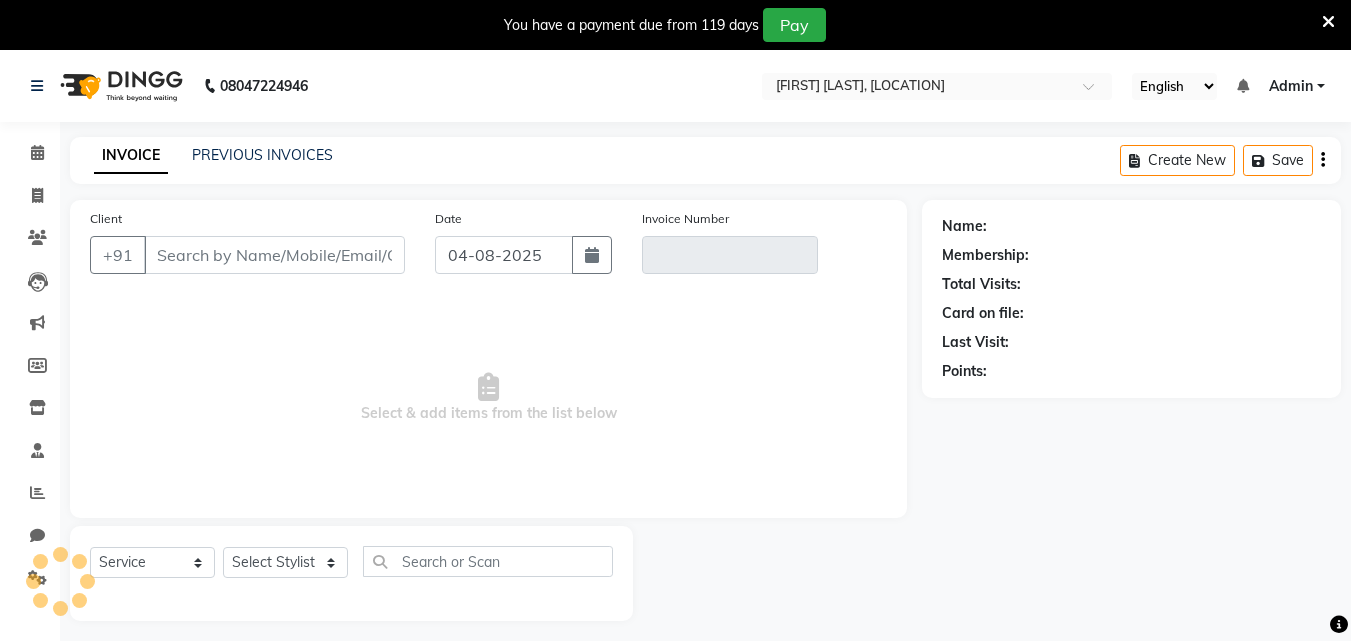 scroll, scrollTop: 50, scrollLeft: 0, axis: vertical 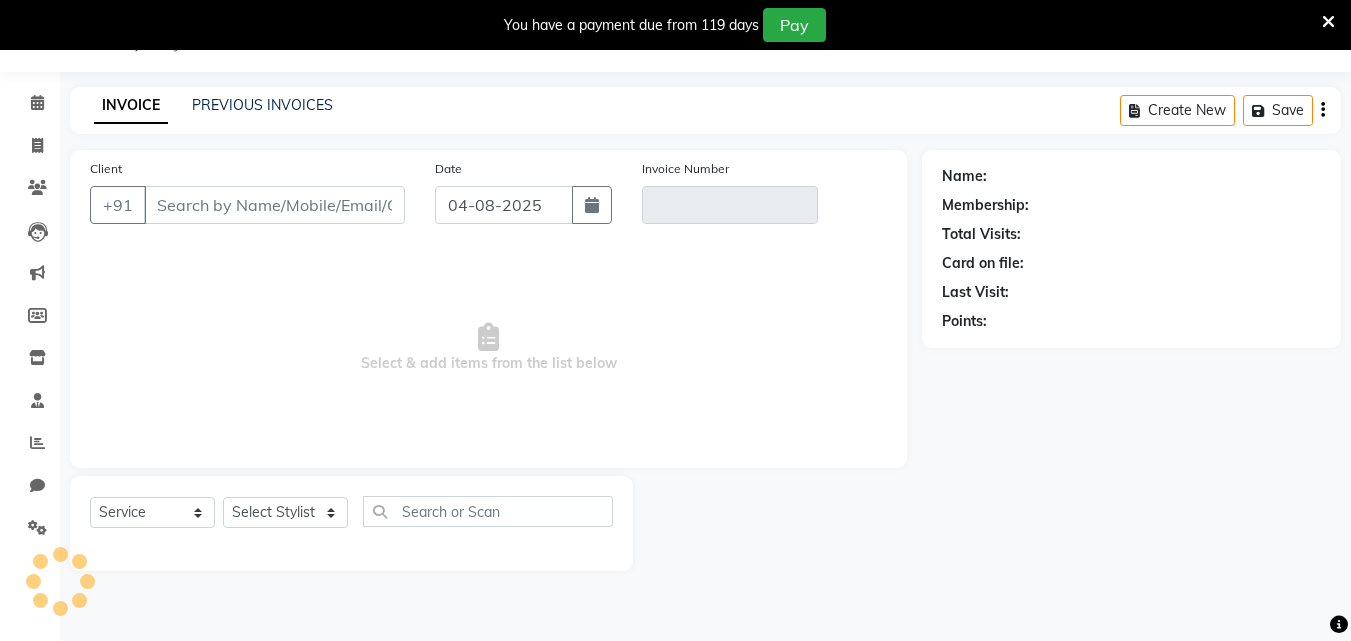 select on "product" 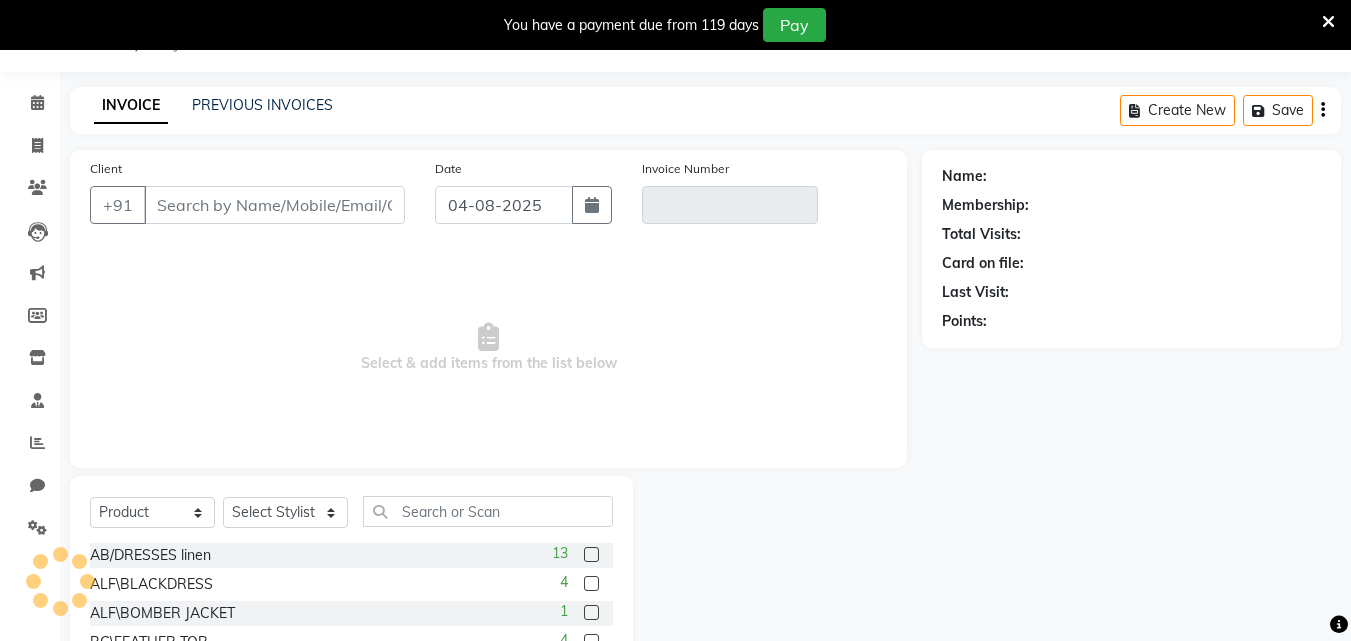 type on "8983002700" 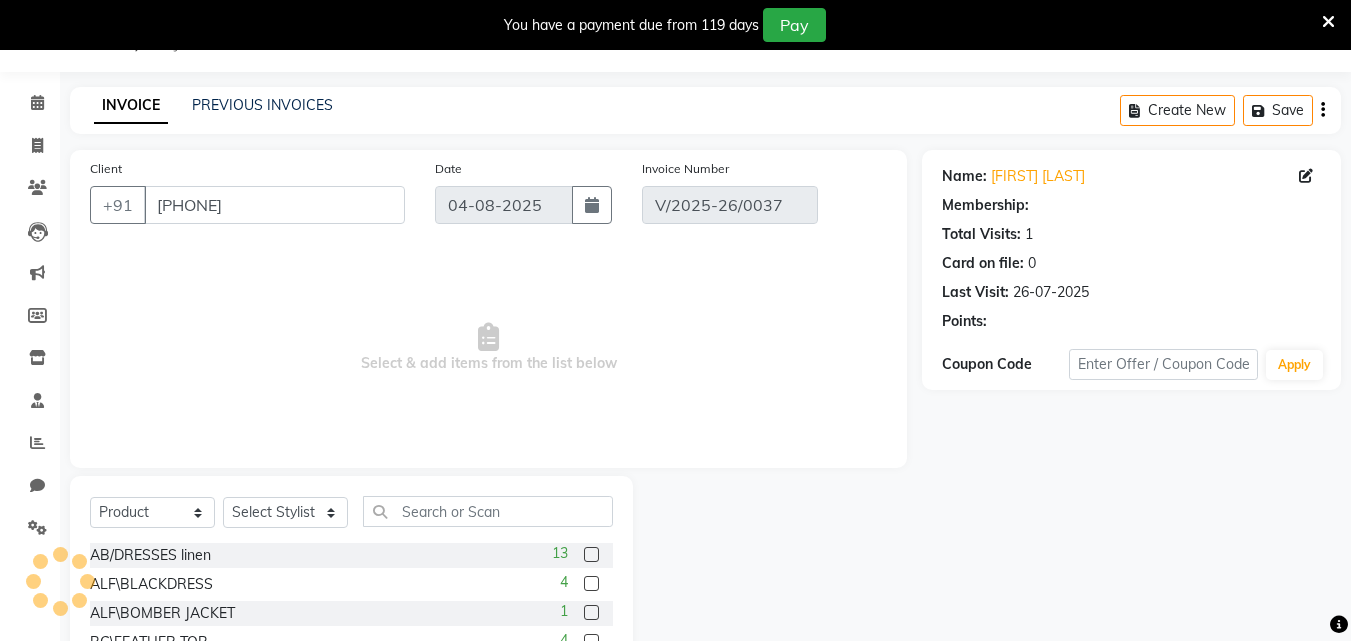 type on "26-07-2025" 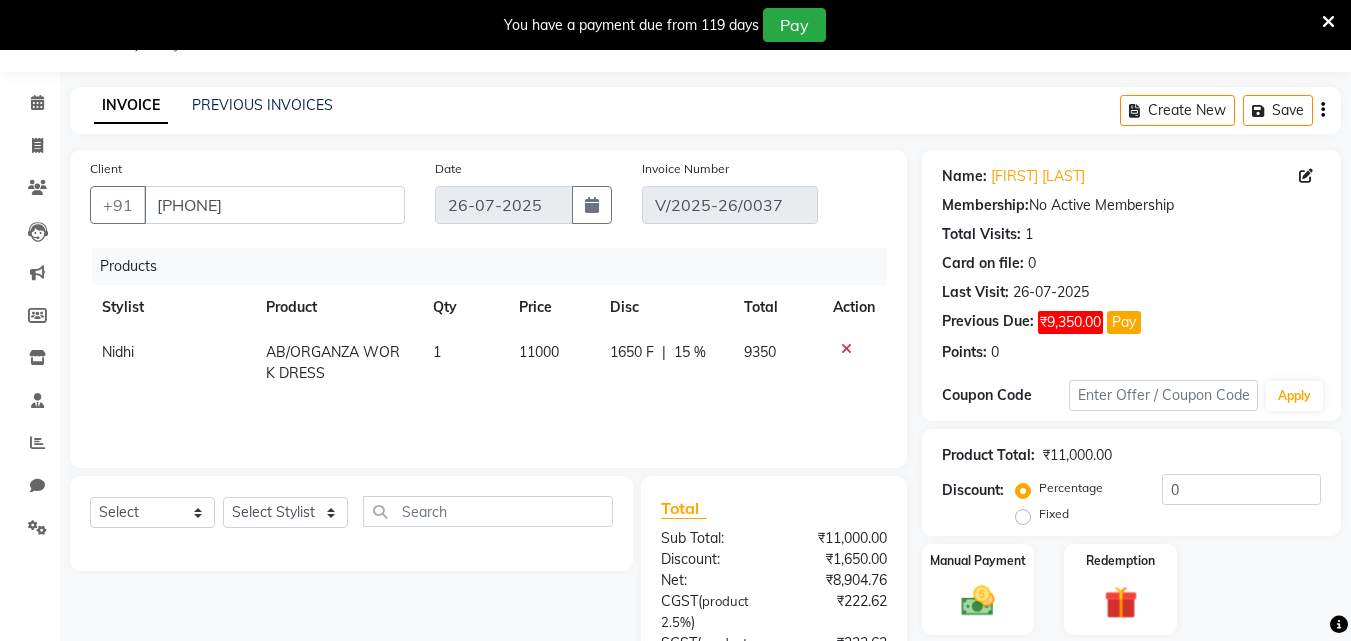 click 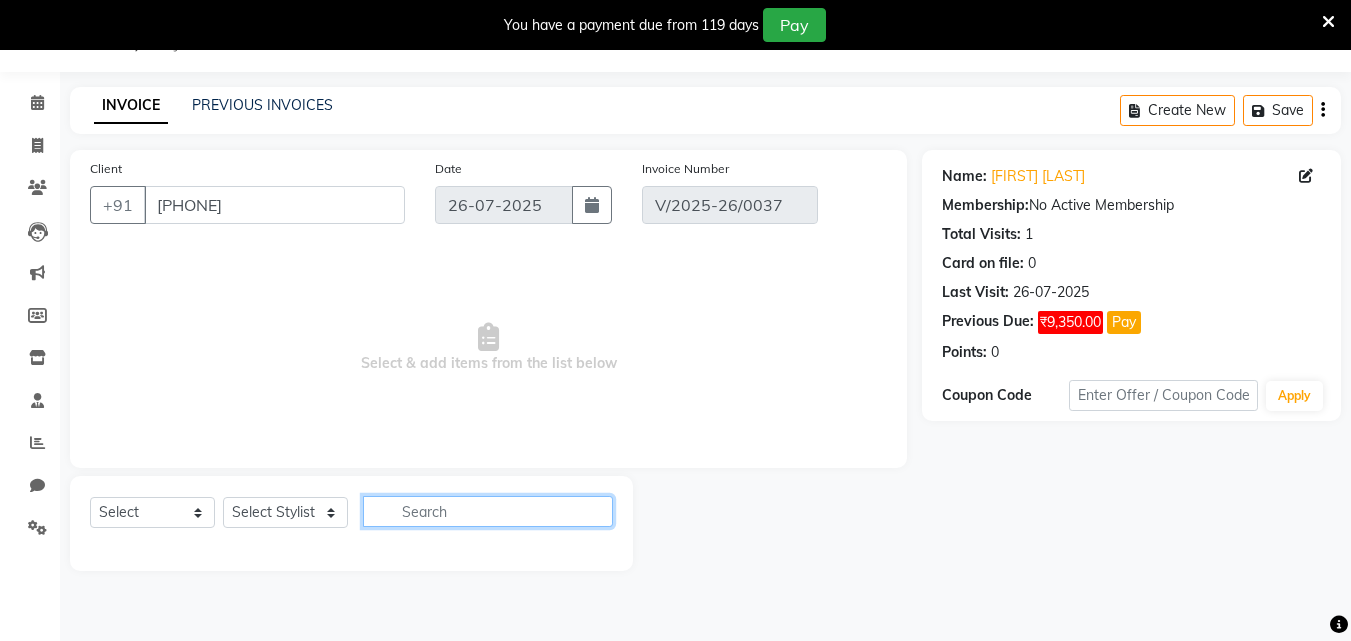 click 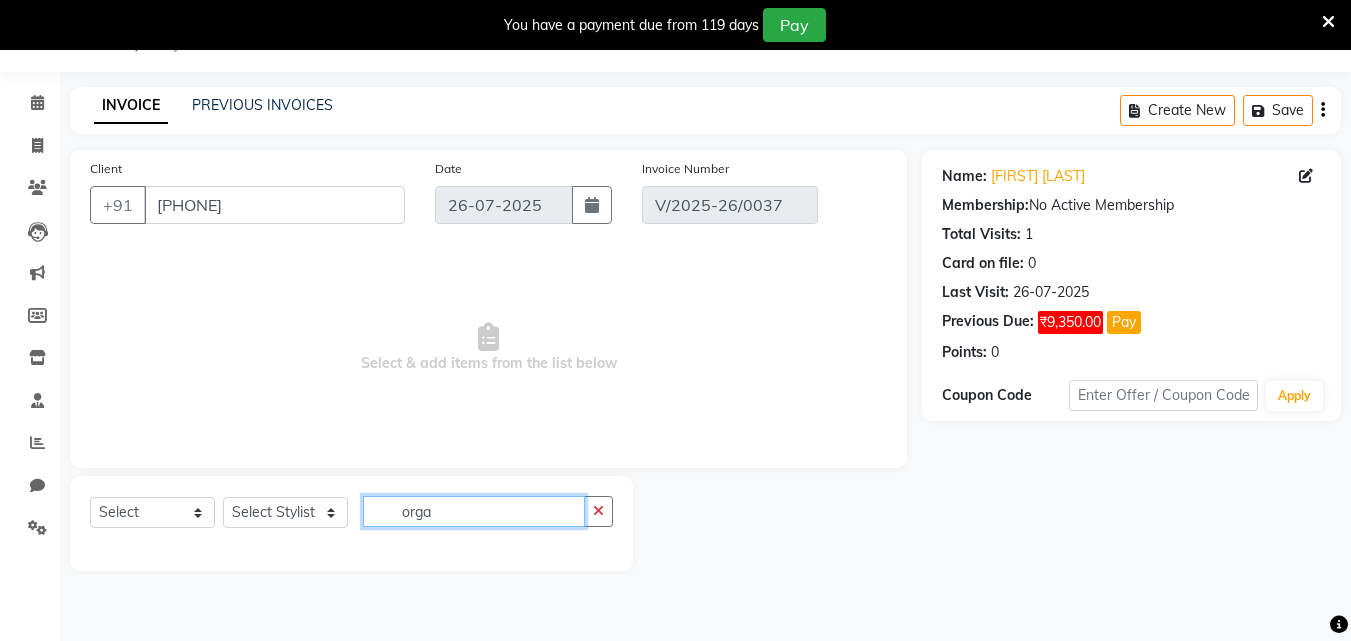 type on "orga" 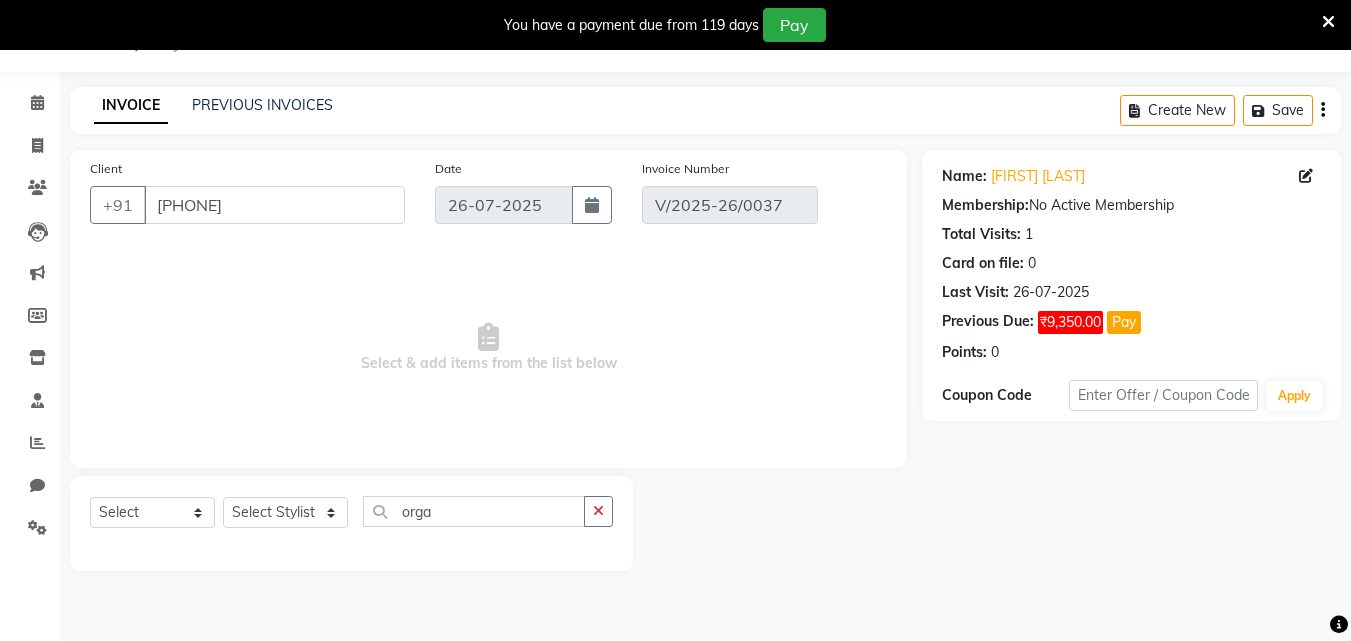 click on "Select  Service  Product  Membership  Package Voucher Prepaid Gift Card  Select Stylist Anita Nidhi orga" 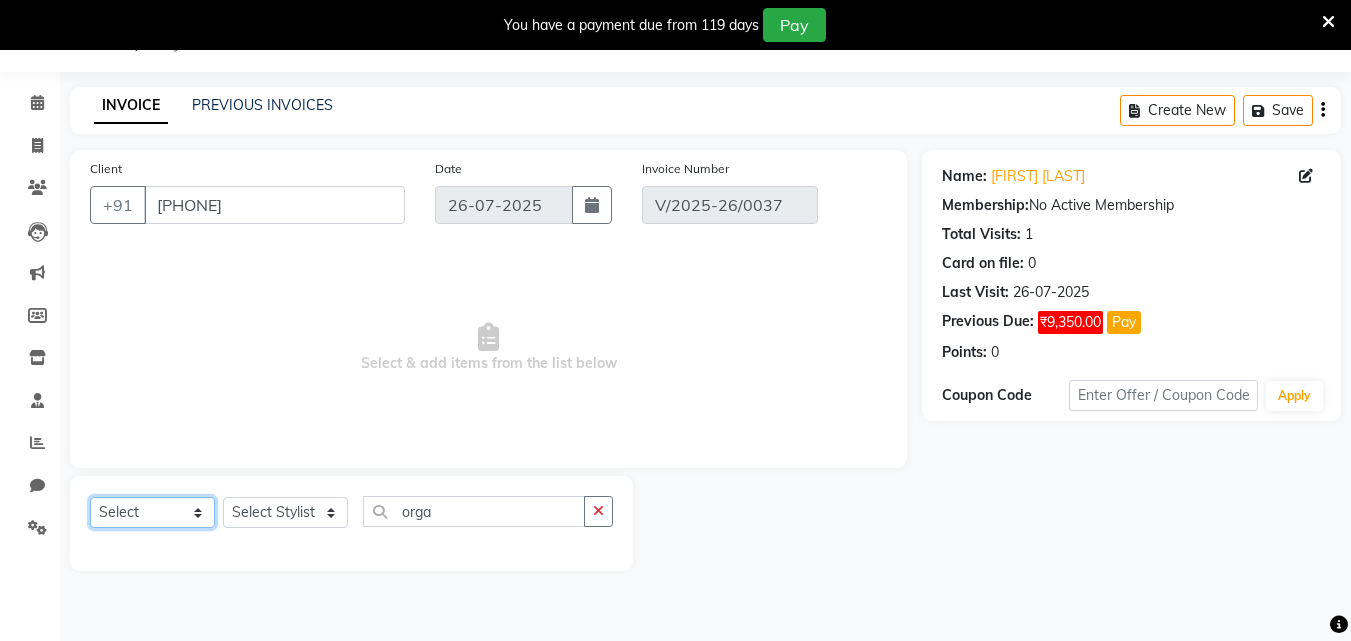 click on "Select  Service  Product  Membership  Package Voucher Prepaid Gift Card" 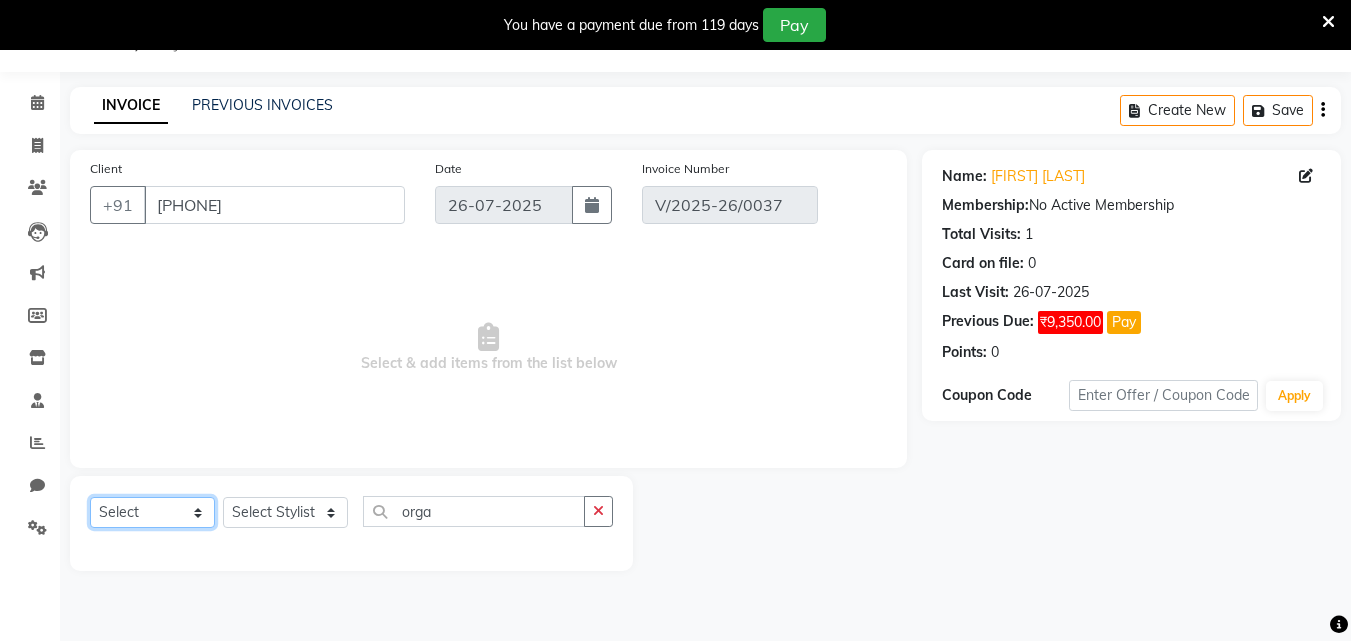 select on "product" 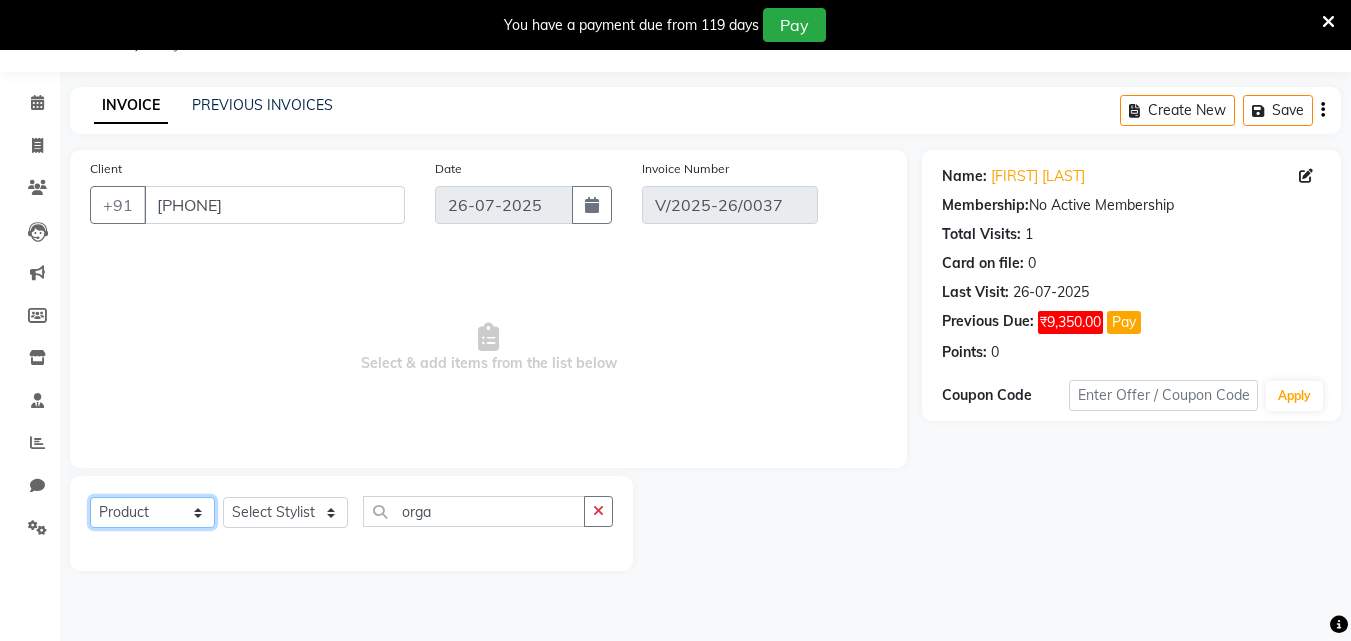 click on "Select  Service  Product  Membership  Package Voucher Prepaid Gift Card" 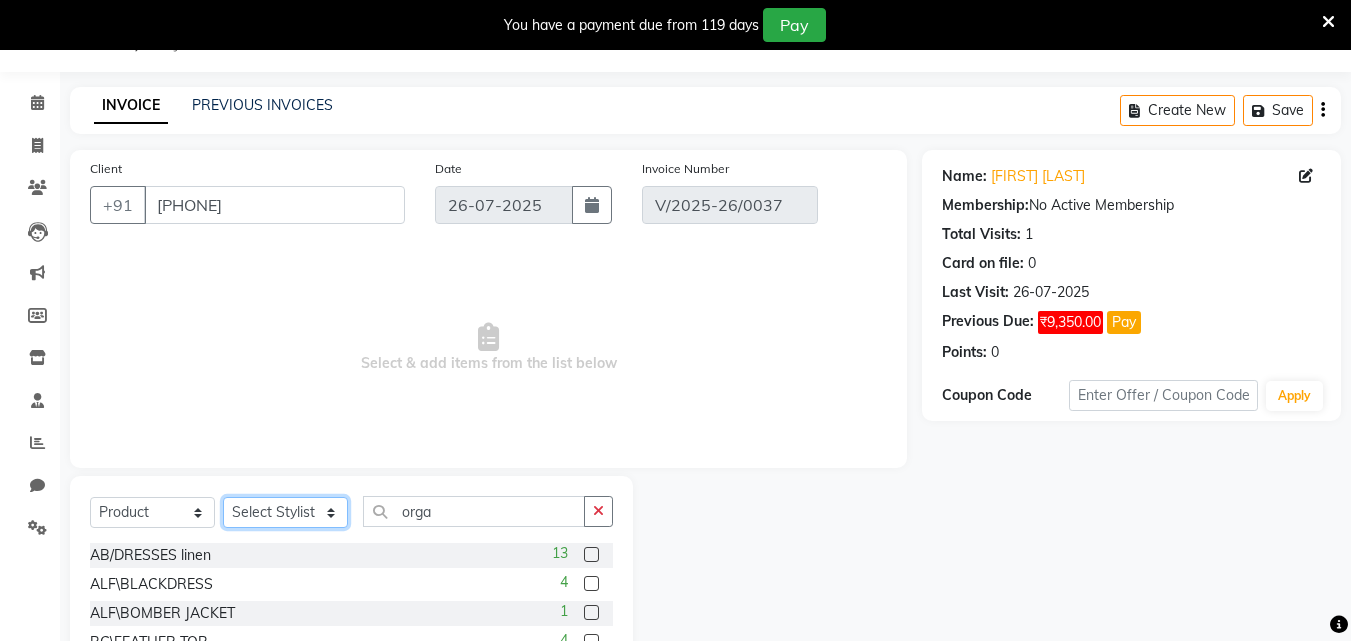 click on "Select Stylist Anita Nidhi" 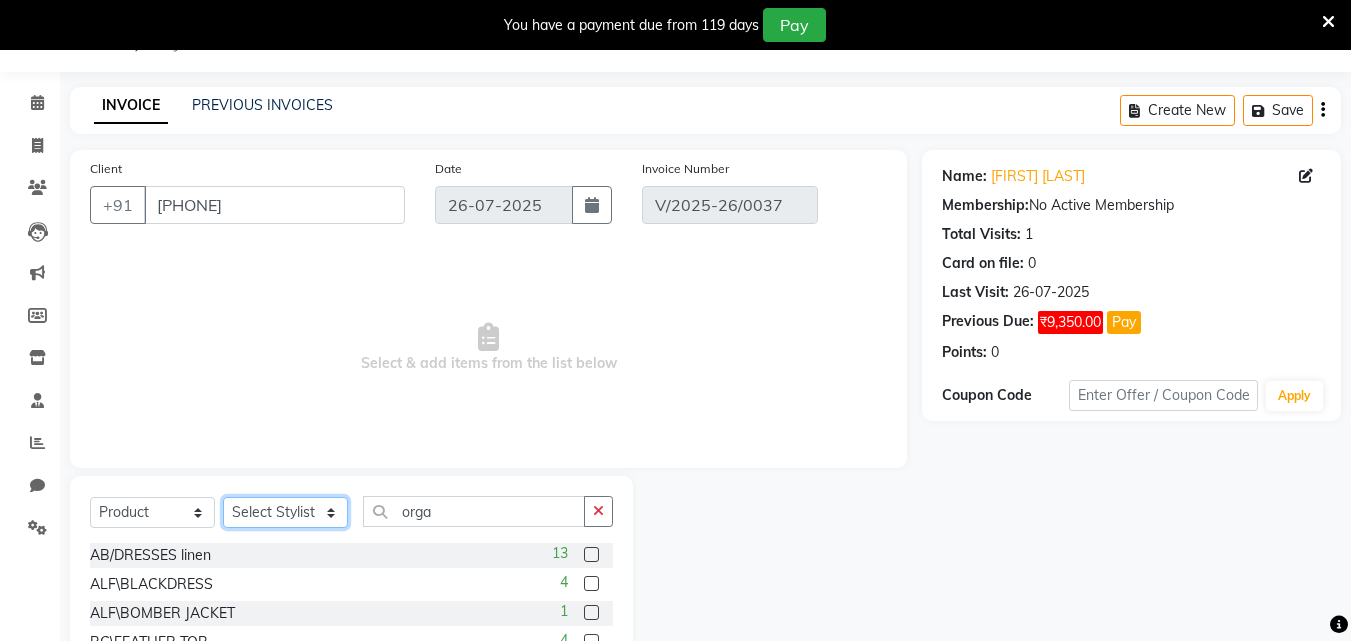 select on "71840" 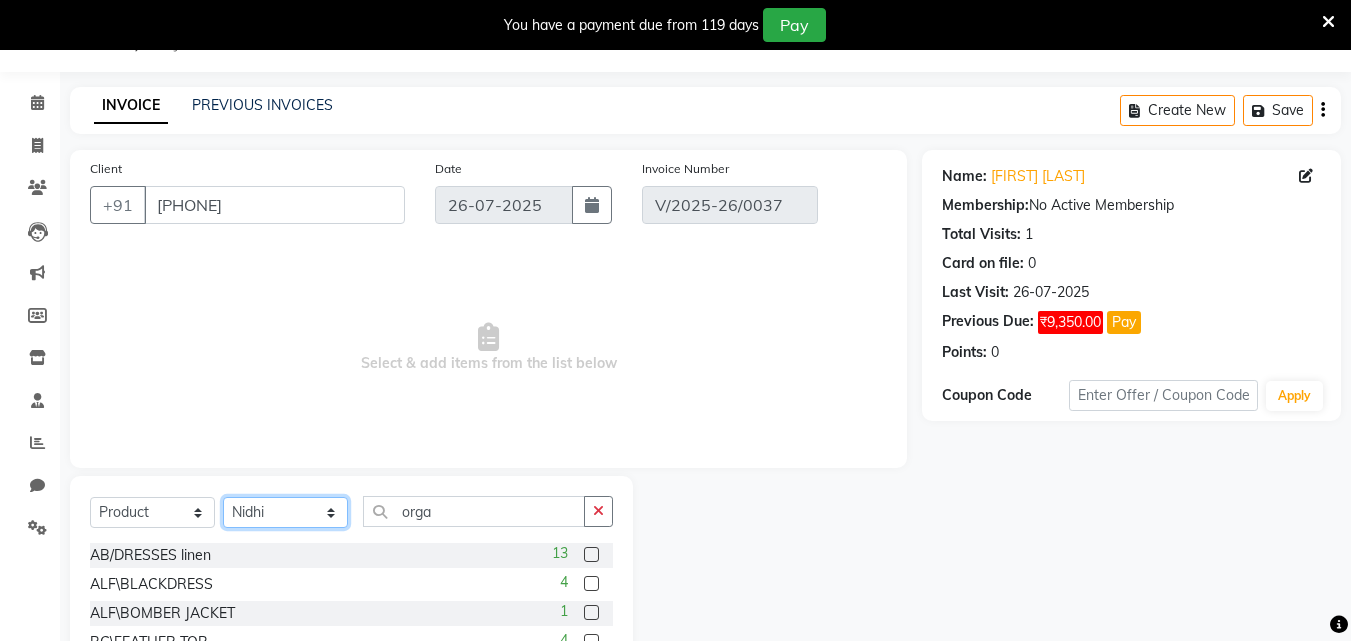 click on "Select Stylist Anita Nidhi" 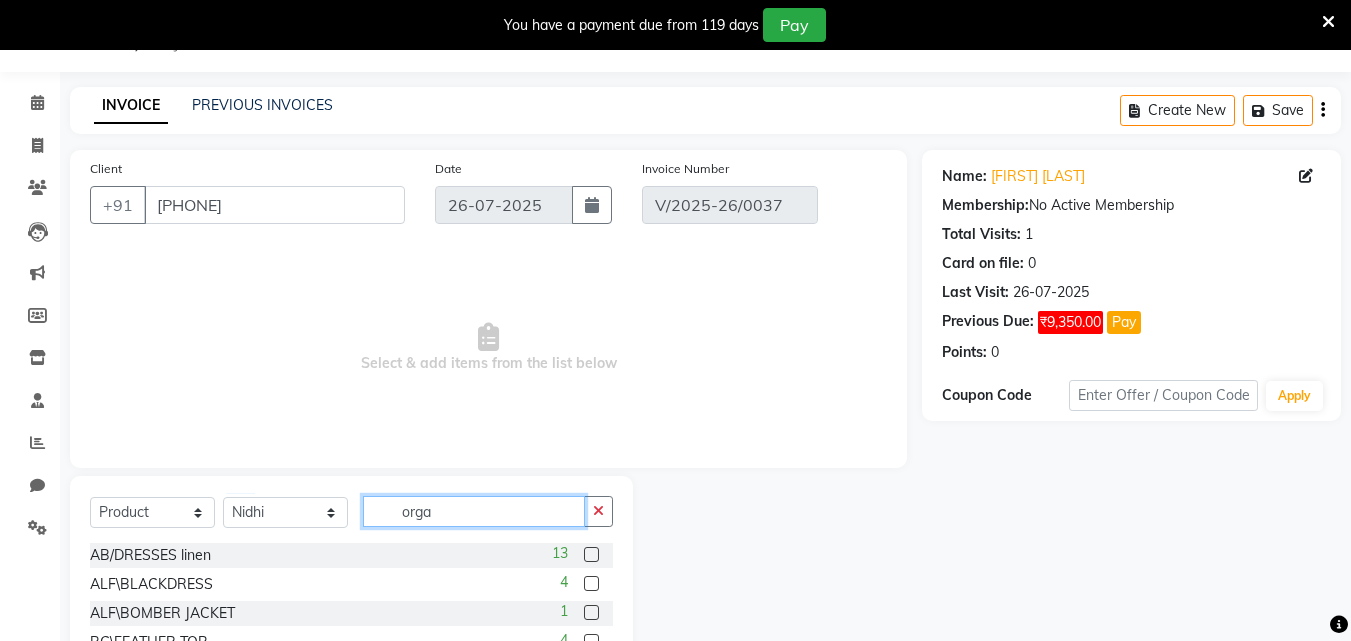 click on "orga" 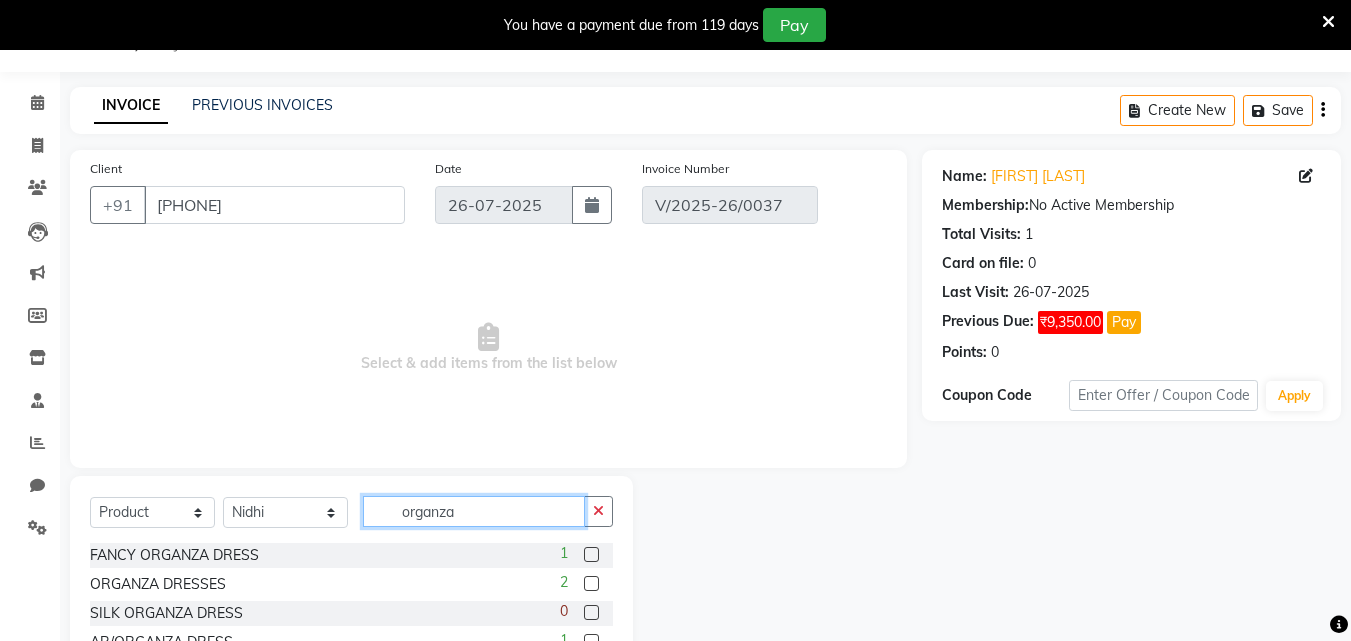 type on "organza" 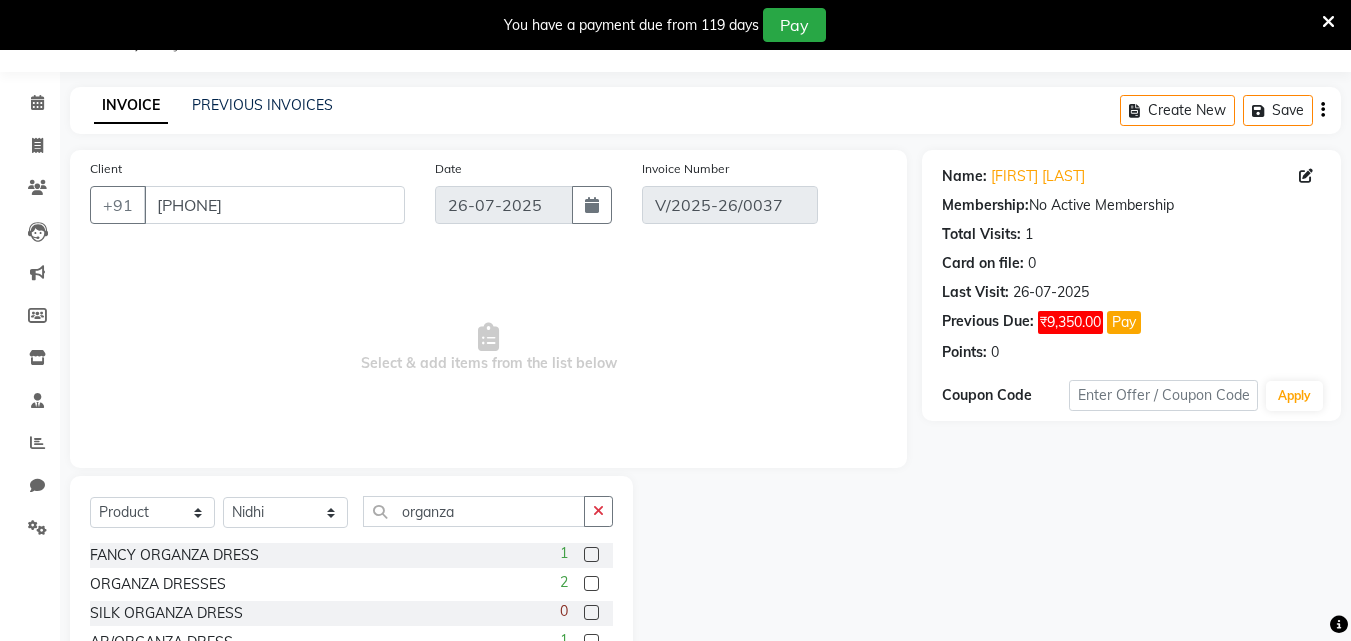 click 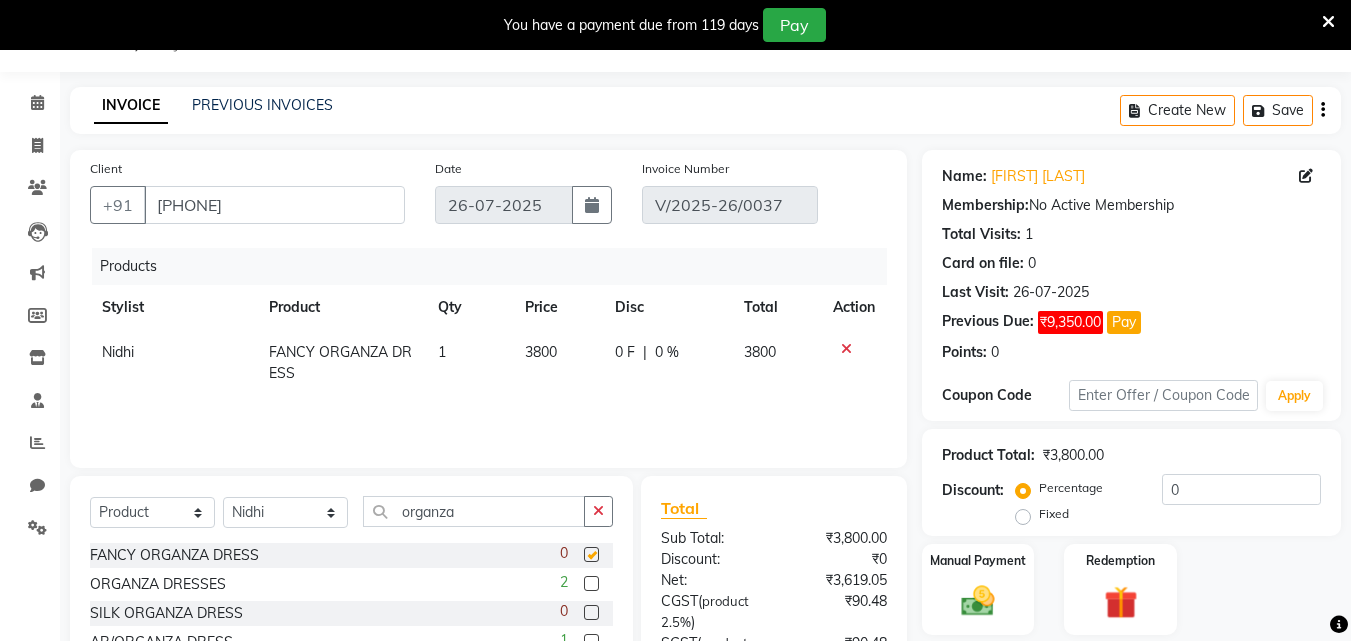 checkbox on "false" 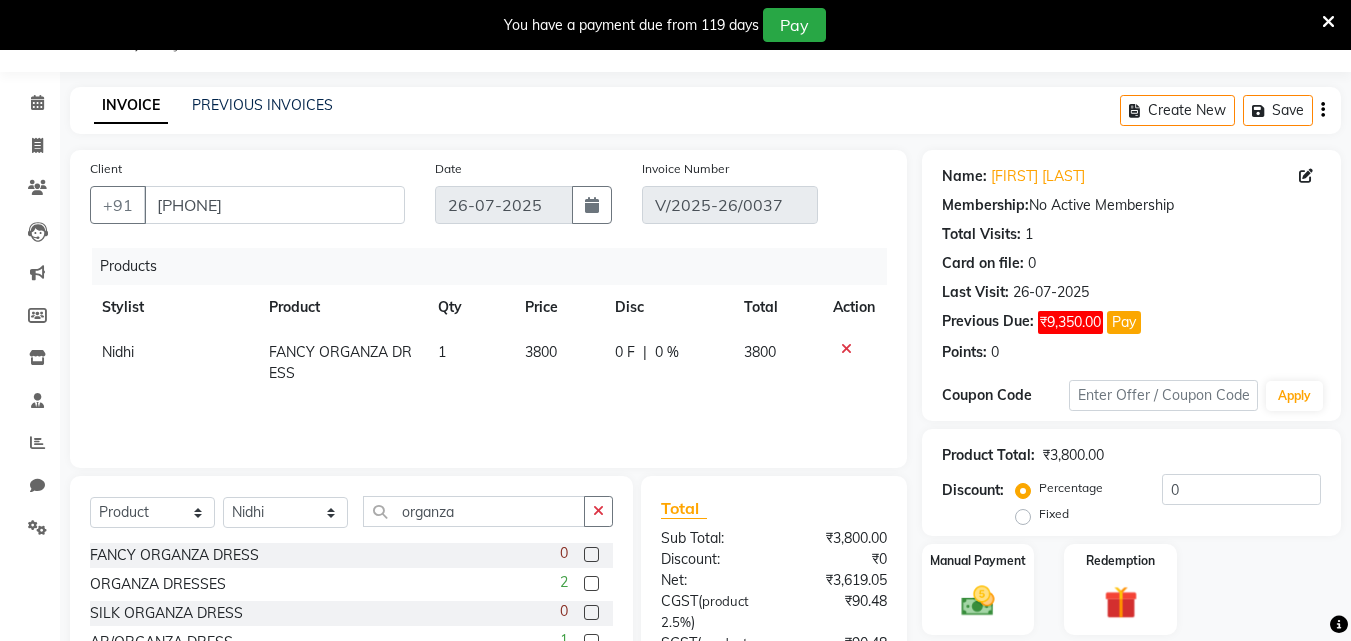 click 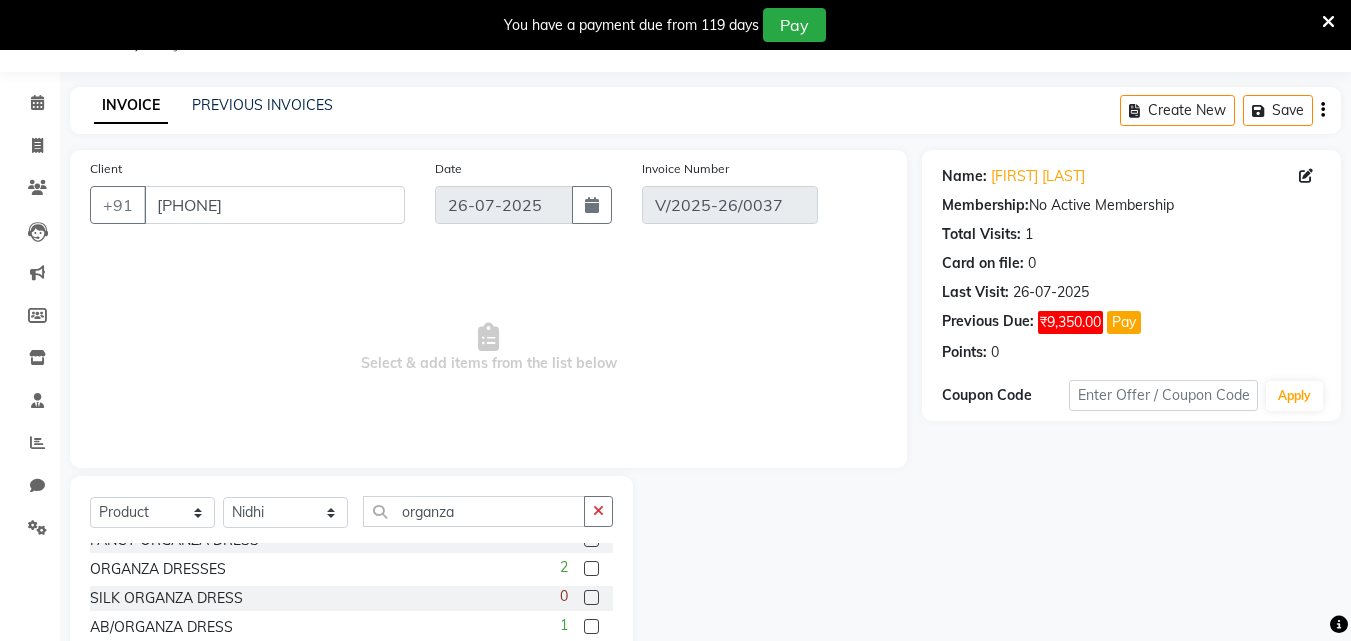 scroll, scrollTop: 16, scrollLeft: 0, axis: vertical 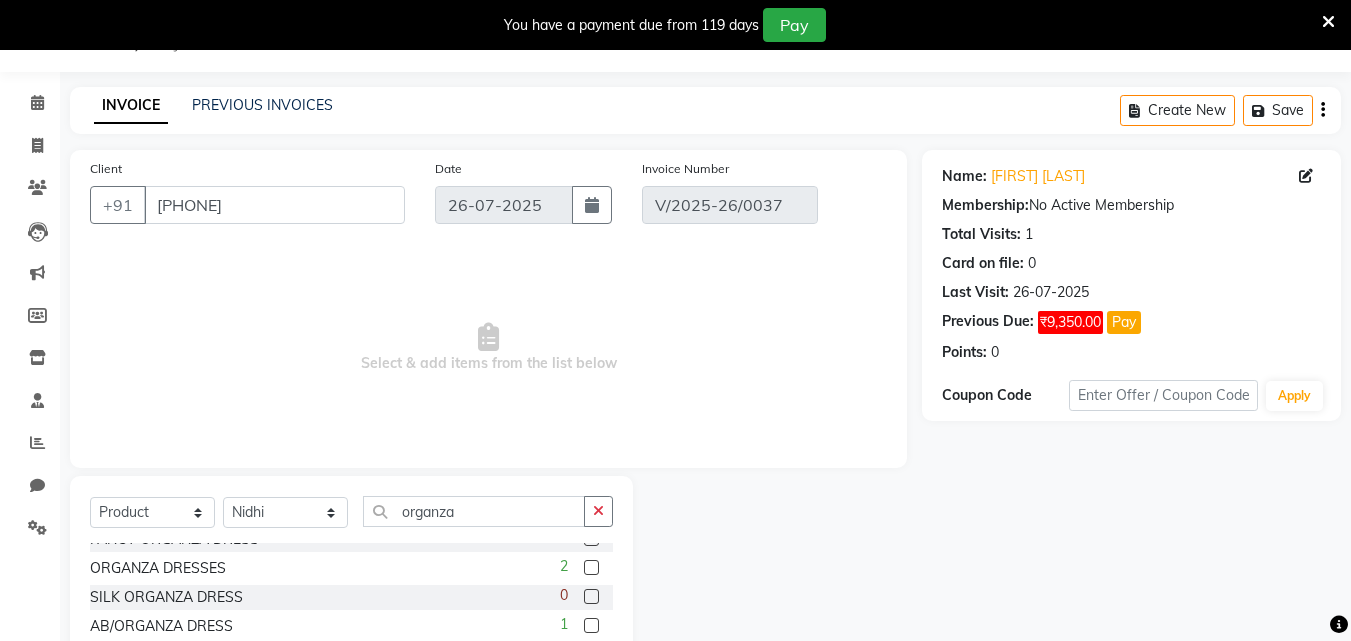 click 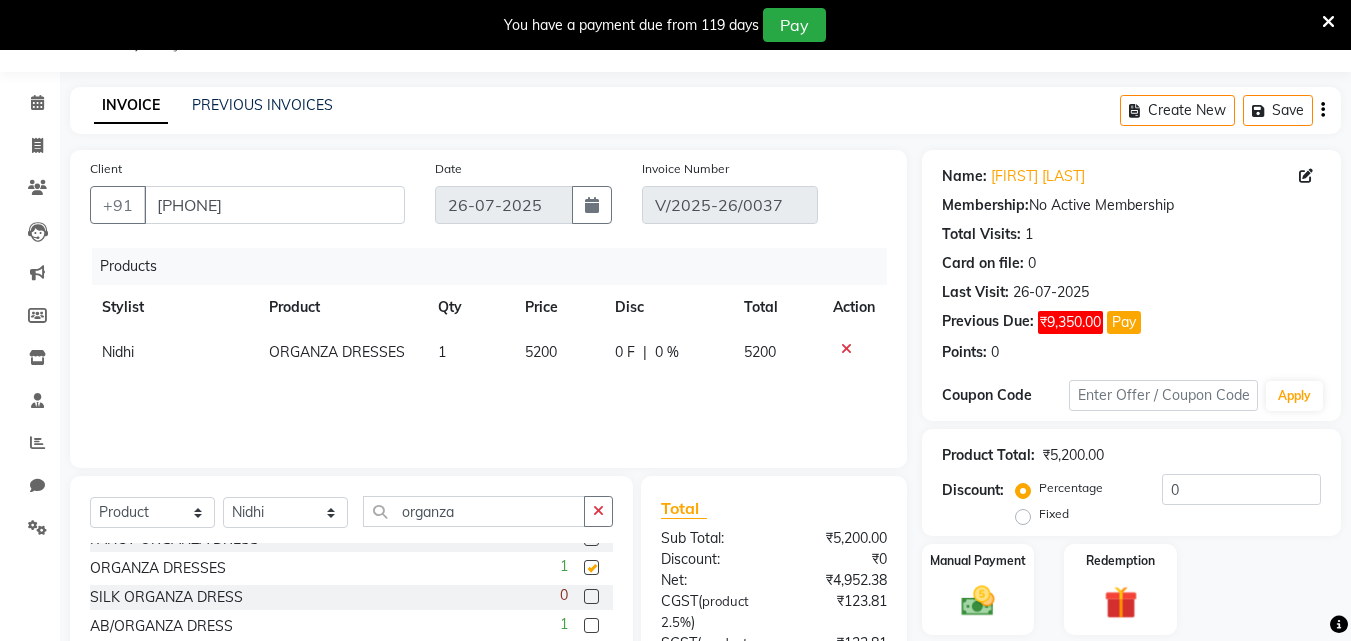 checkbox on "false" 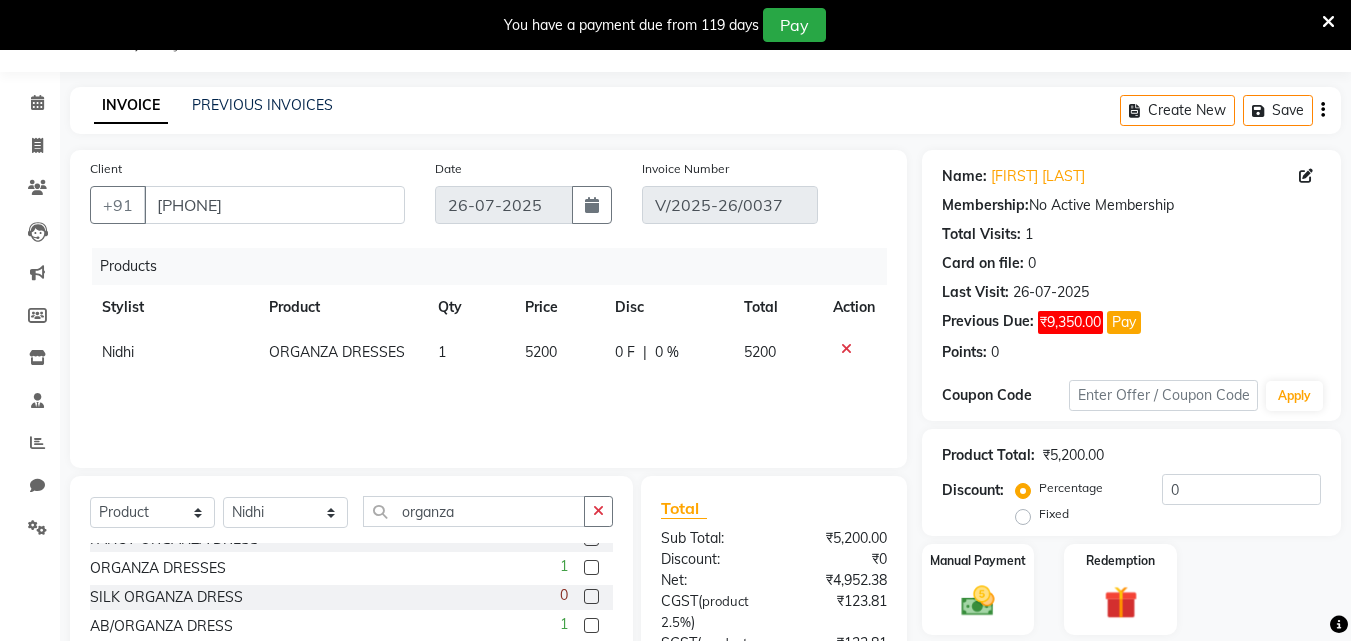 click 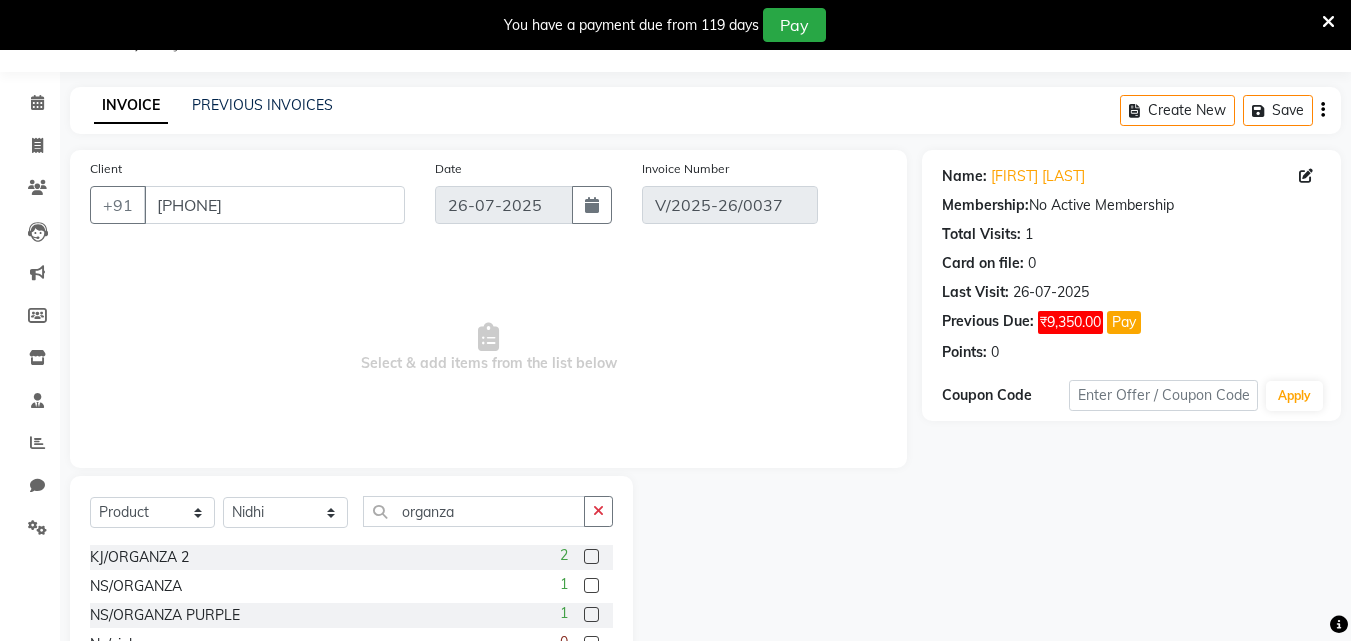 scroll, scrollTop: 235, scrollLeft: 0, axis: vertical 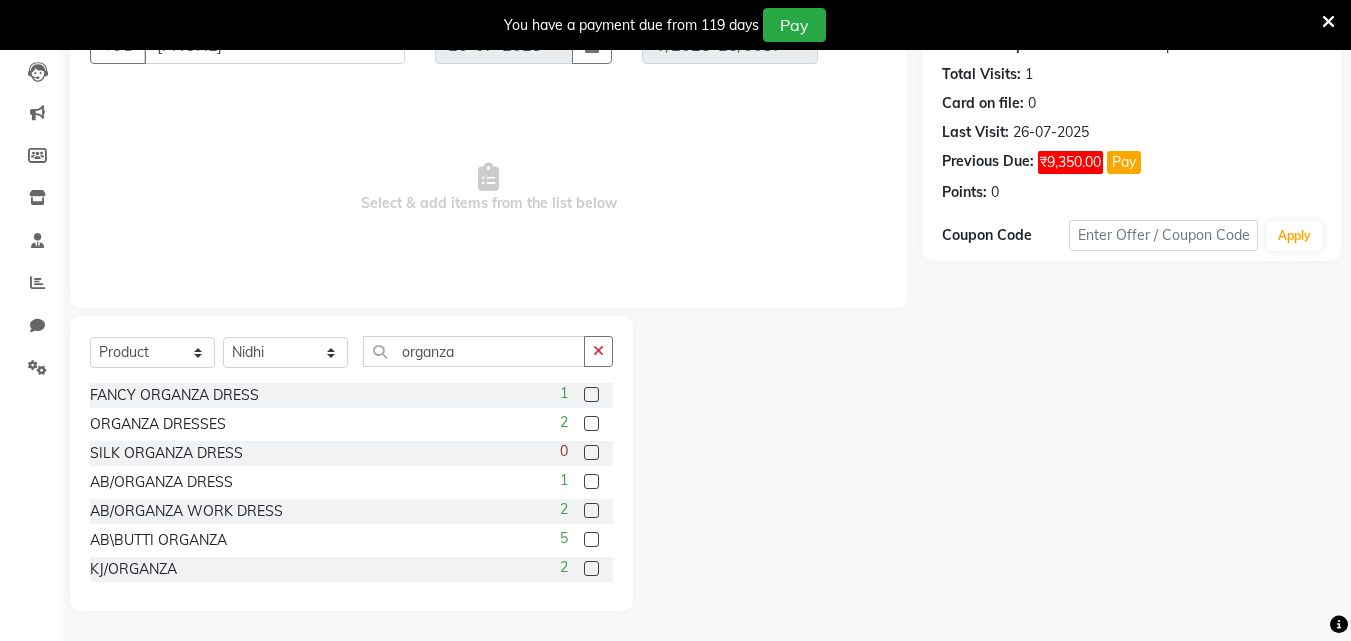 click 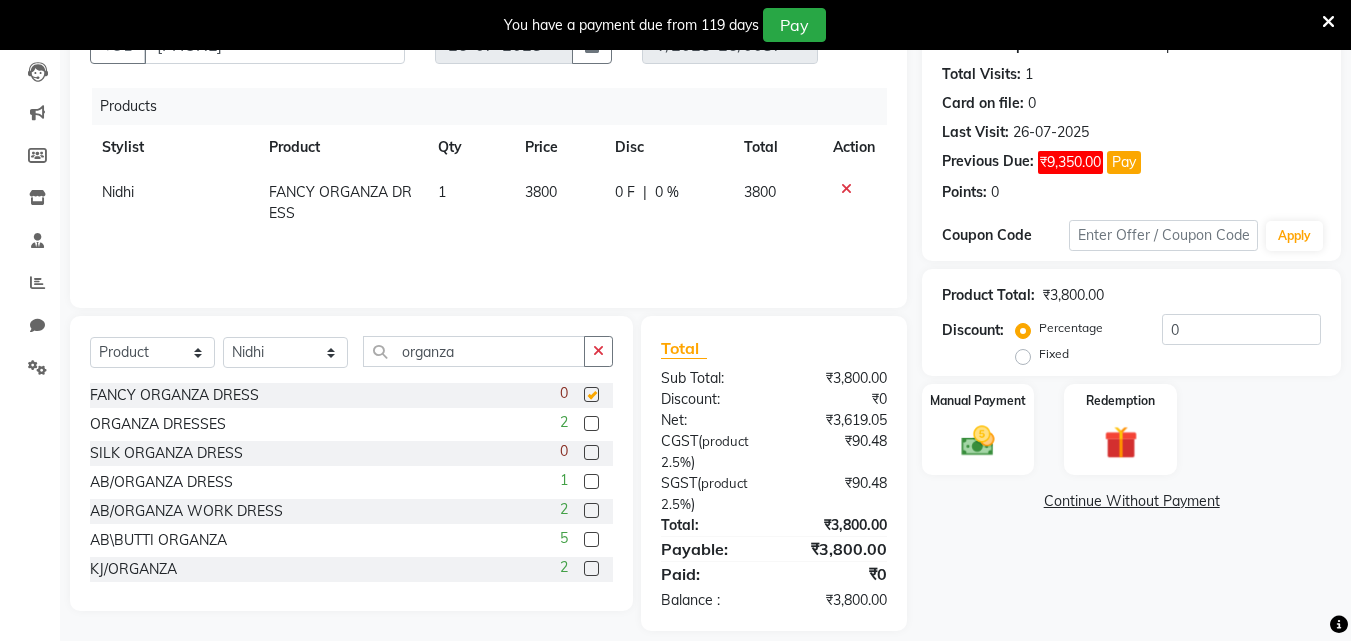 checkbox on "false" 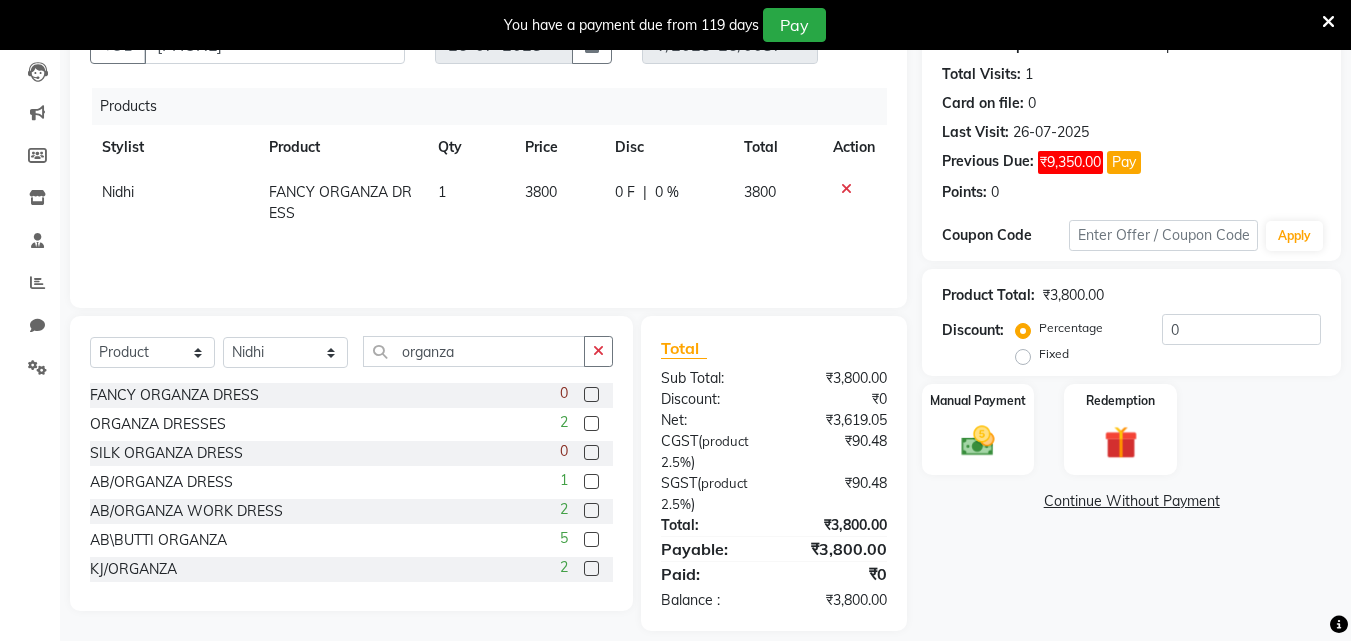 click on "2" 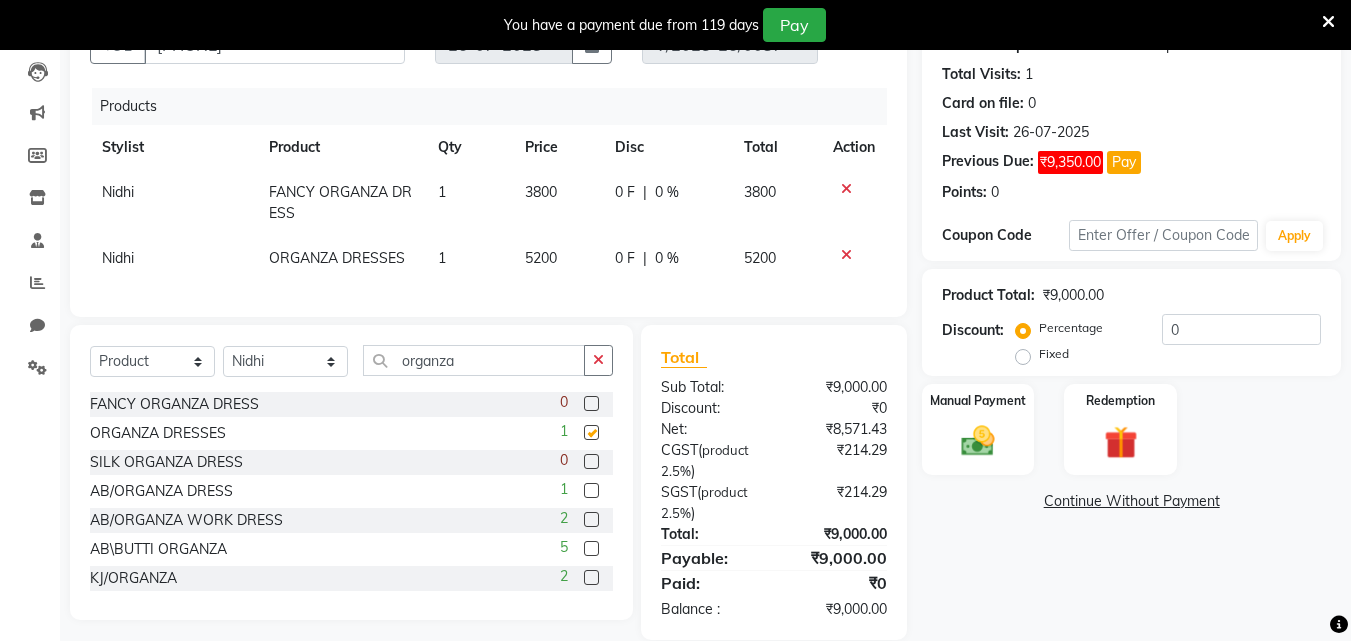 checkbox on "false" 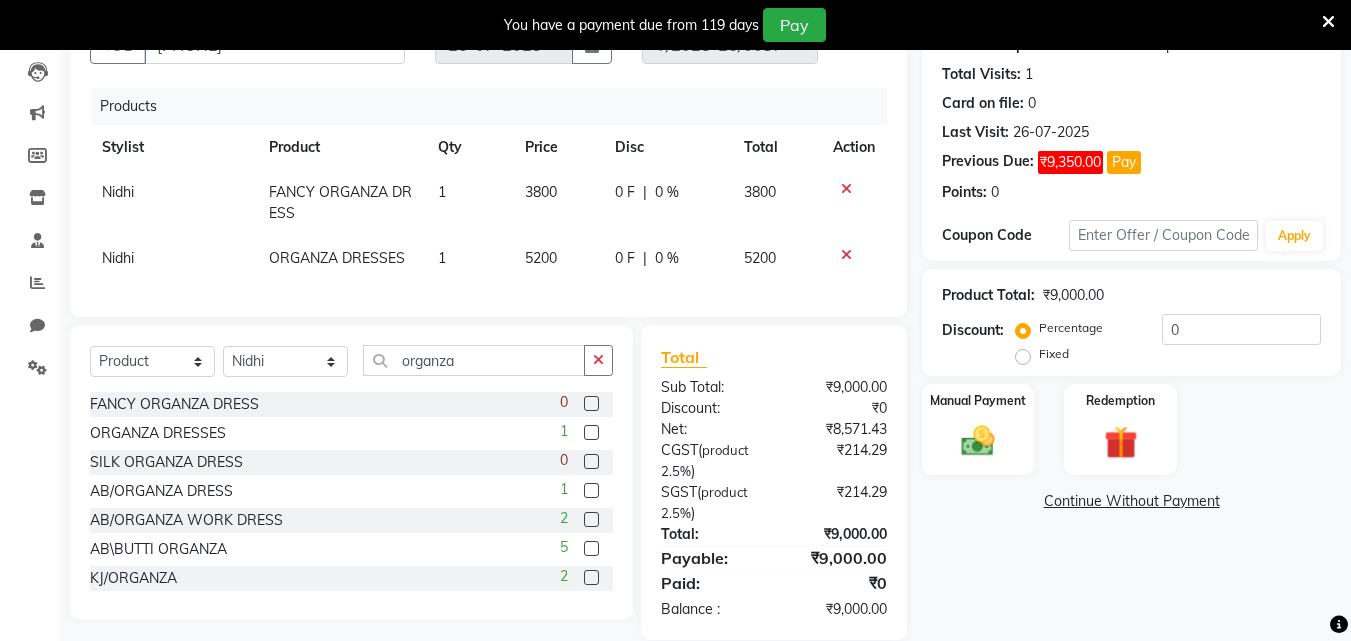 click 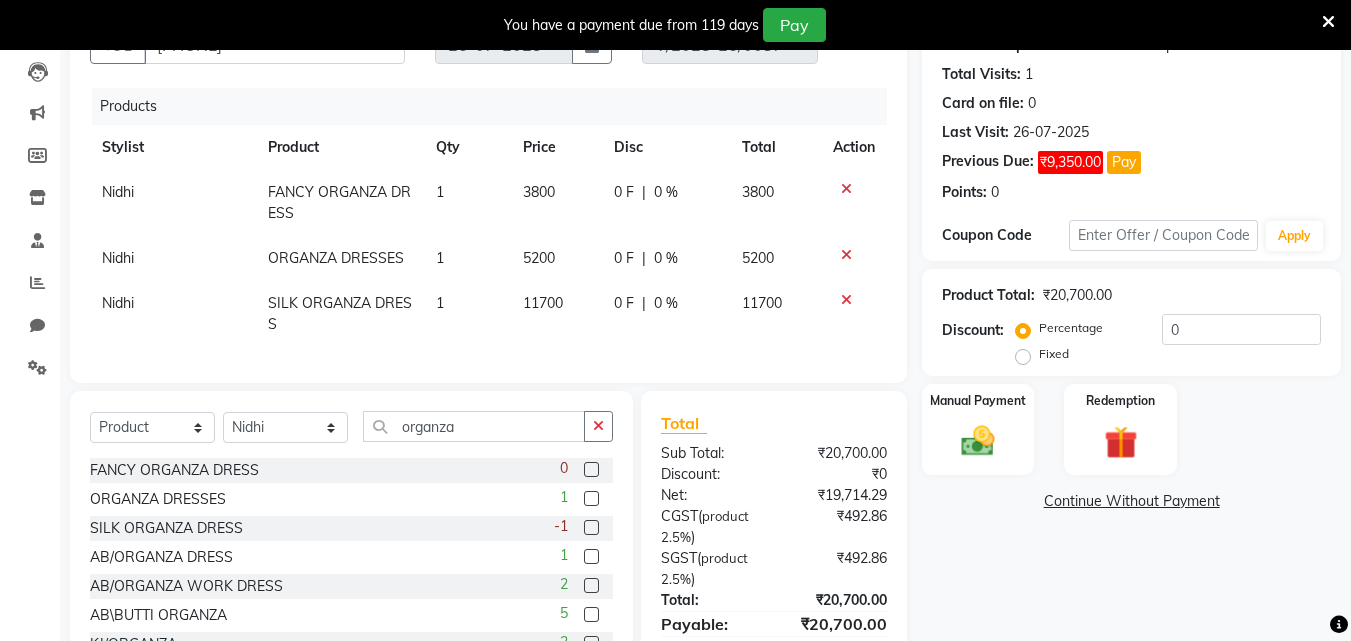 click 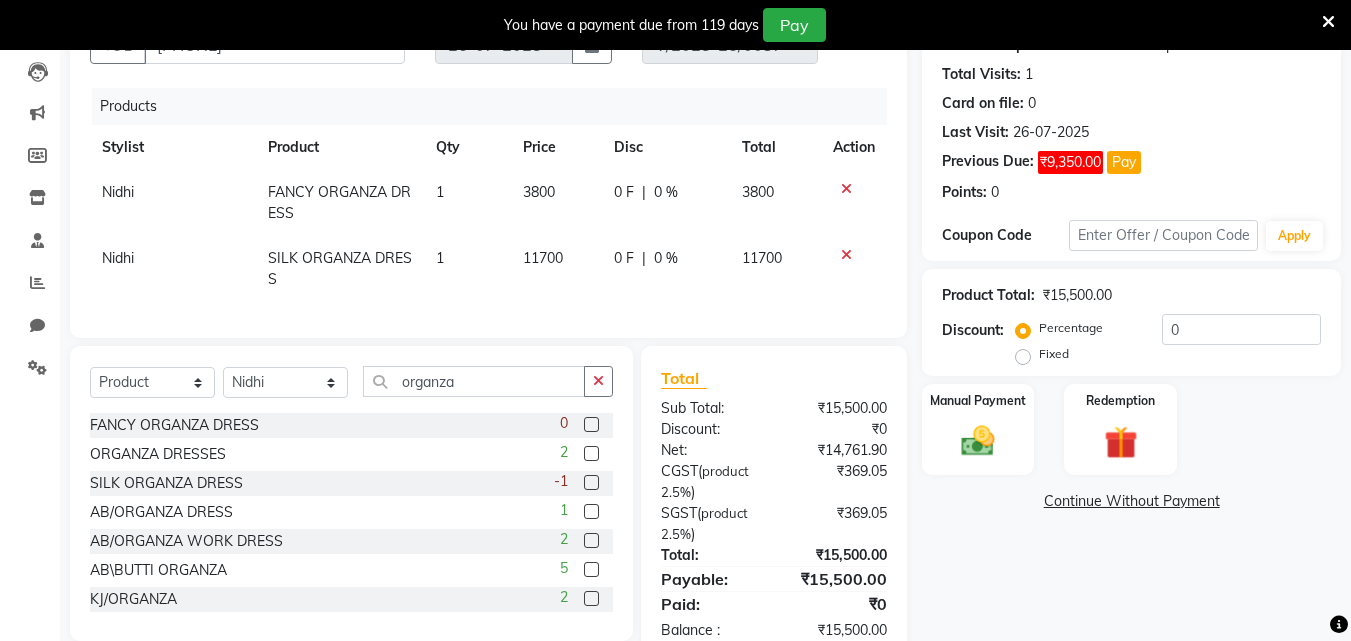 click 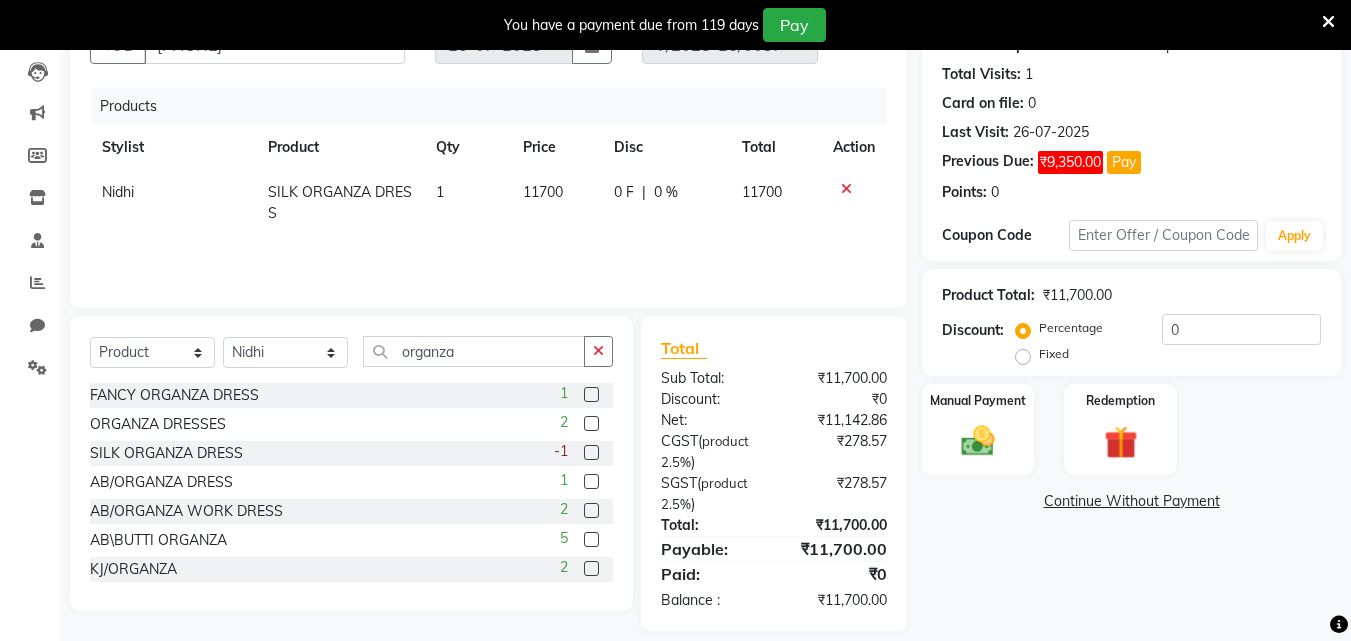 click 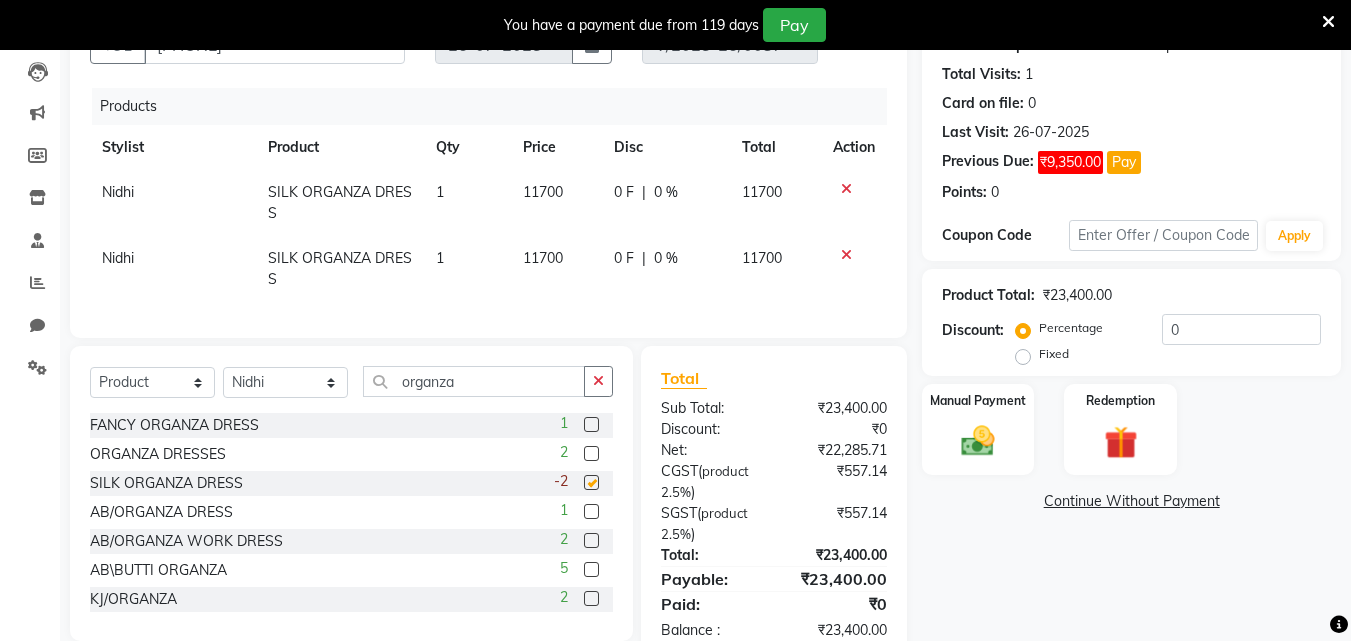 checkbox on "false" 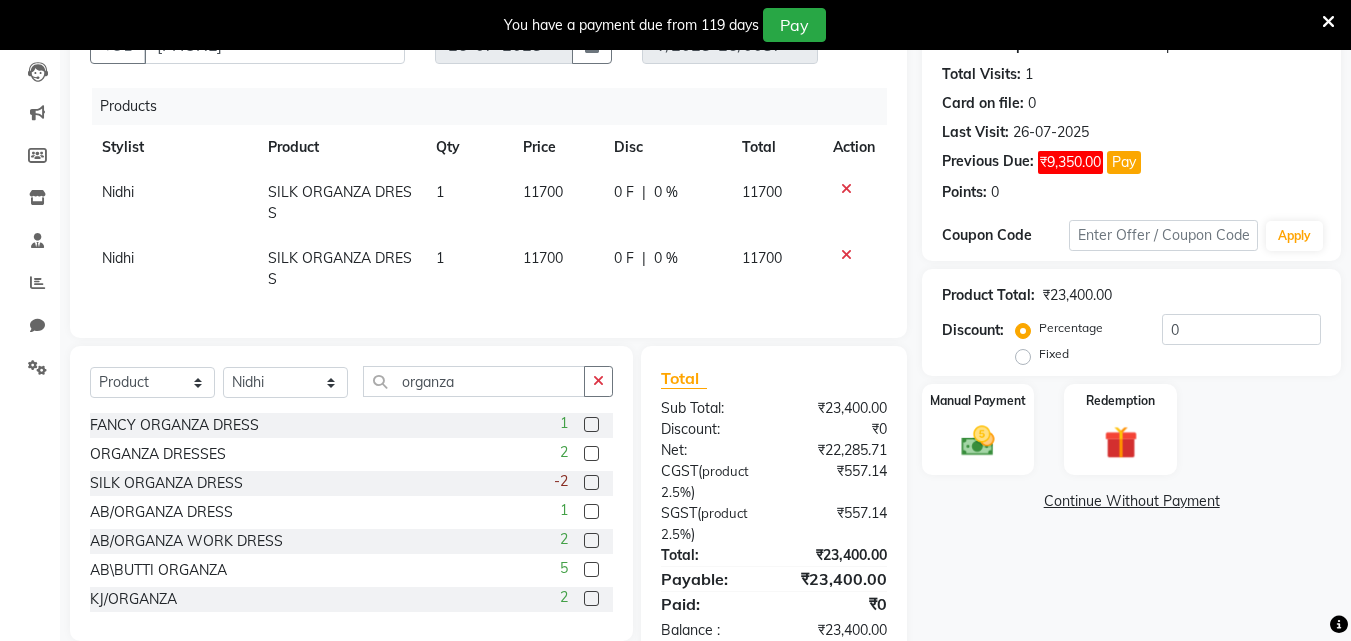 click 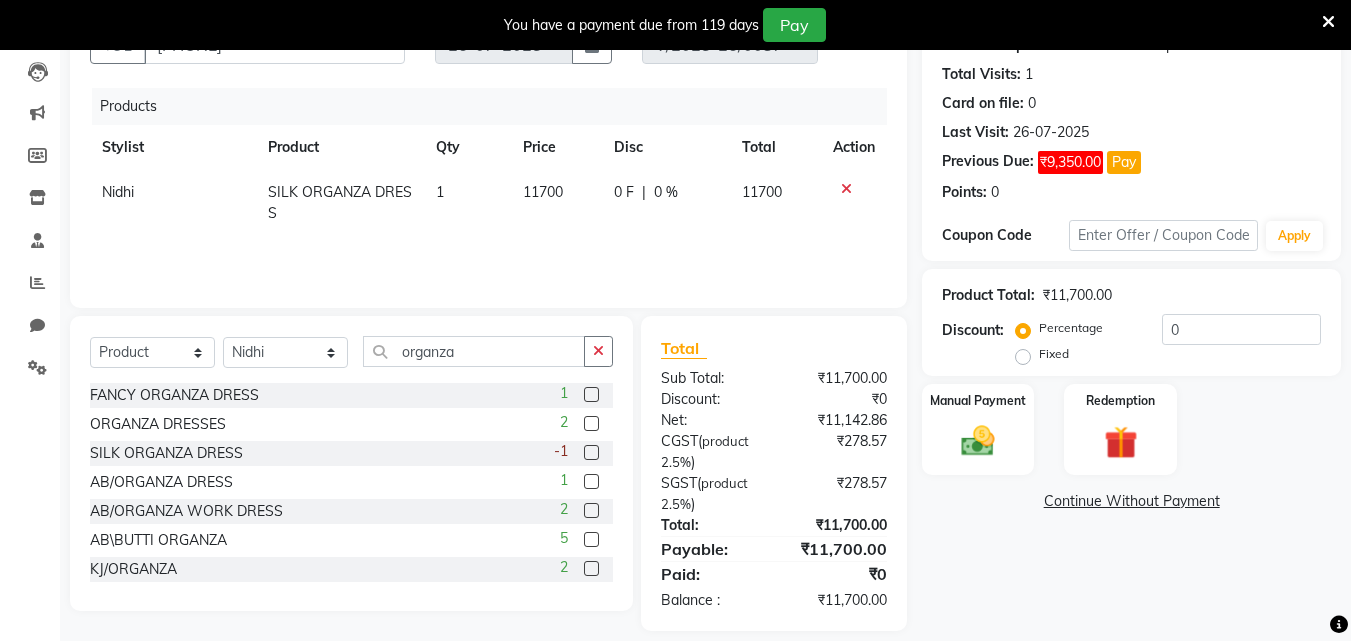 click on "0 %" 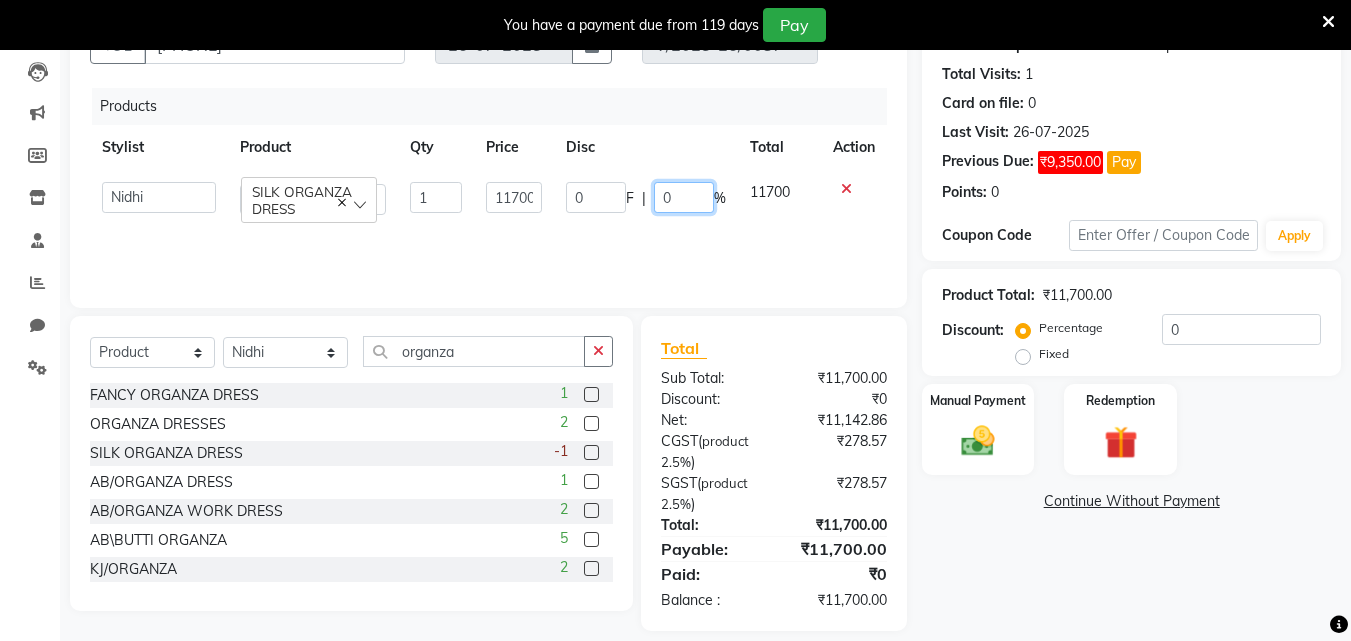 click on "0" 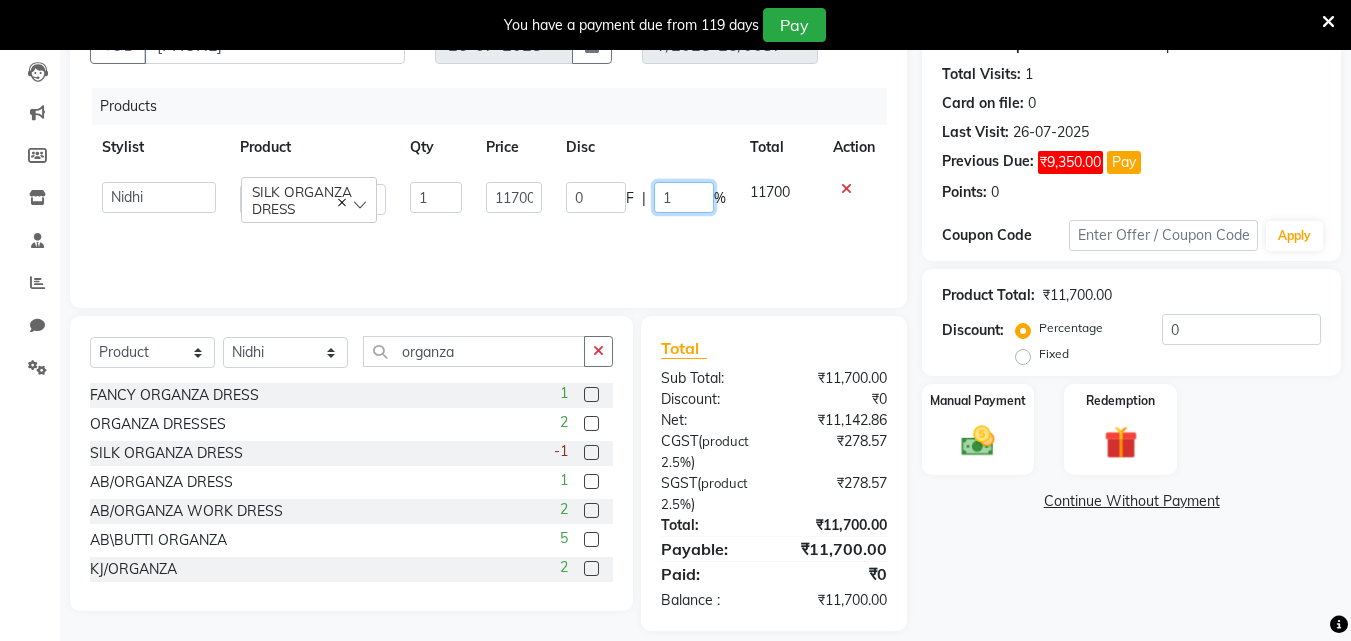 type on "15" 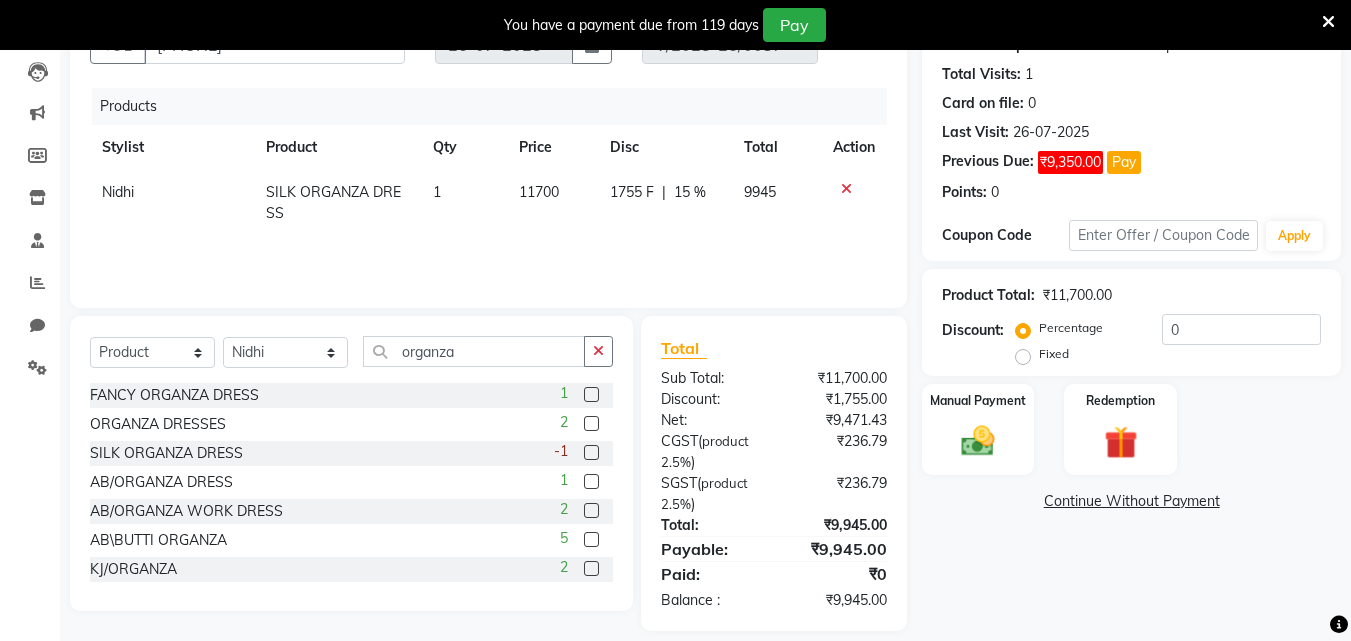 click on "Products Stylist Product Qty Price Disc Total Action Nidhi SILK ORGANZA DRESS 1 11700 1755 F | 15 % 9945" 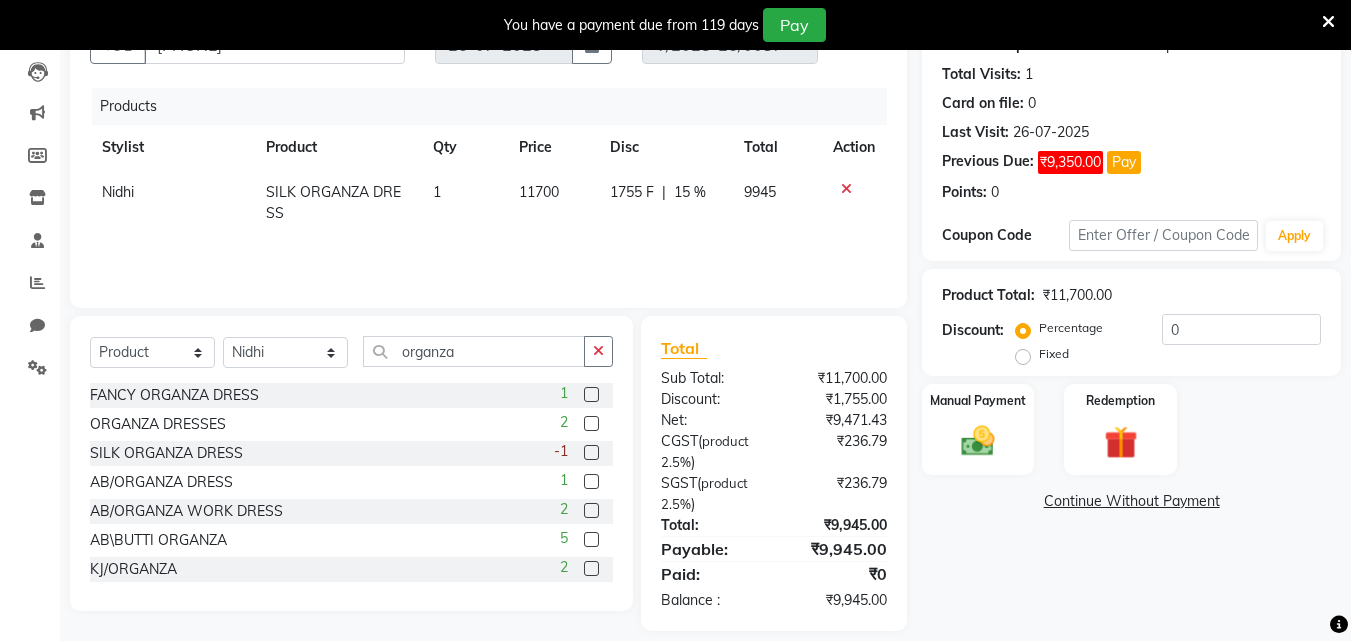 click on "15 %" 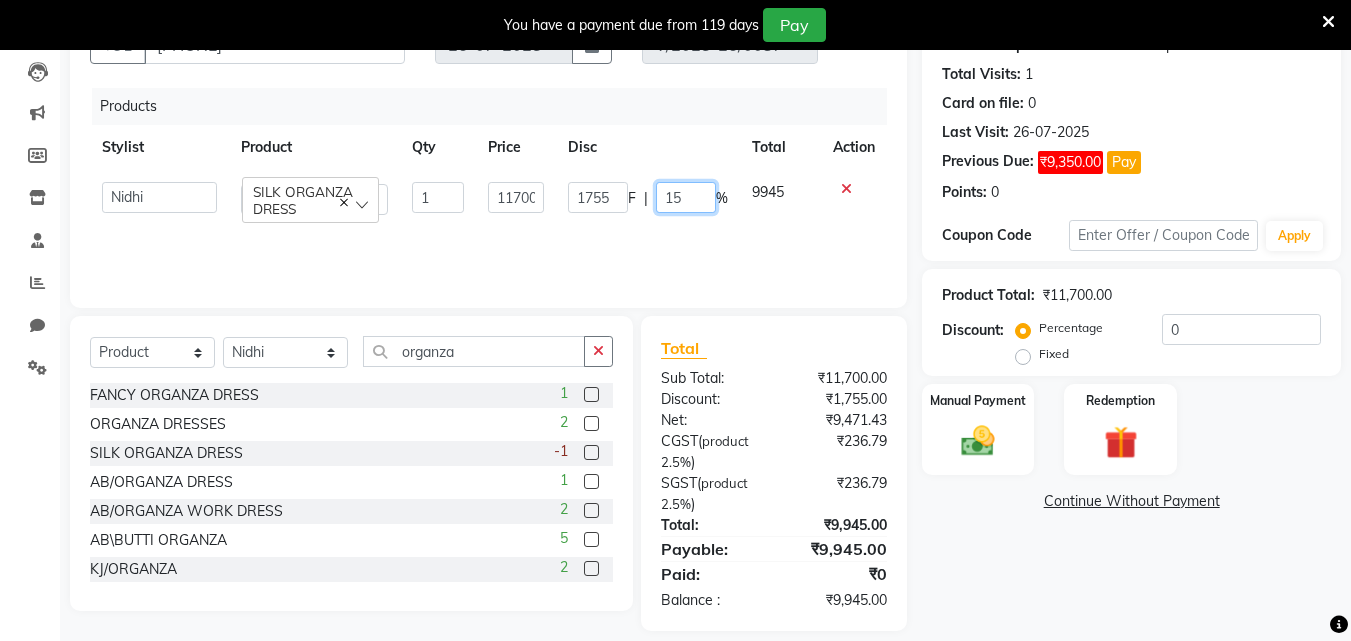 click on "15" 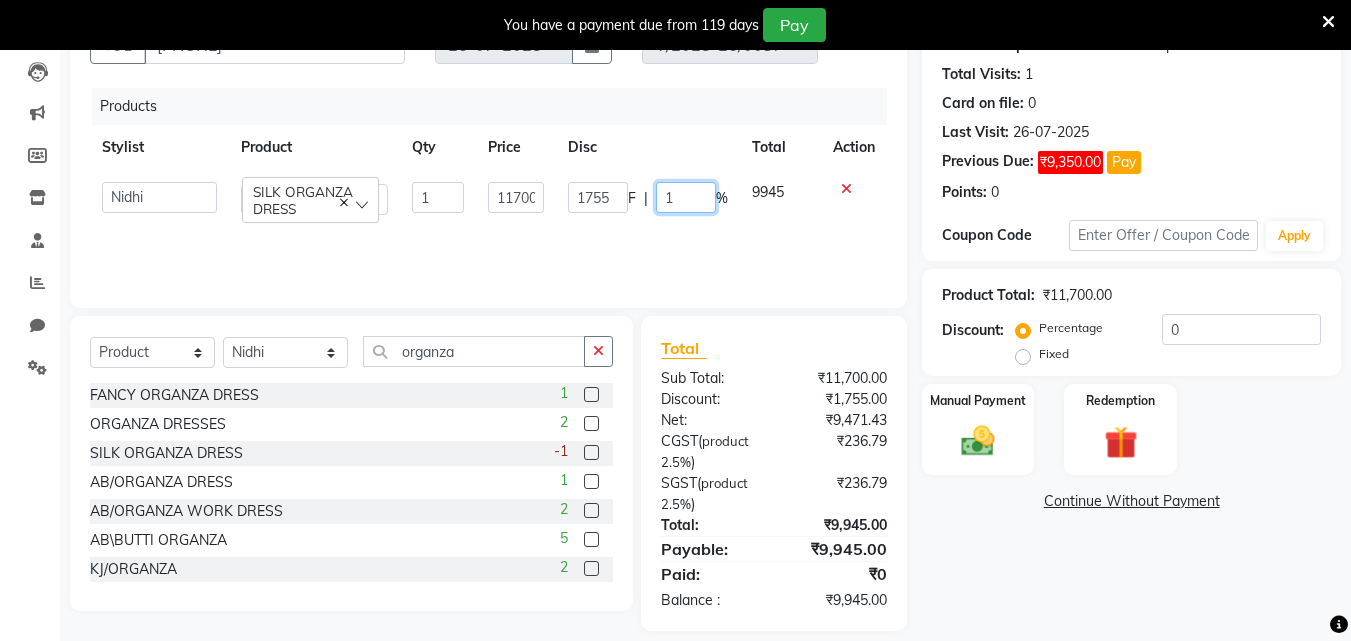 type on "10" 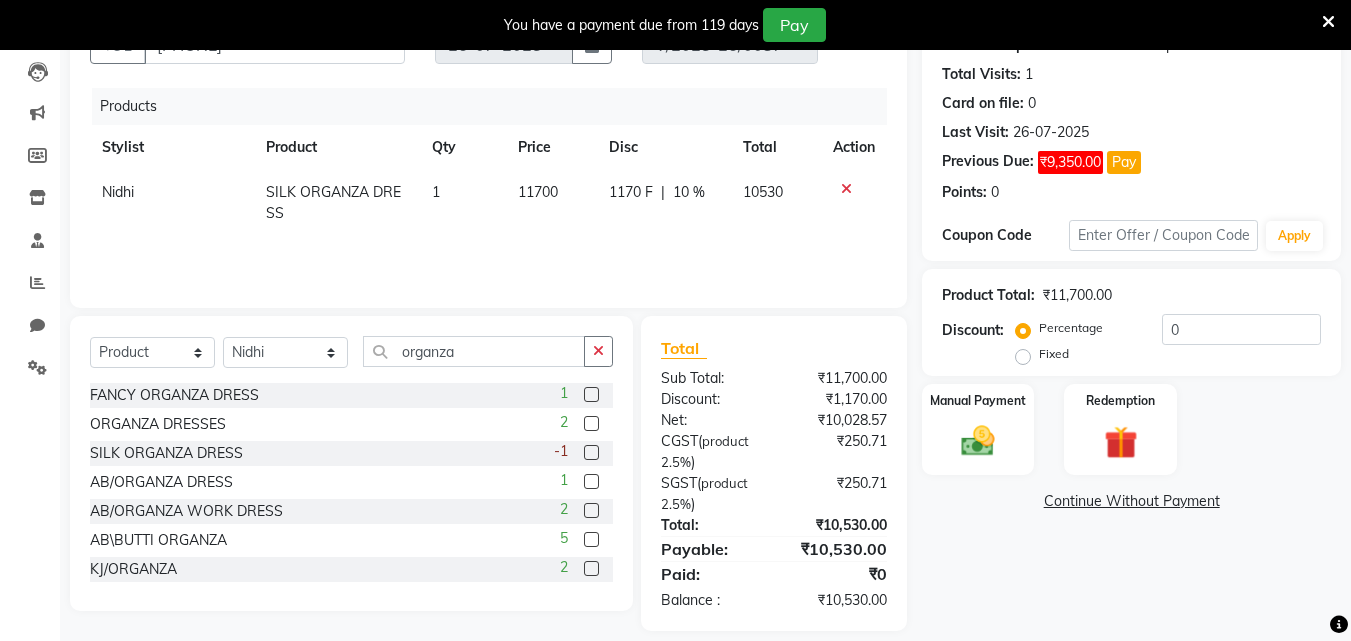 click on "Products Stylist Product Qty Price Disc Total Action Nidhi SILK ORGANZA DRESS 1 11700 1170 F | 10 % 10530" 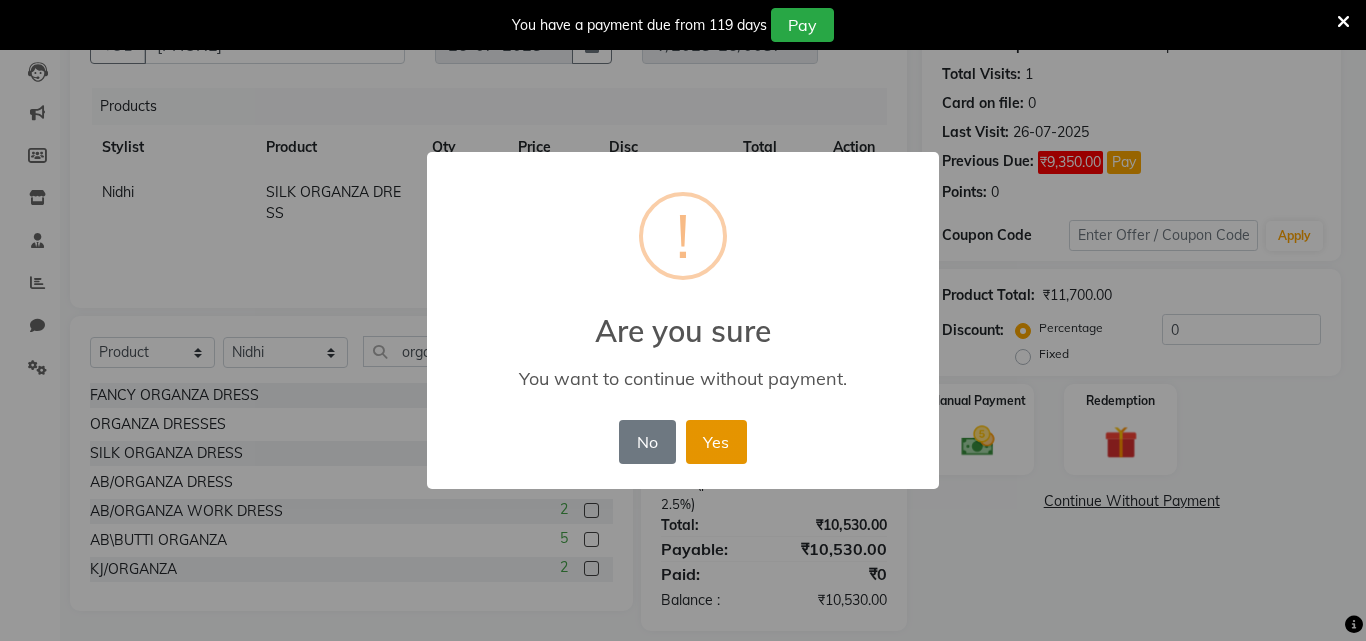 click on "Yes" at bounding box center (716, 442) 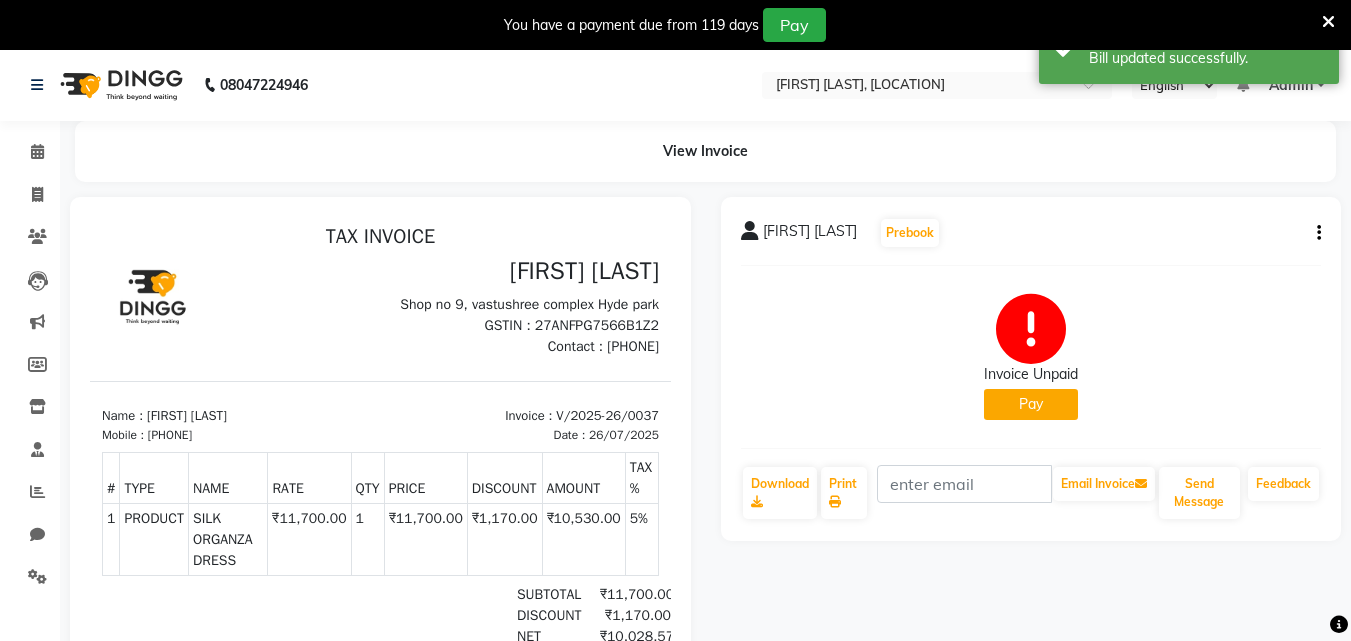 scroll, scrollTop: 0, scrollLeft: 0, axis: both 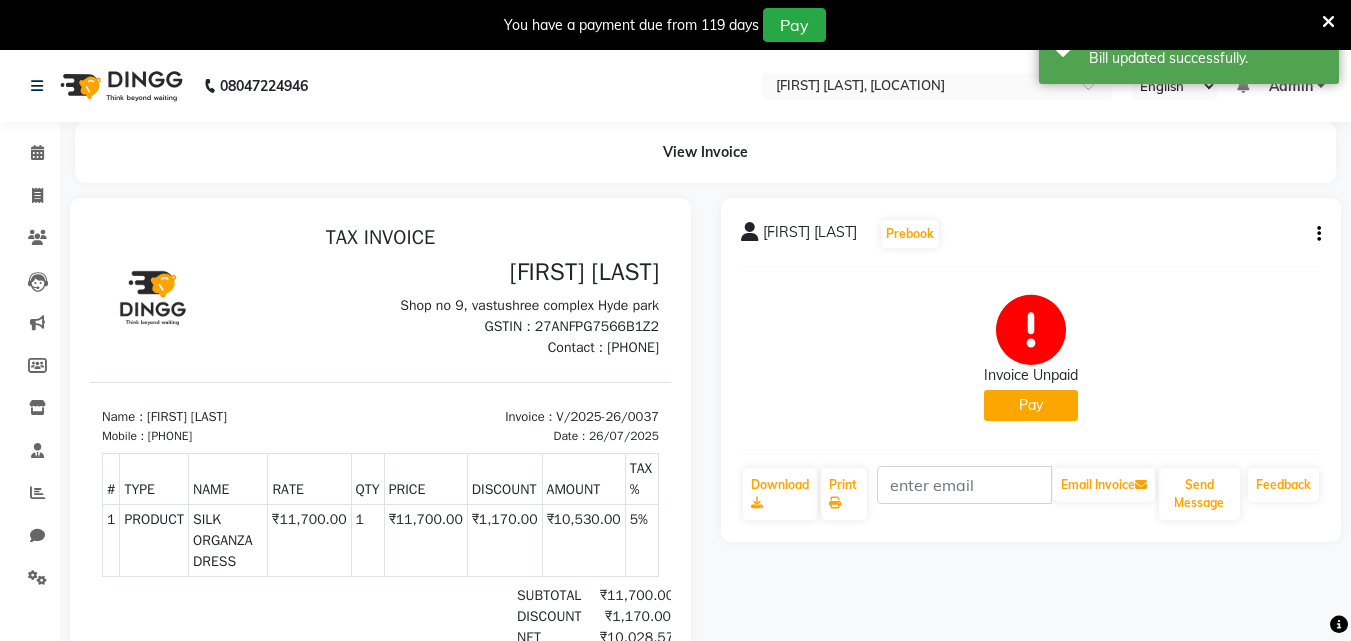 click at bounding box center (1328, 22) 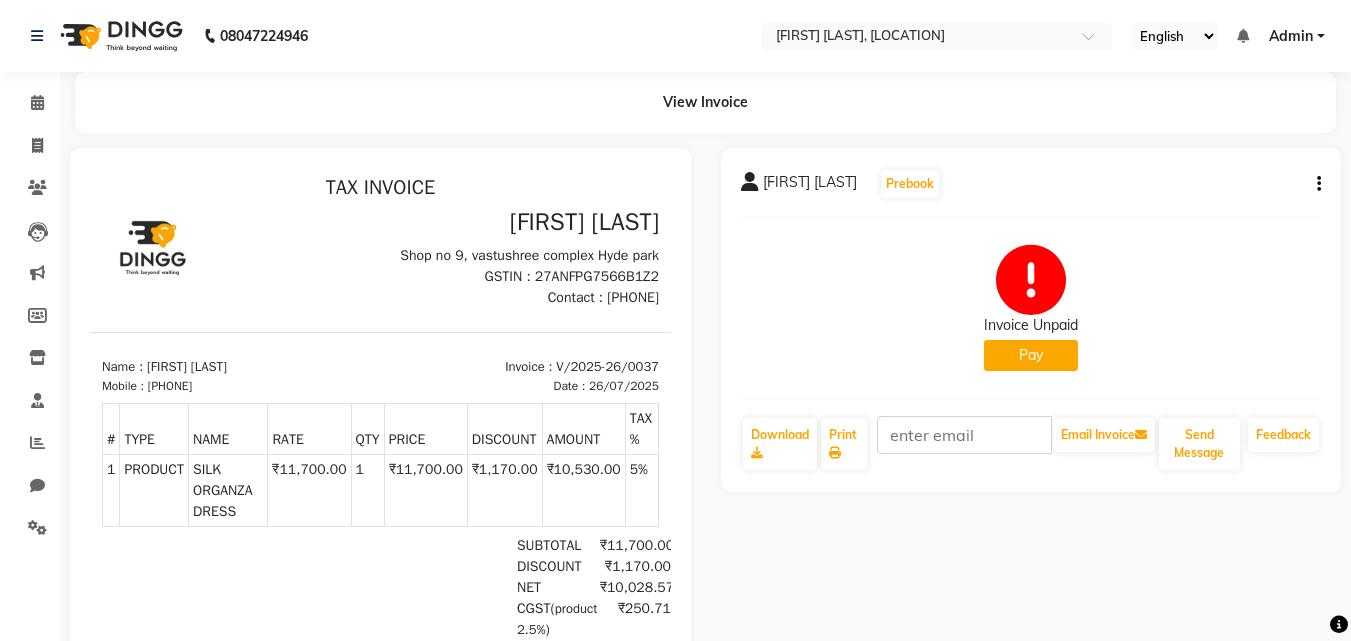 click 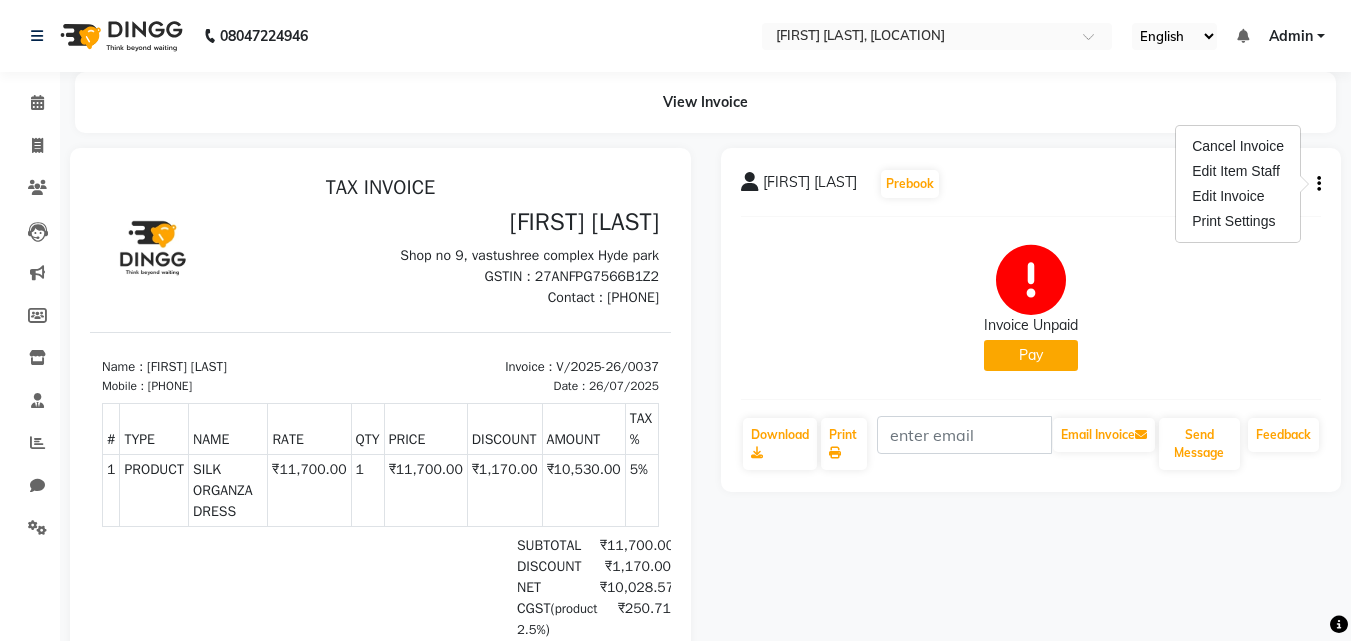 click on "Invoice Unpaid   Pay" 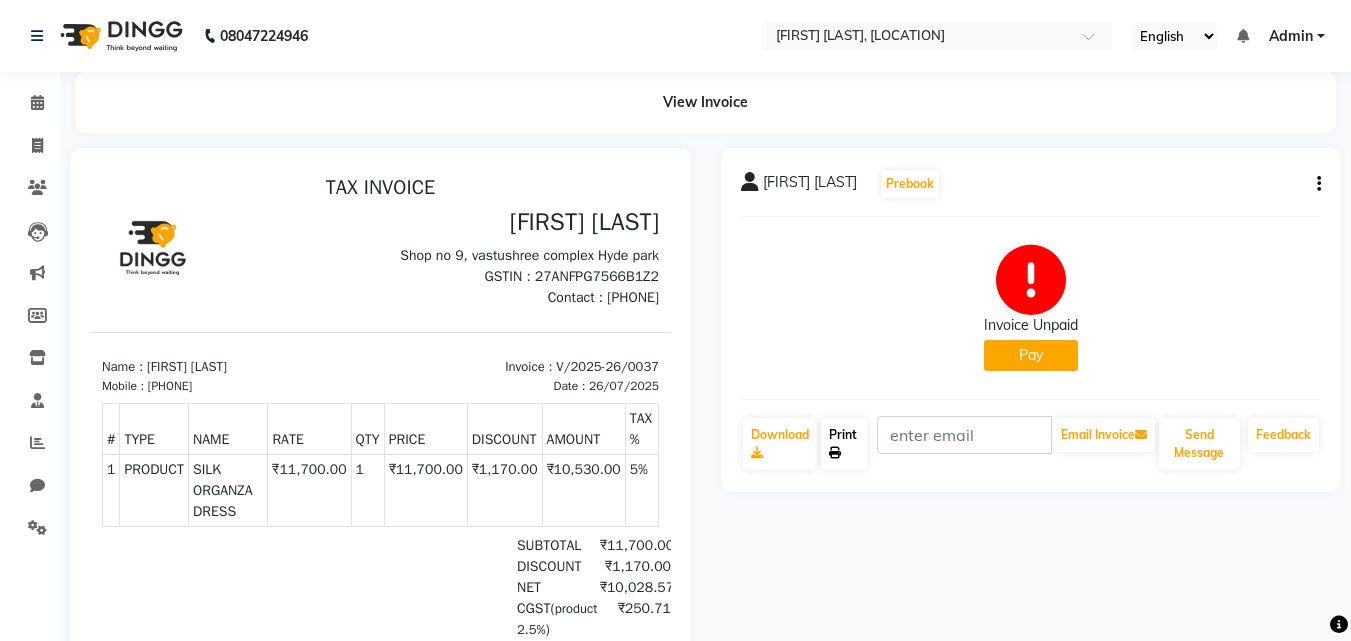 click on "Print" 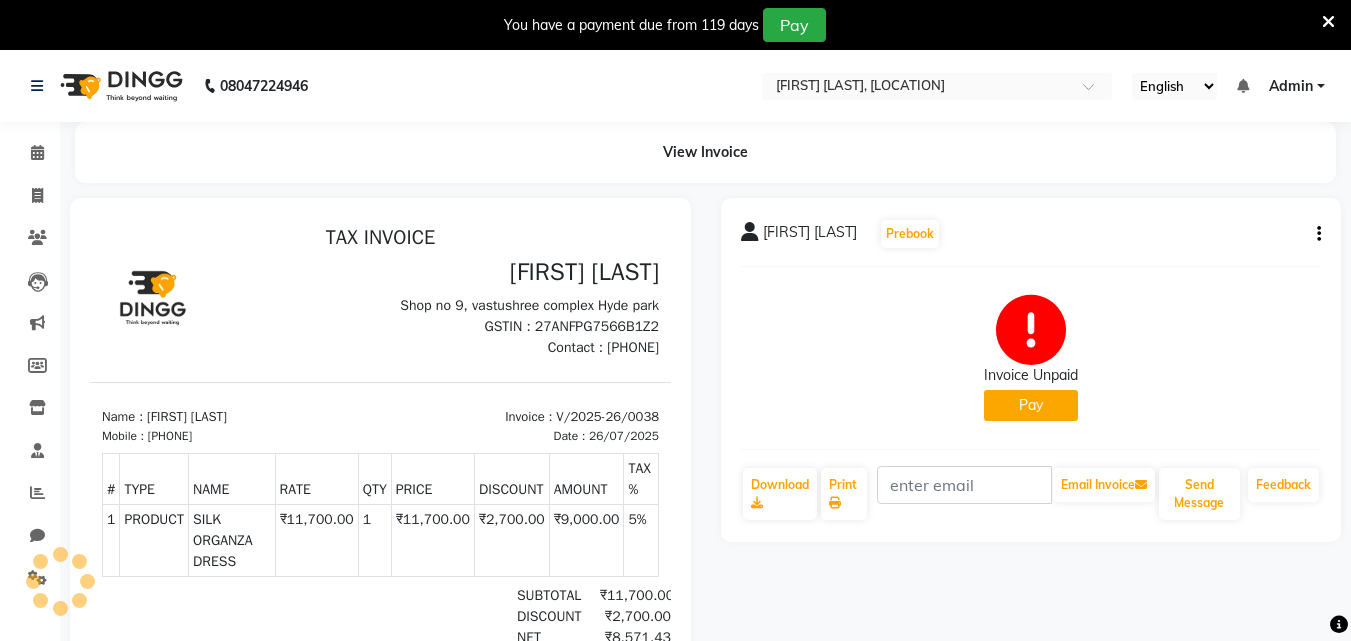 scroll, scrollTop: 0, scrollLeft: 0, axis: both 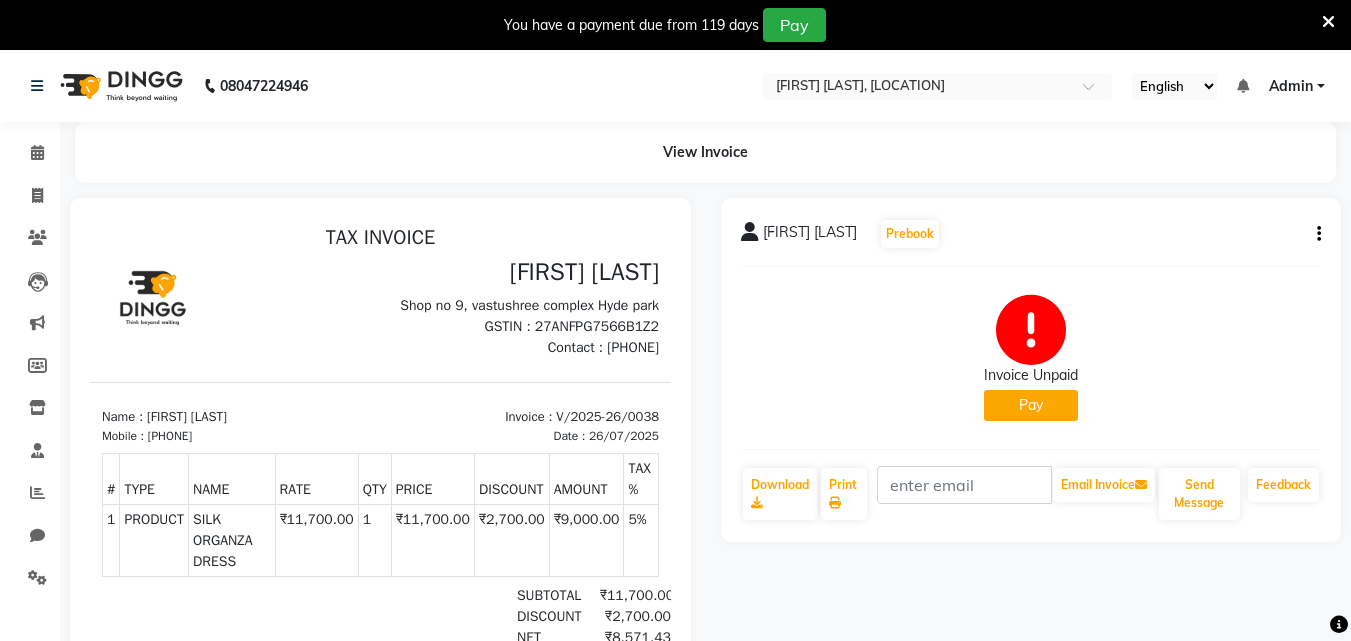 click on "[PHONE] Select Location × [FIRST] [LAST], [LOCATION] English ENGLISH Español العربية मराठी हिंदी ગુજરાતી தமிழ் 中文 Notifications nothing to show Admin Manage Profile Change Password Sign out  Version:3.15.11" 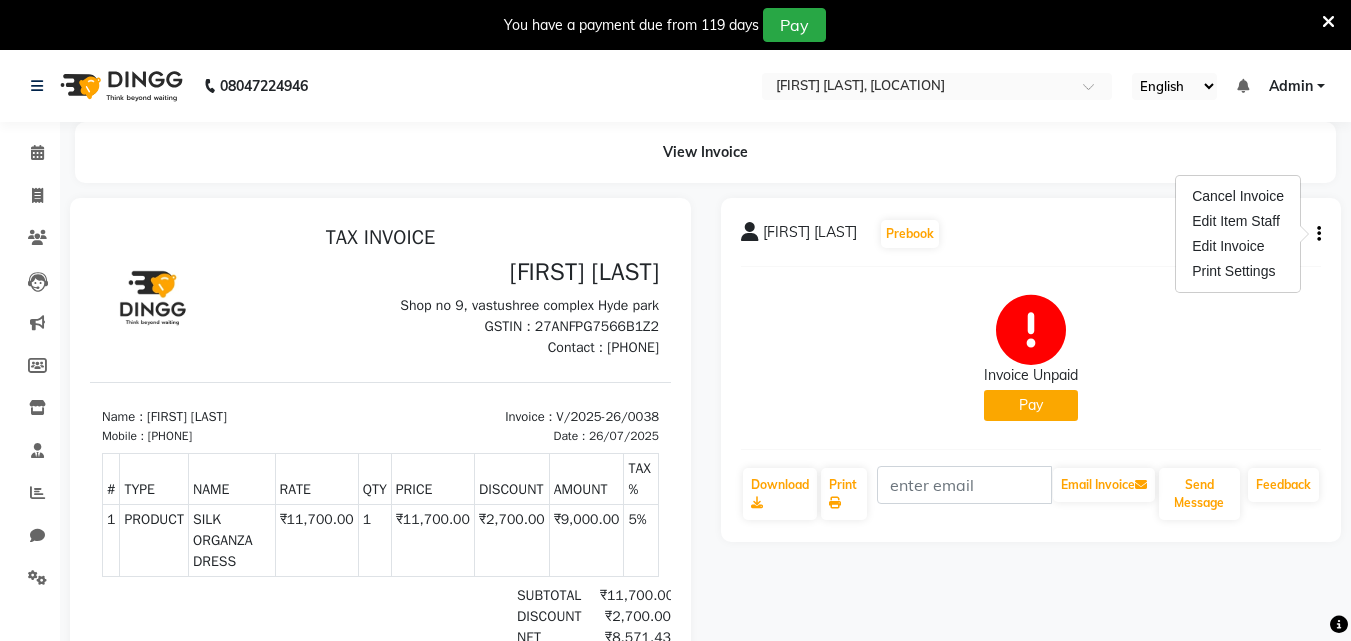 click 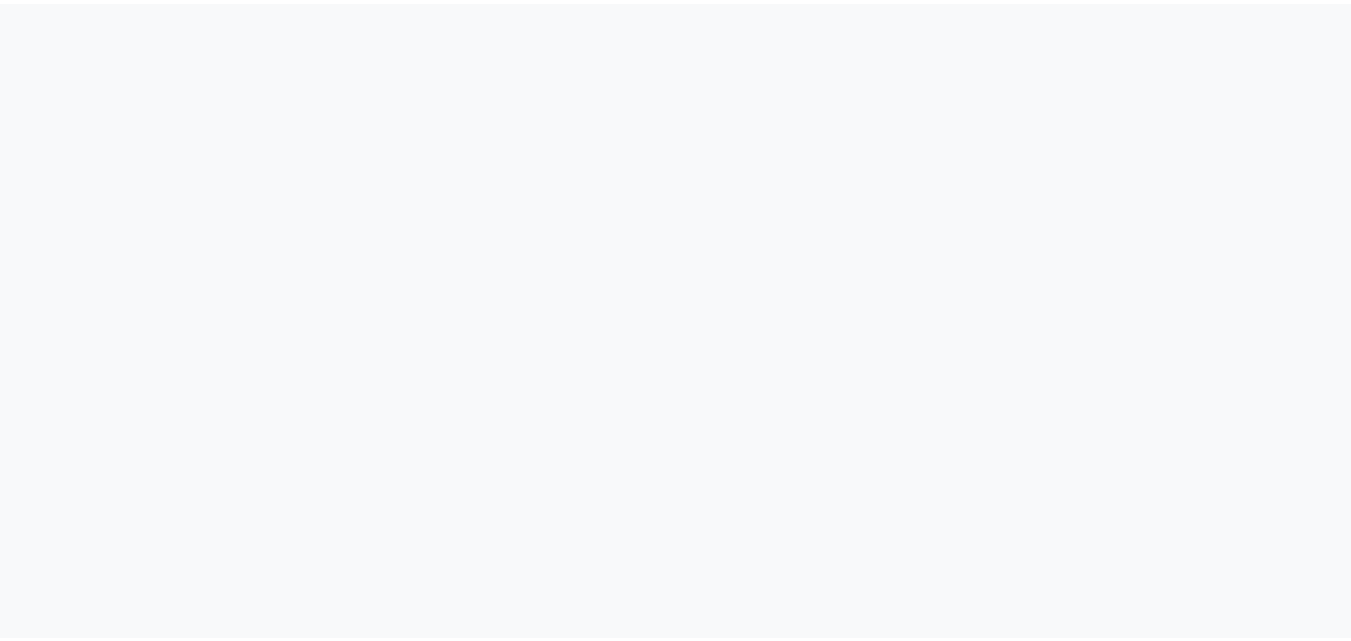 scroll, scrollTop: 0, scrollLeft: 0, axis: both 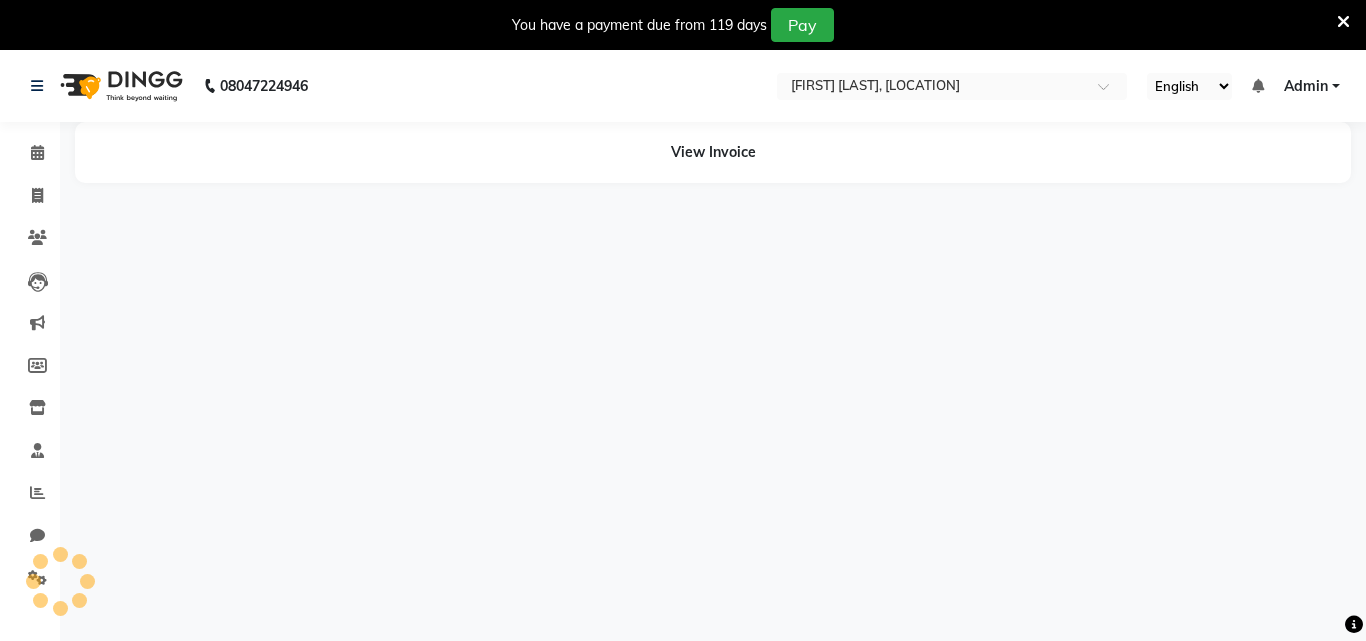 select on "en" 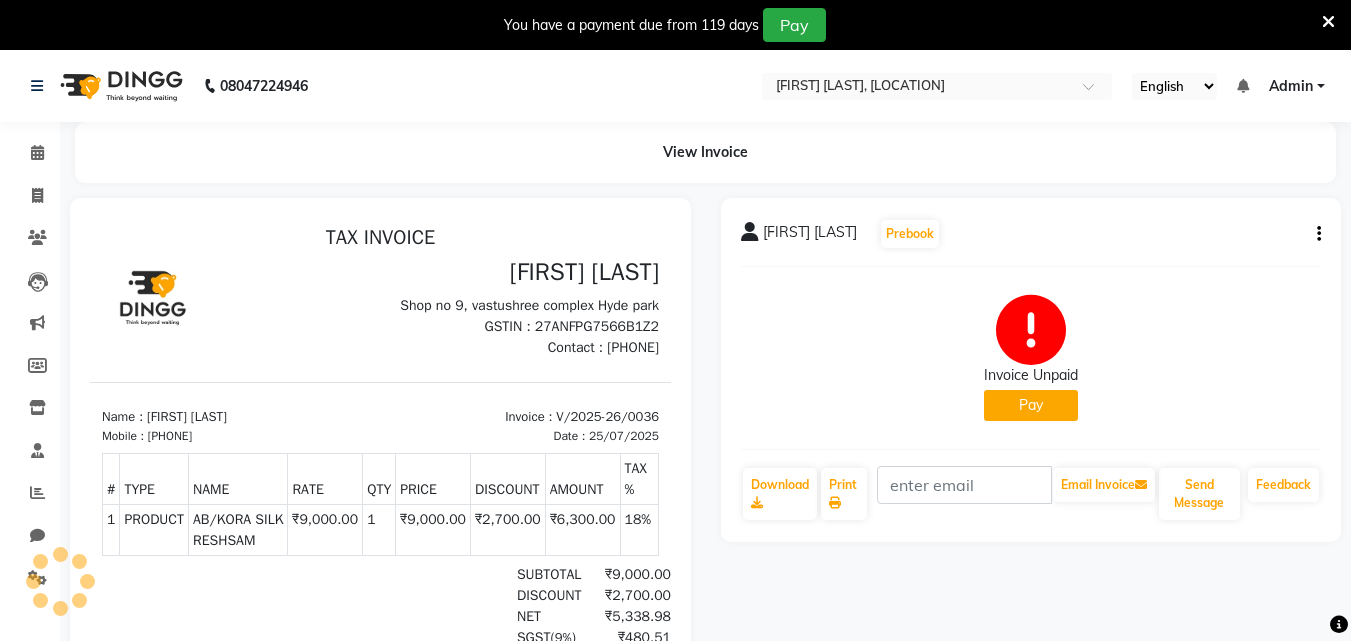 scroll, scrollTop: 0, scrollLeft: 0, axis: both 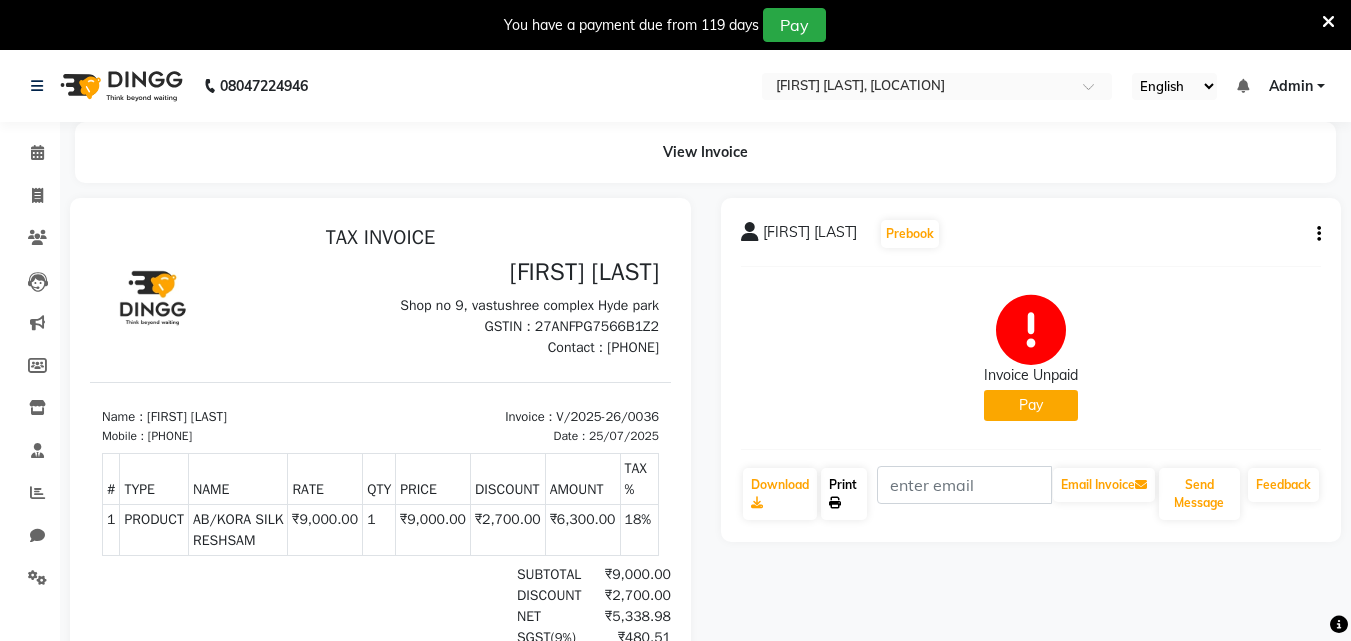 click on "Print" 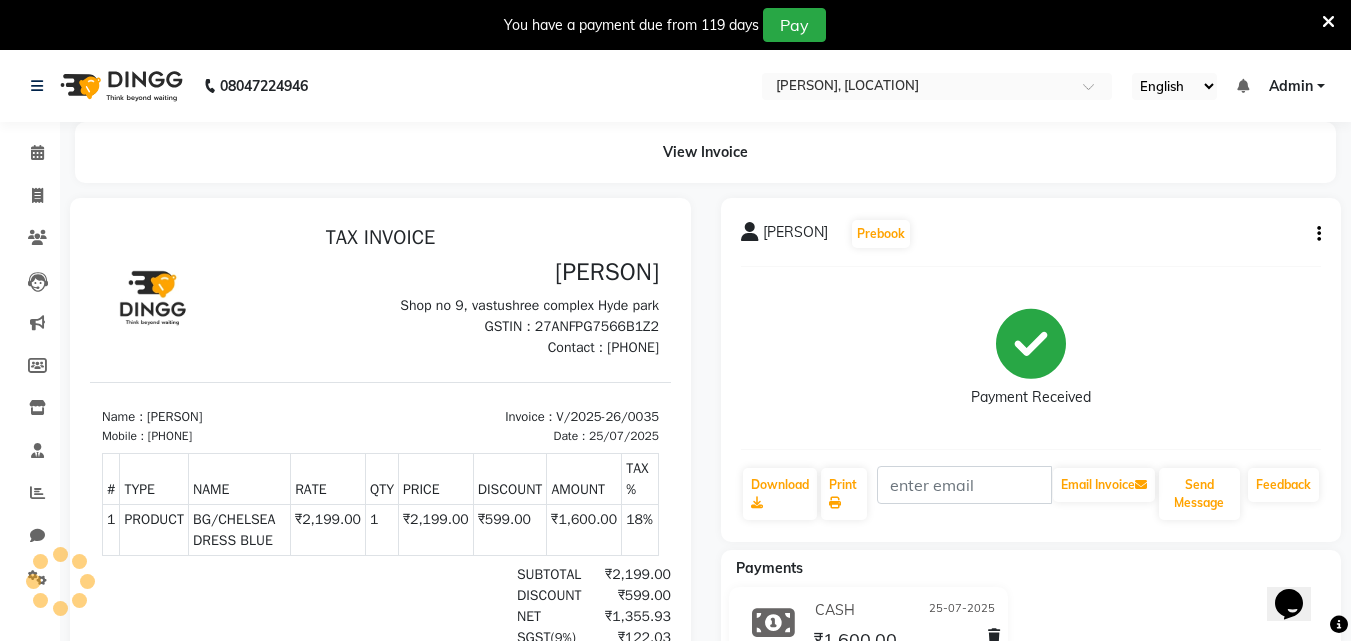 scroll, scrollTop: 0, scrollLeft: 0, axis: both 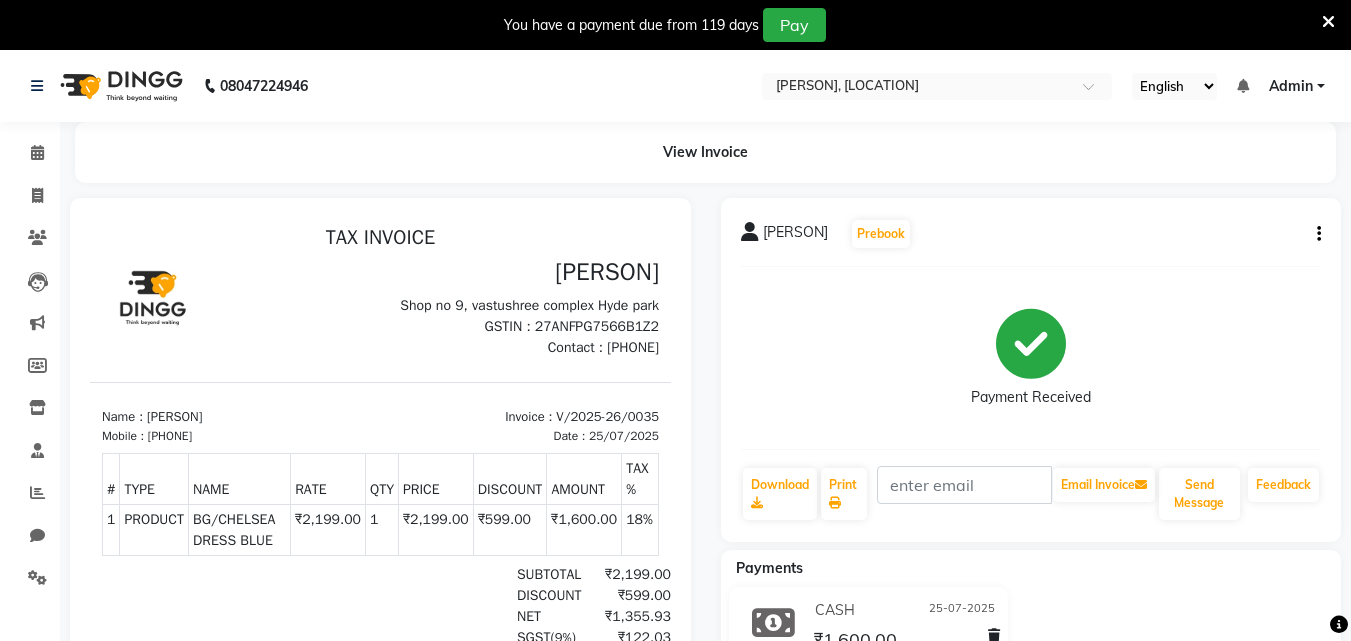 click at bounding box center (1328, 22) 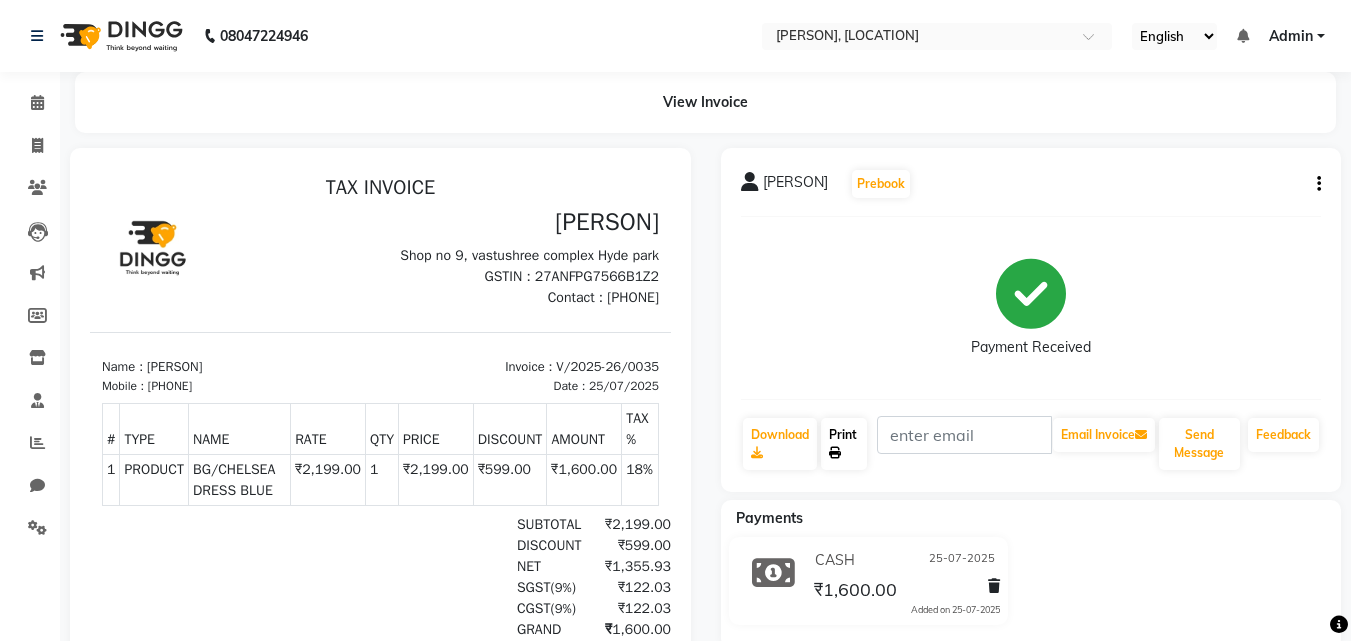 click 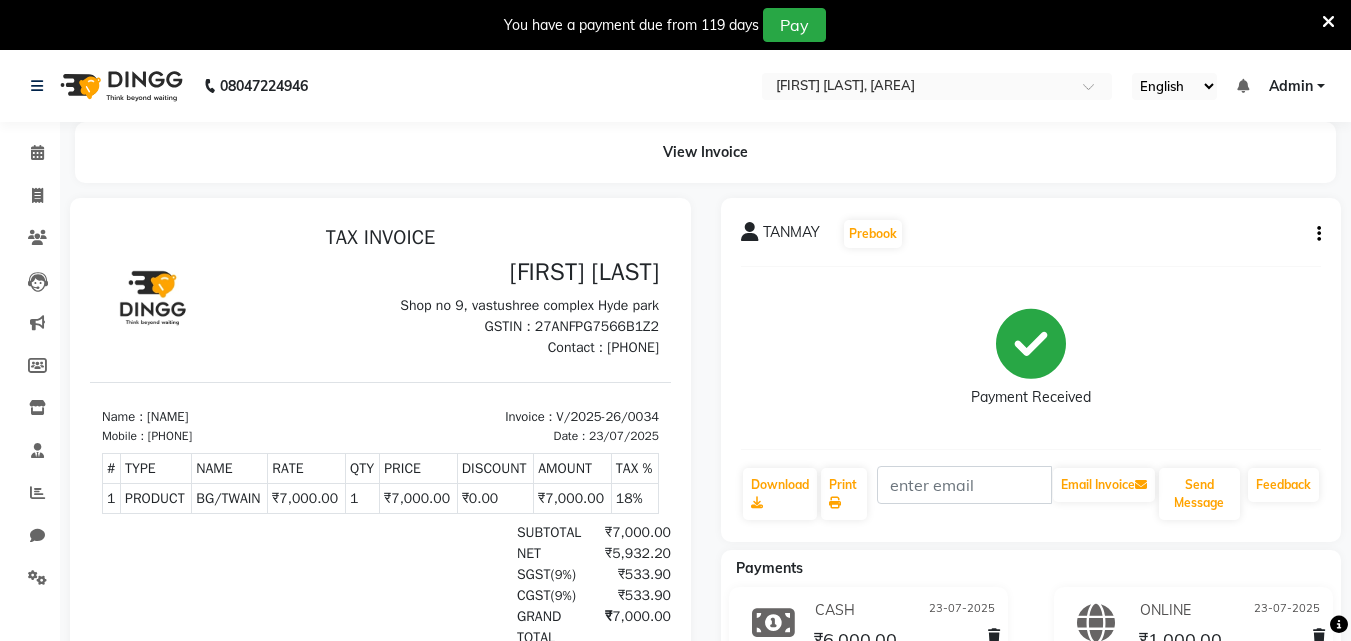 scroll, scrollTop: 0, scrollLeft: 0, axis: both 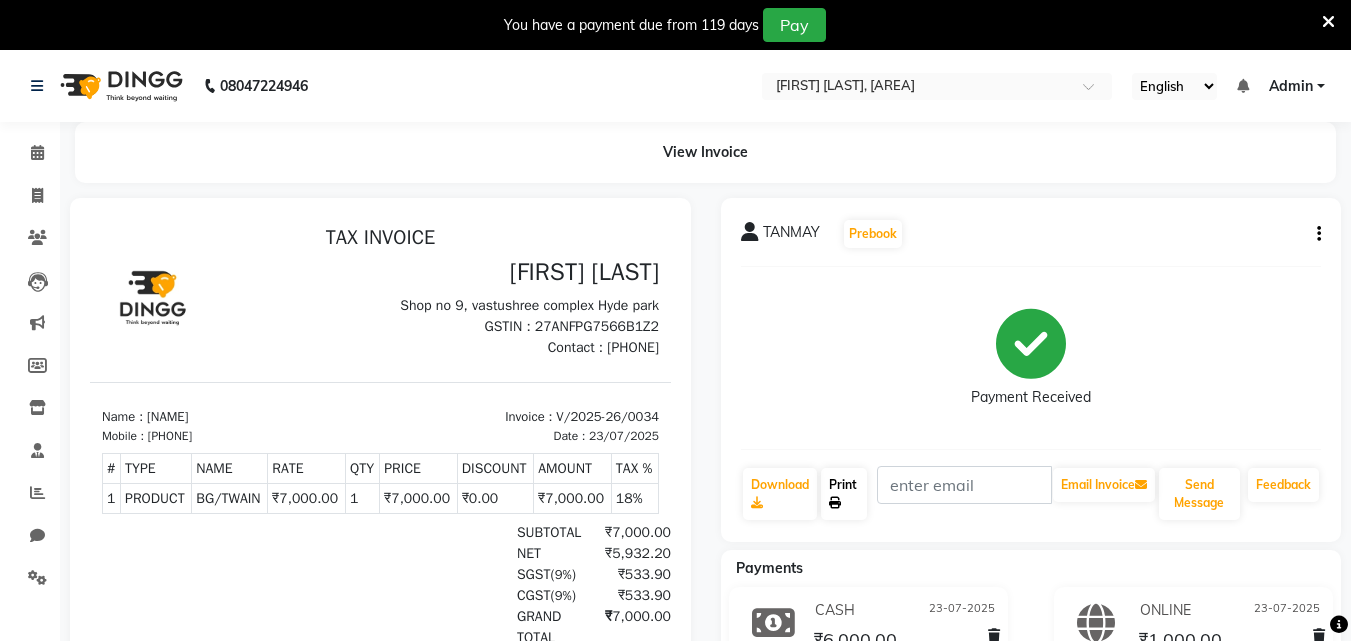 click on "Print" 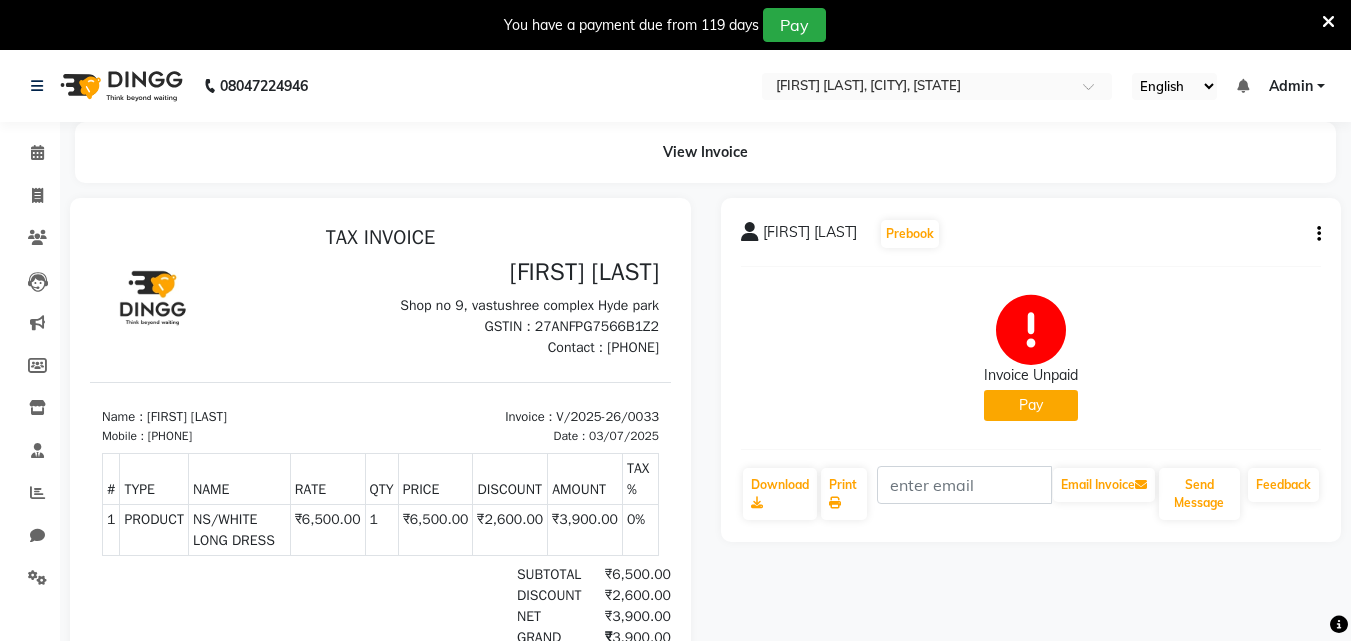 scroll, scrollTop: 0, scrollLeft: 0, axis: both 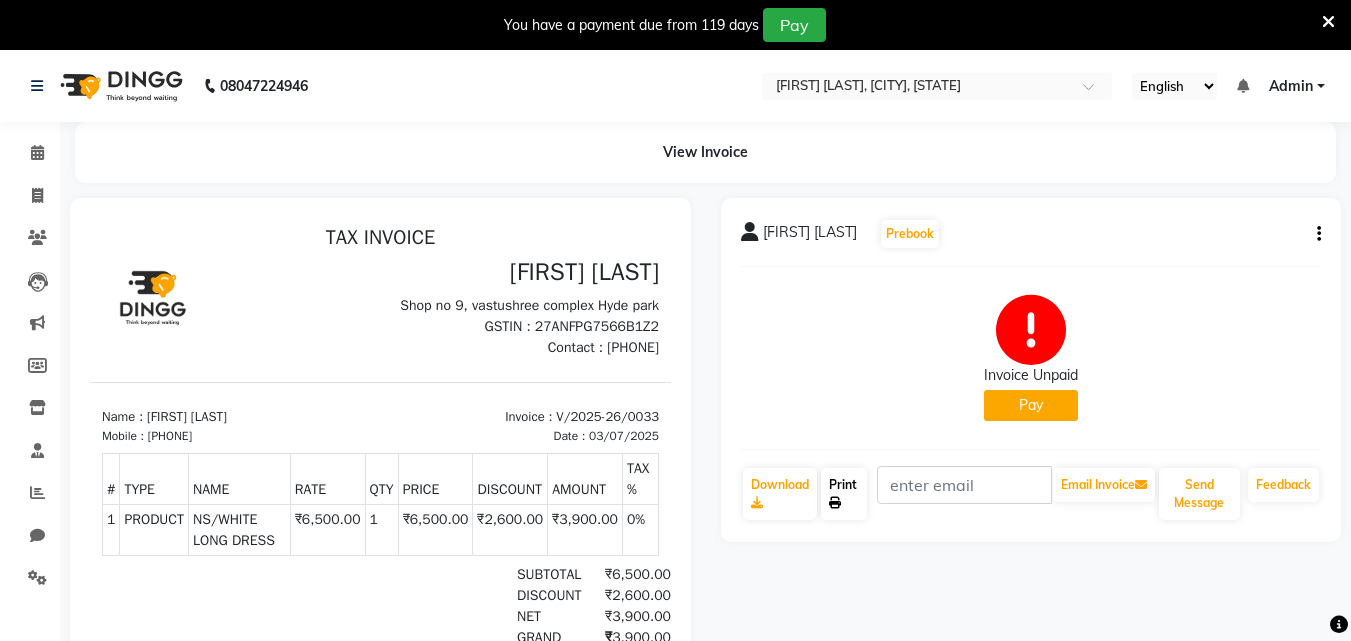 click on "Print" 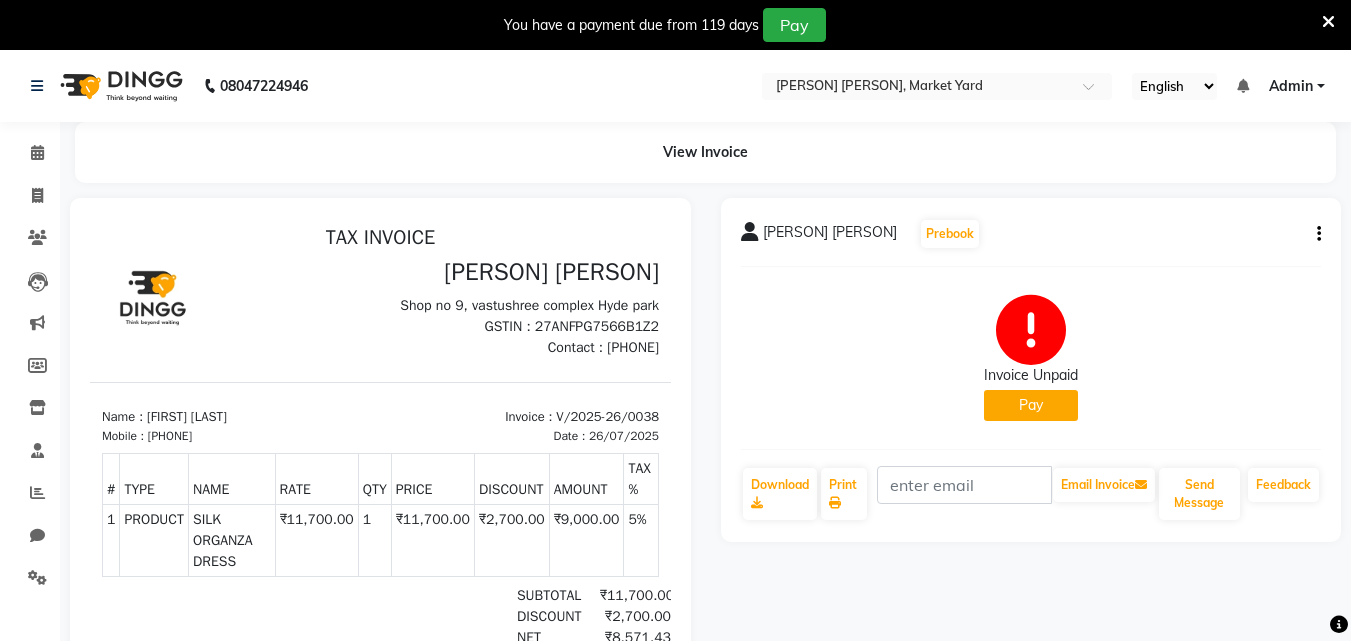 scroll, scrollTop: 0, scrollLeft: 0, axis: both 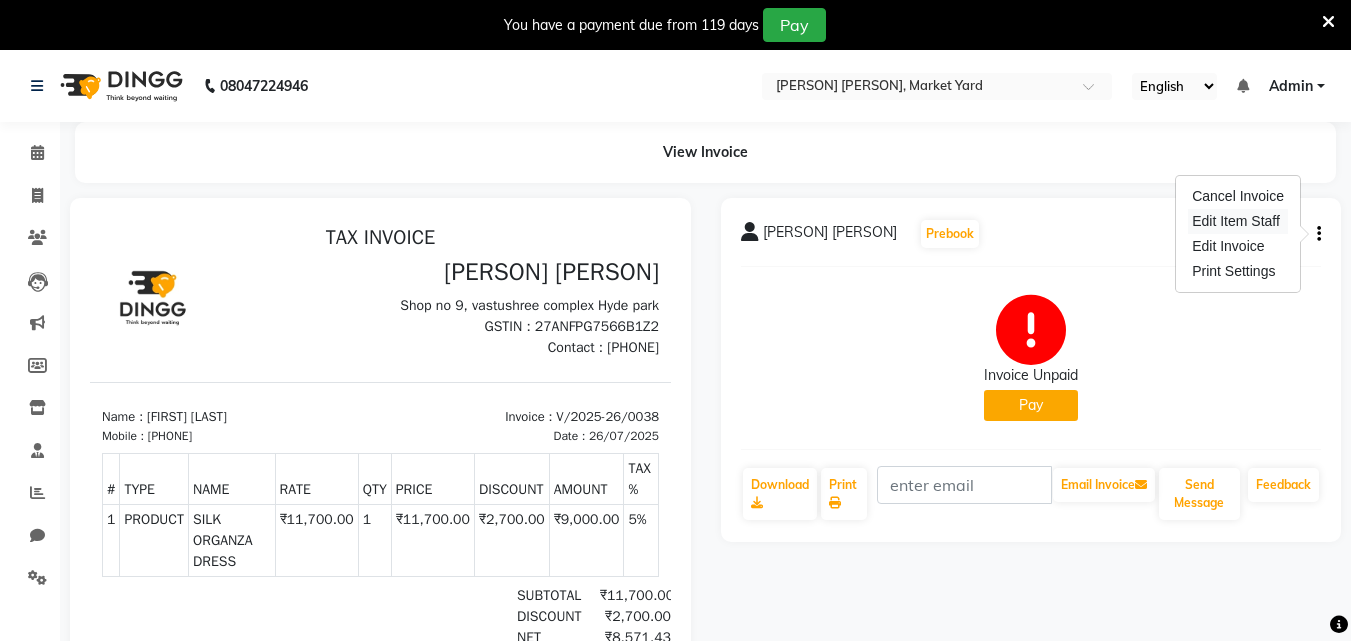 click on "Edit Item Staff" at bounding box center (1238, 221) 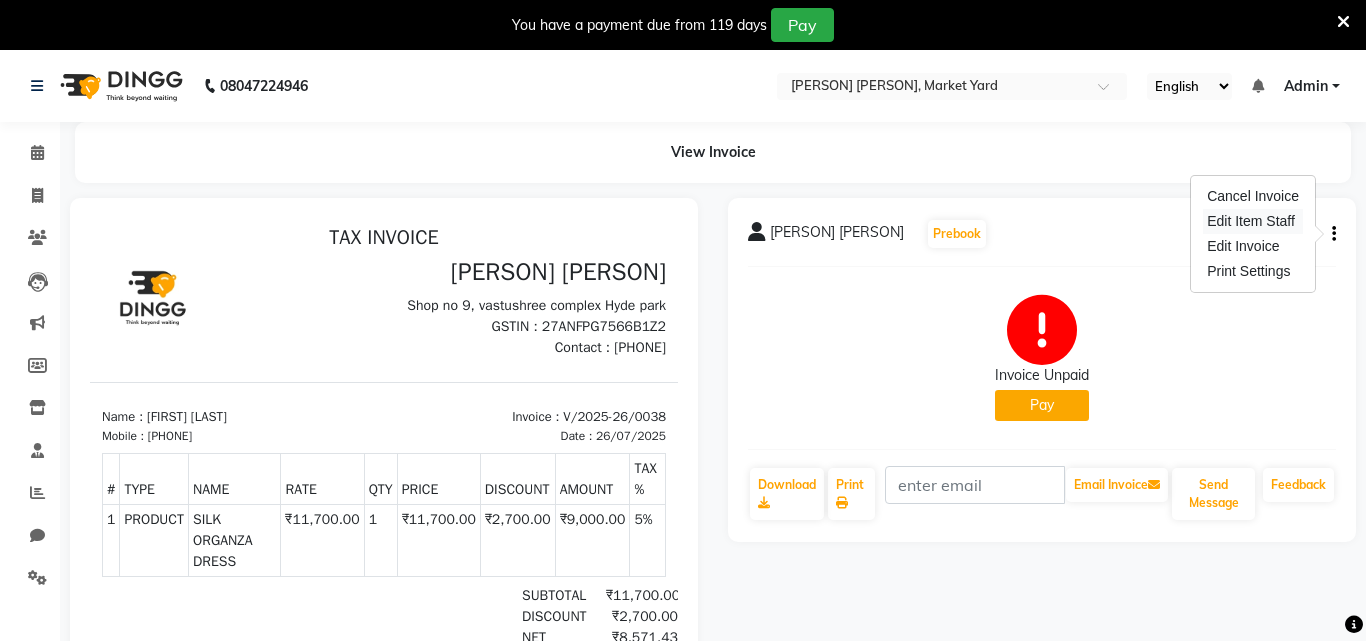 select on "71840" 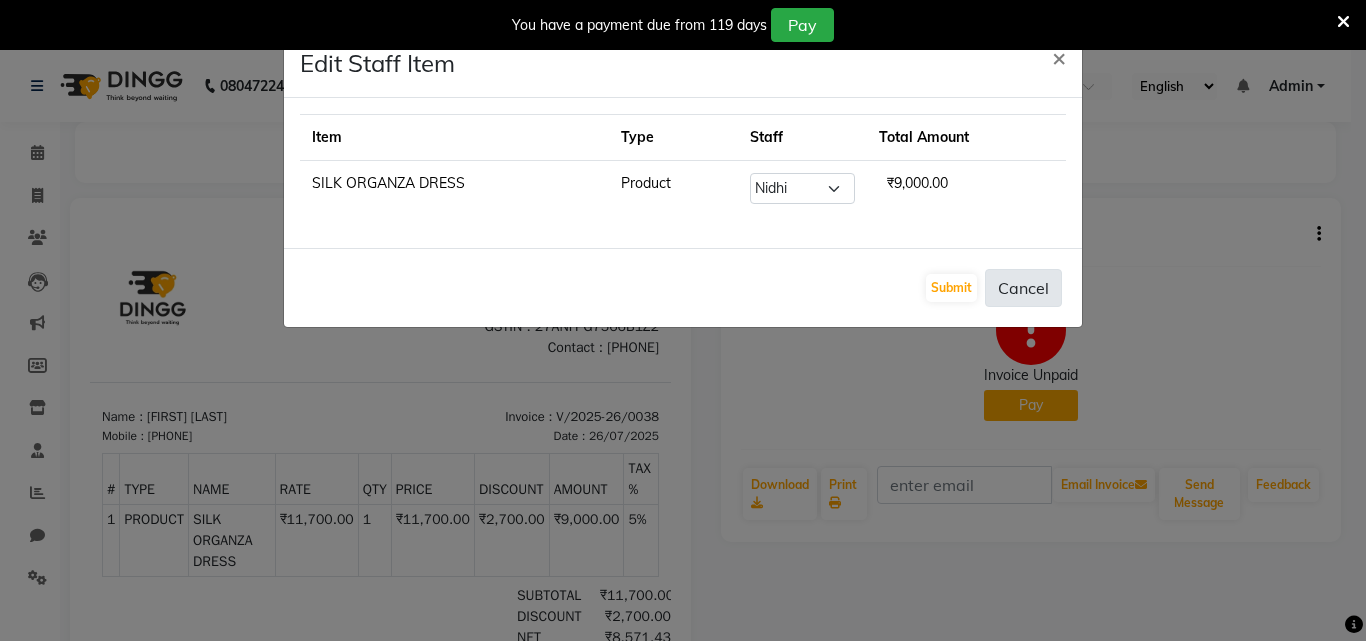 click on "Cancel" 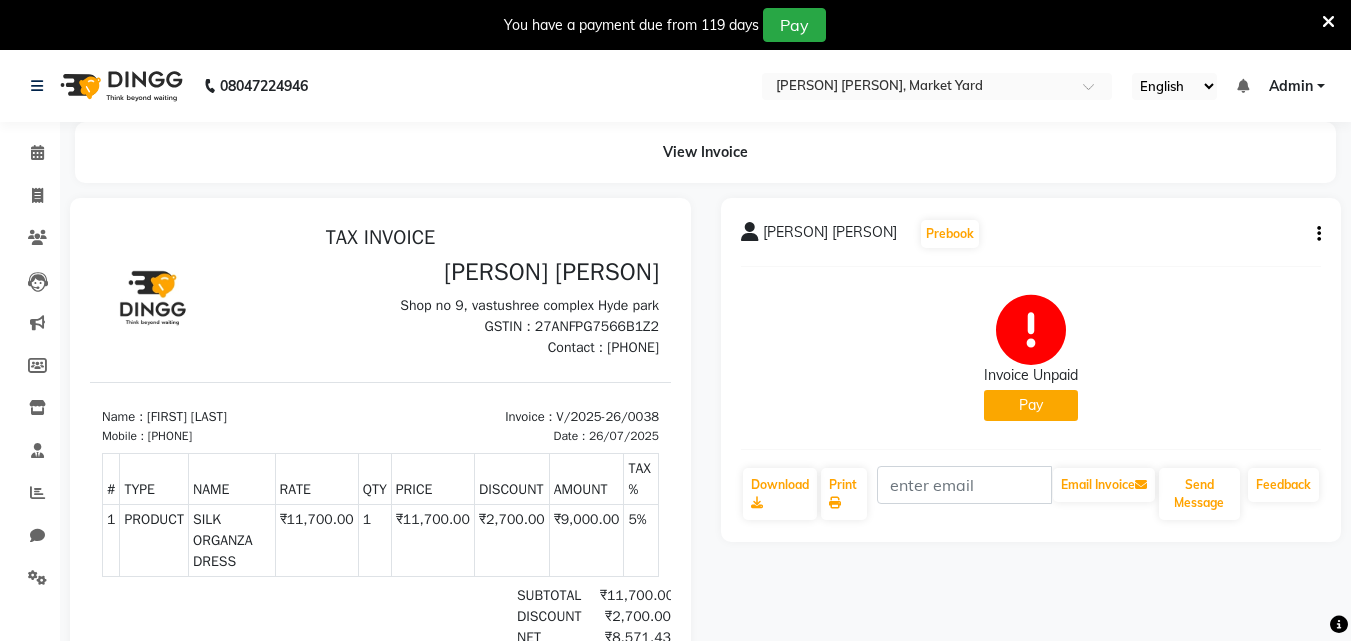 click 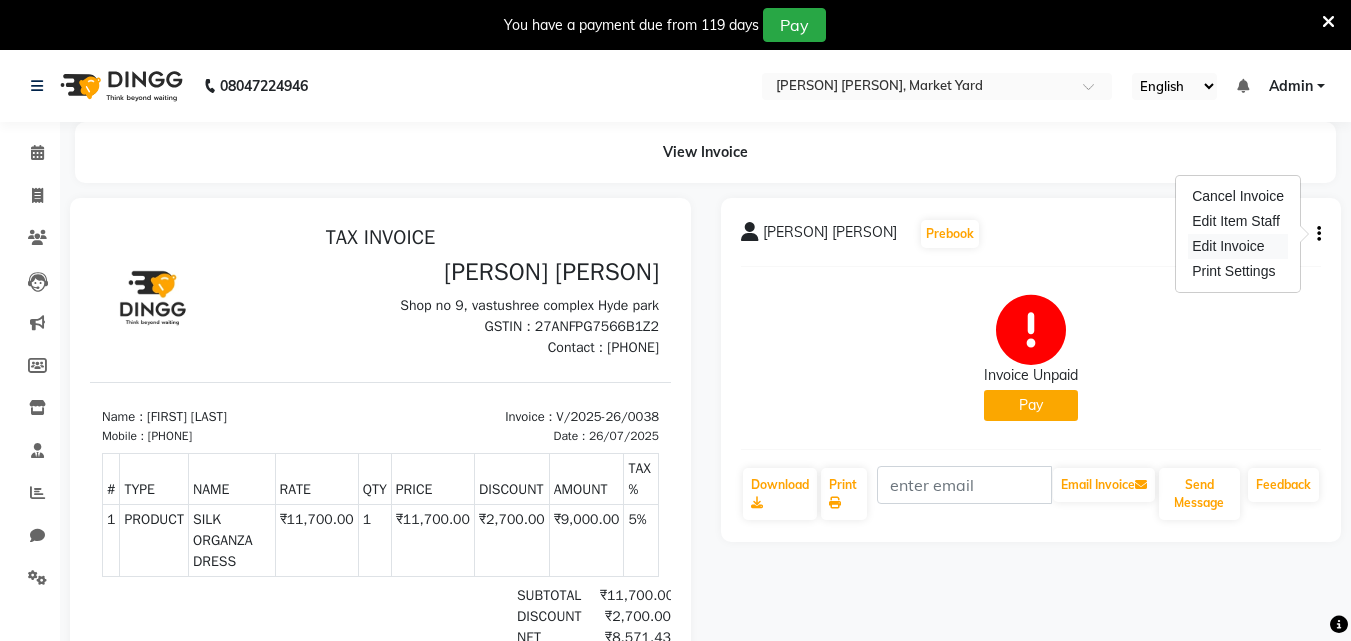 click on "Edit Invoice" at bounding box center (1238, 246) 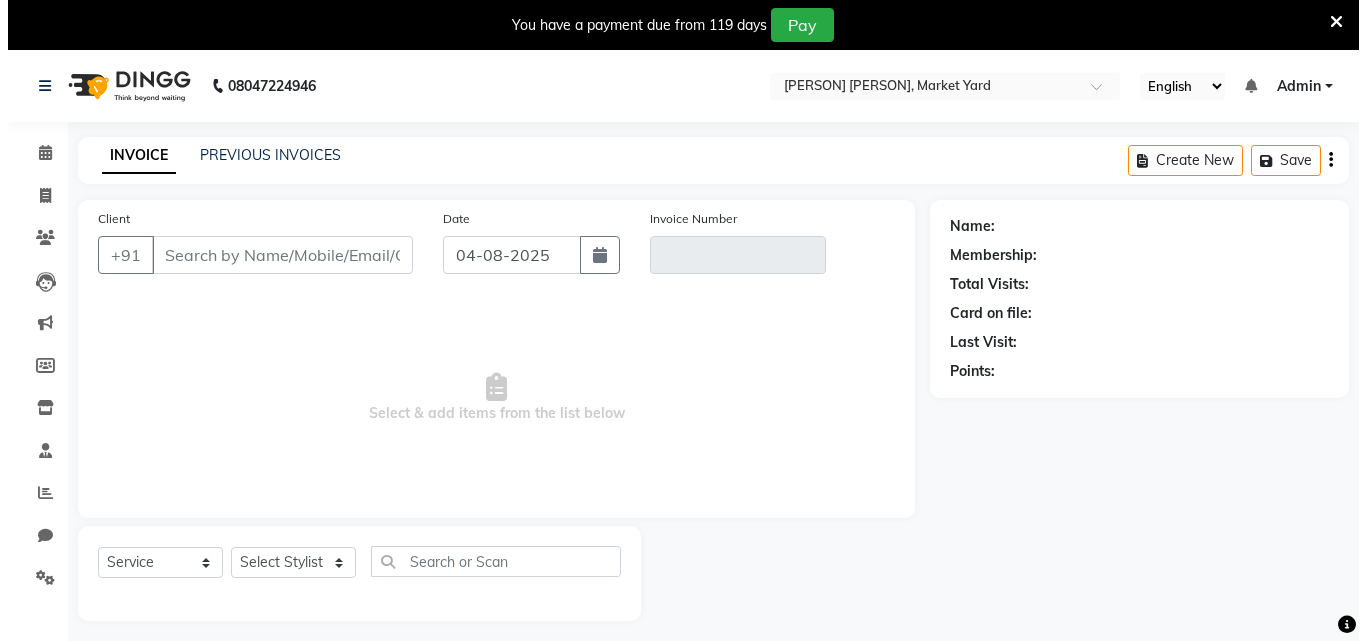scroll, scrollTop: 50, scrollLeft: 0, axis: vertical 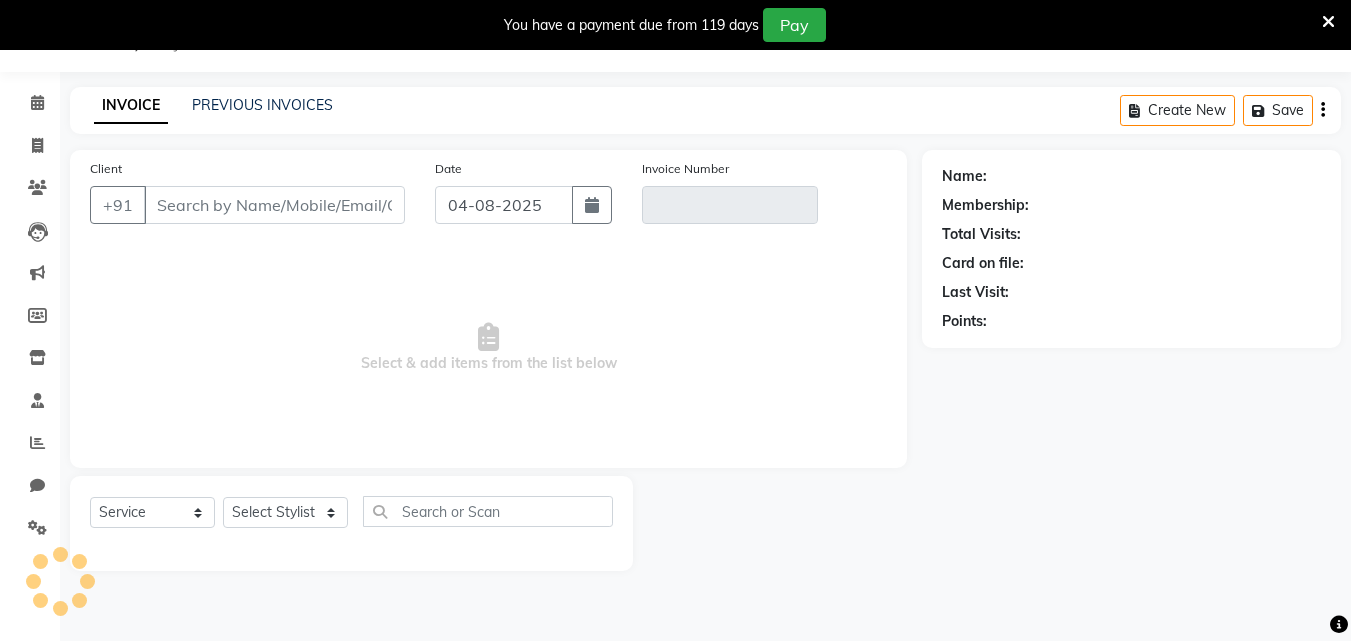 select on "product" 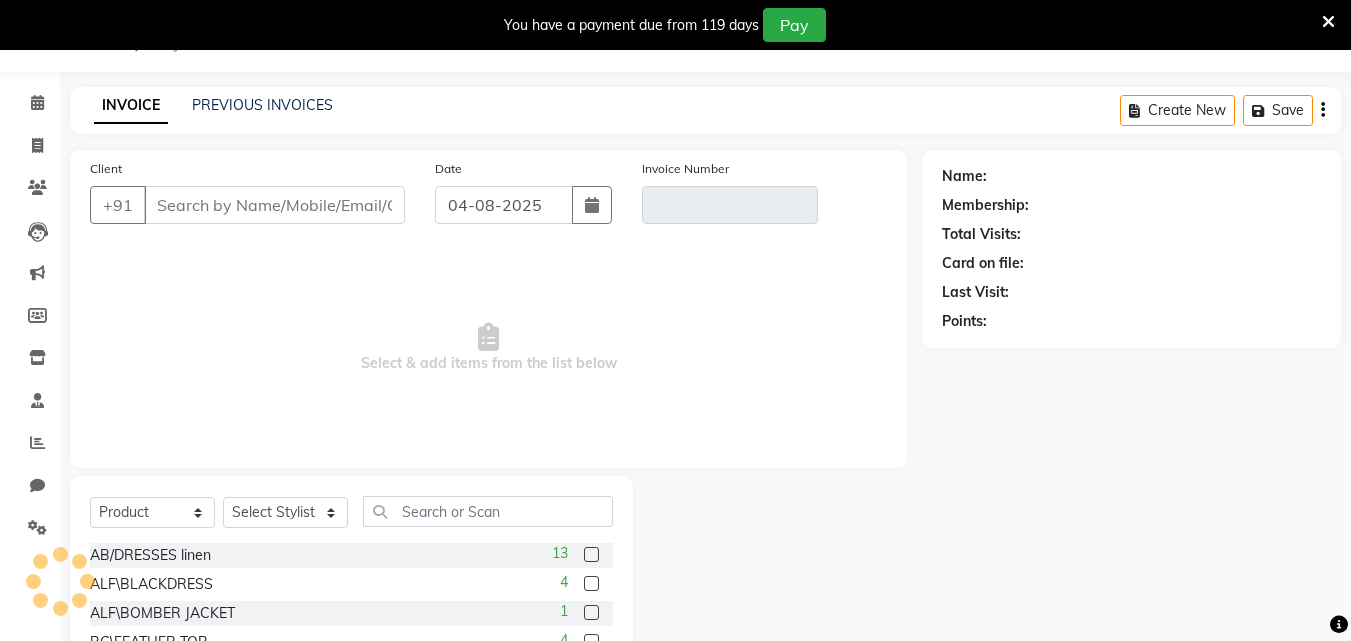 type on "9975613790" 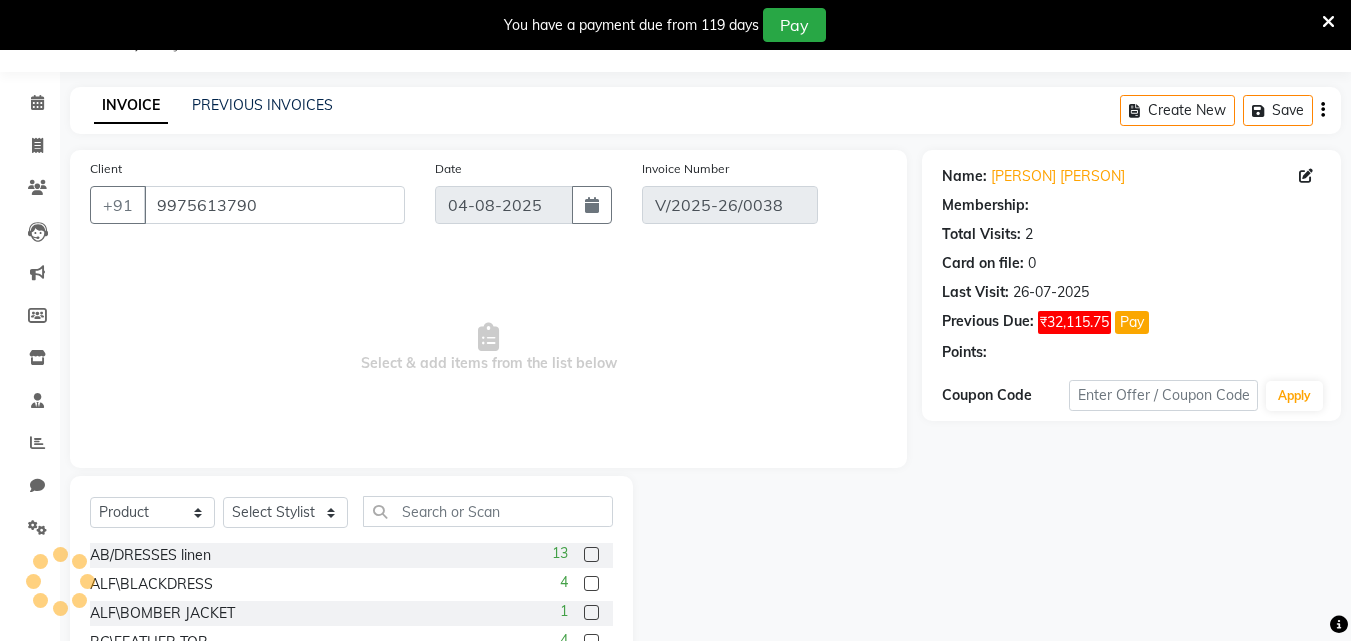 type on "26-07-2025" 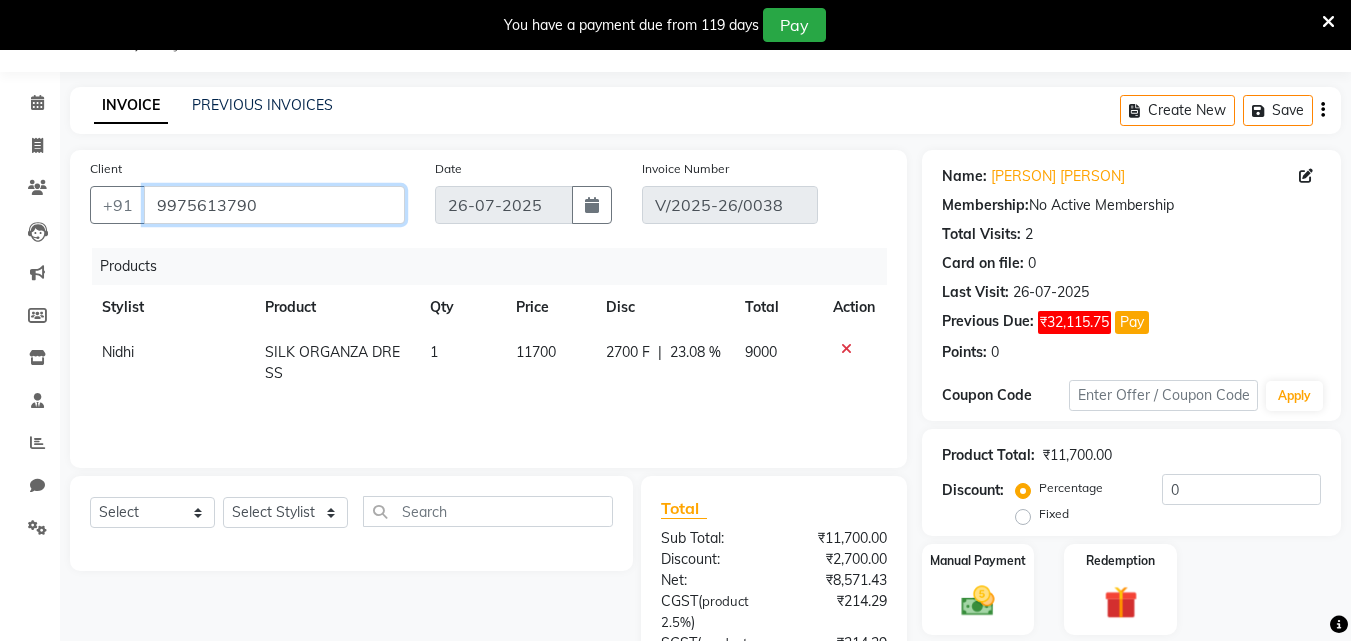 click on "9975613790" at bounding box center (274, 205) 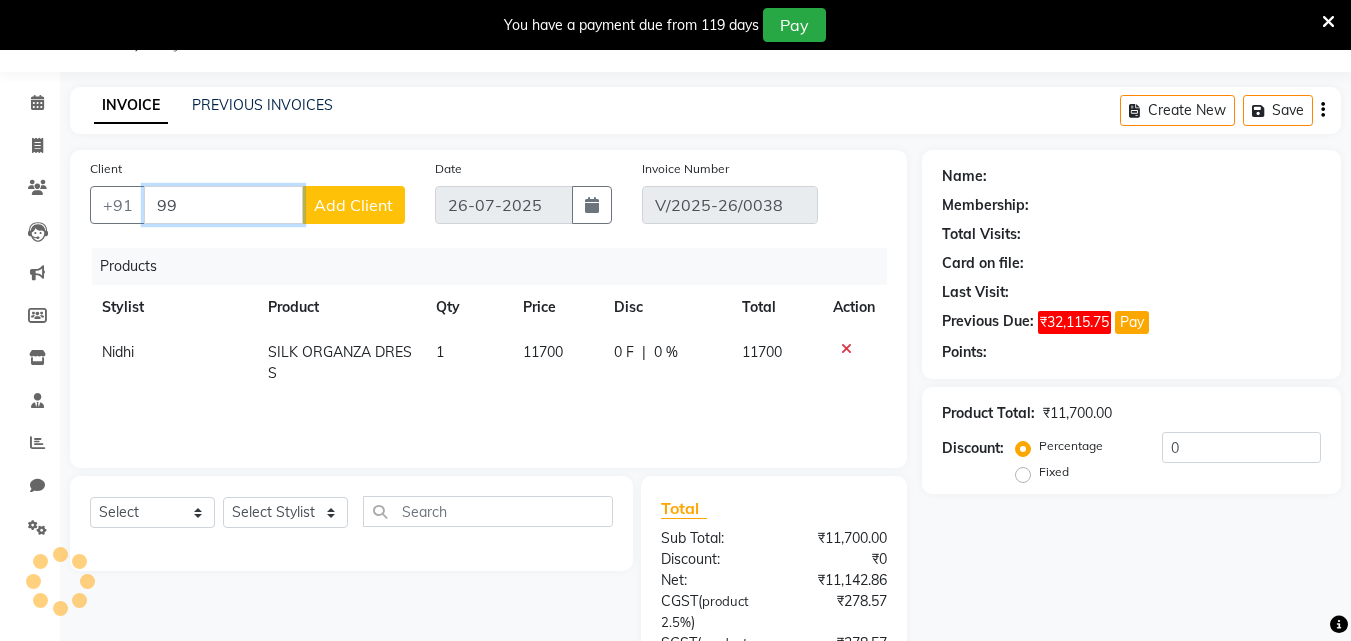 type on "9" 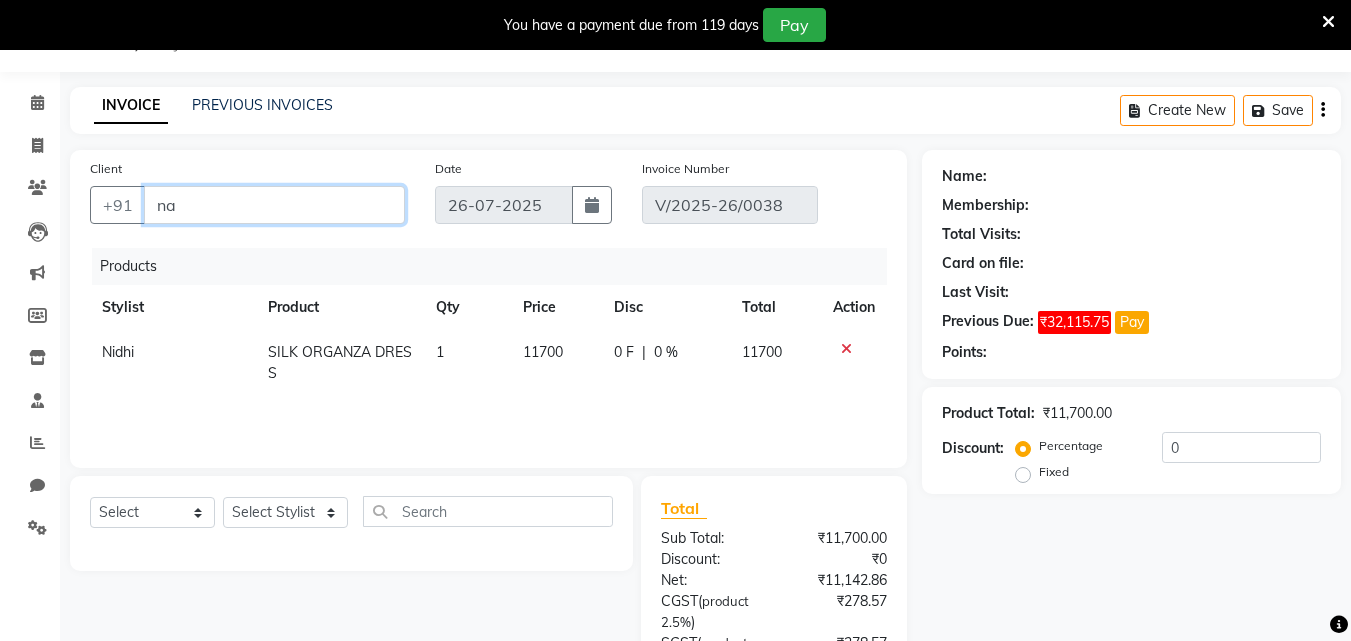 type on "n" 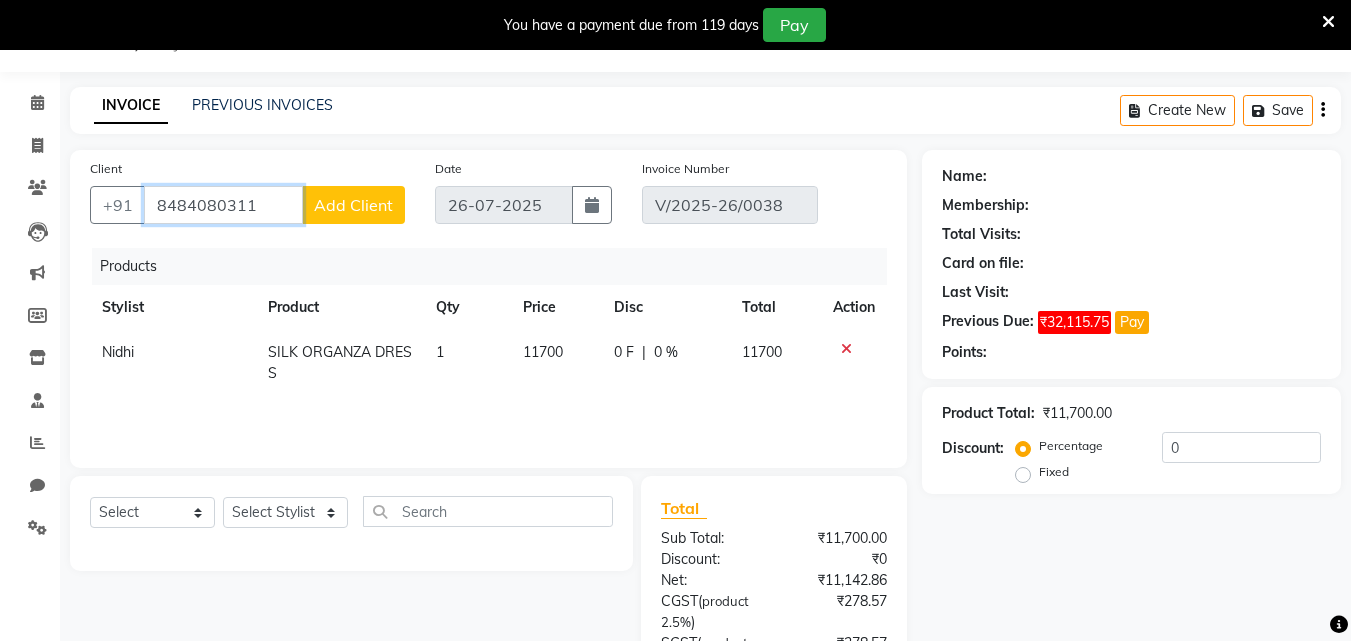 type on "8484080311" 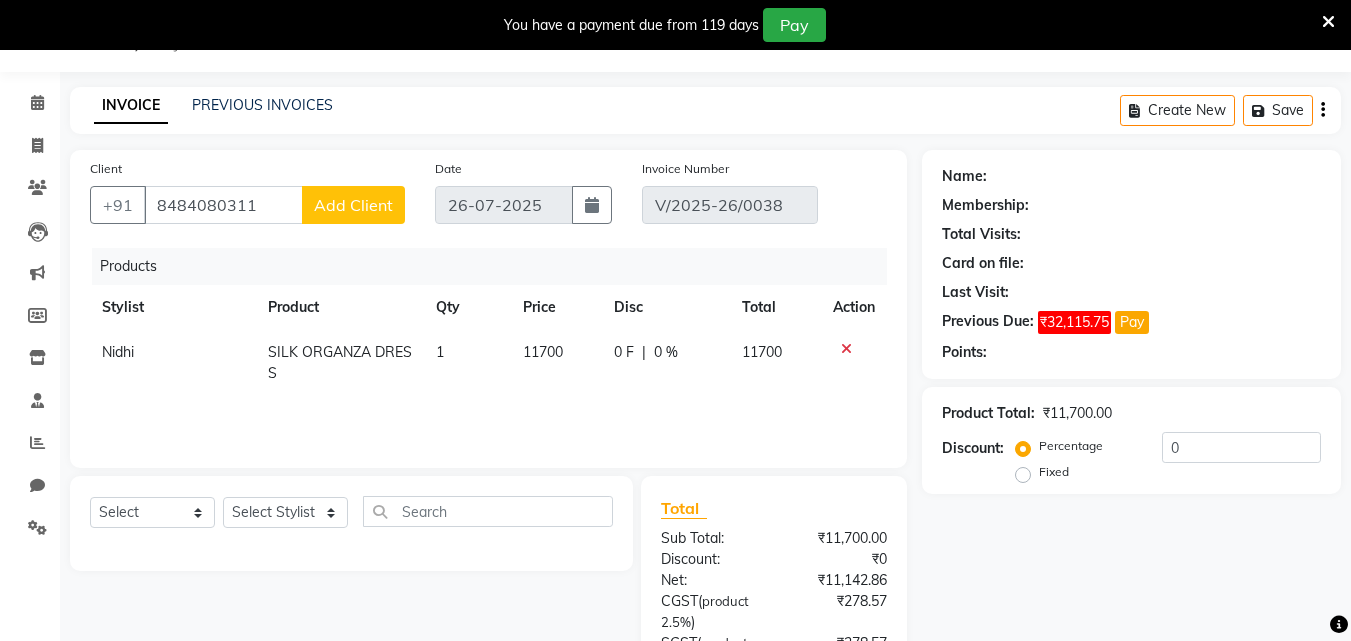 click on "11700" 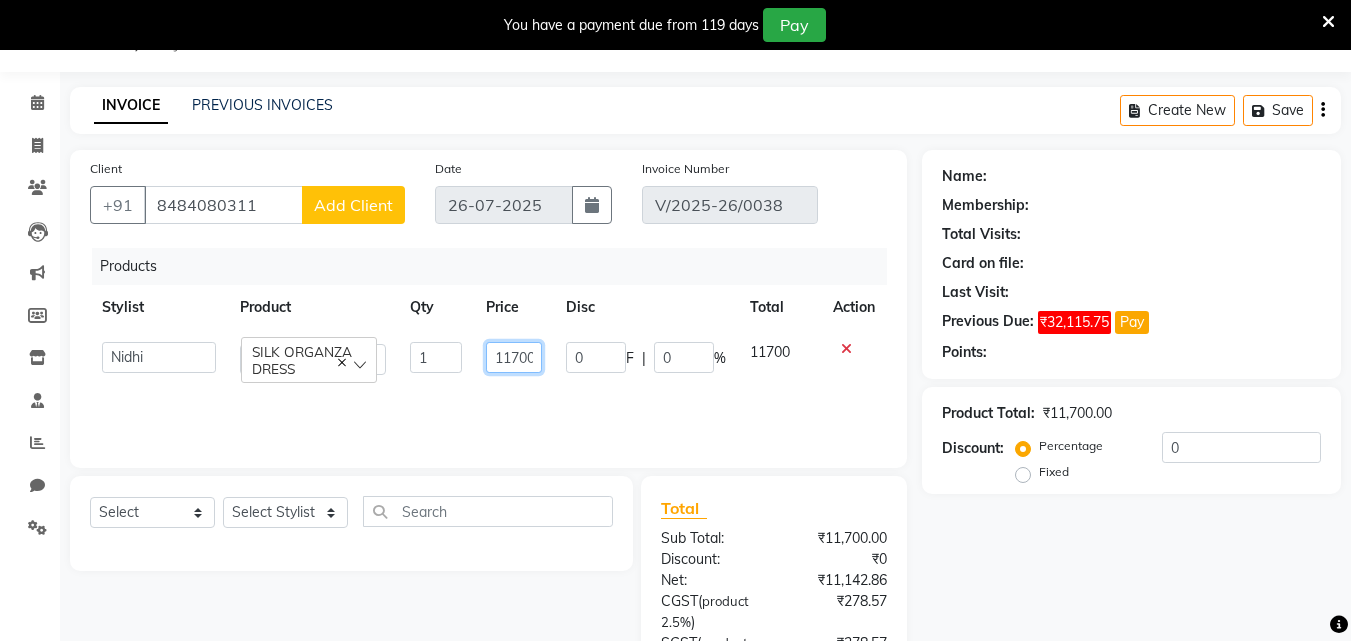 click on "11700" 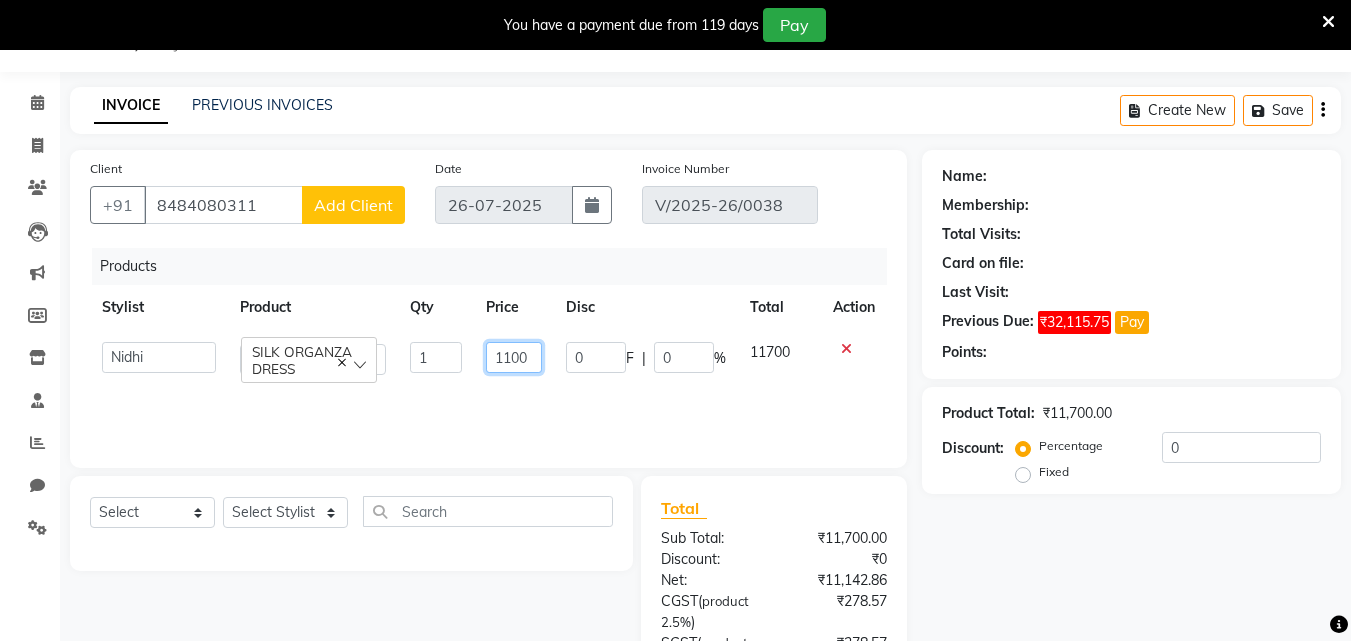 type on "11000" 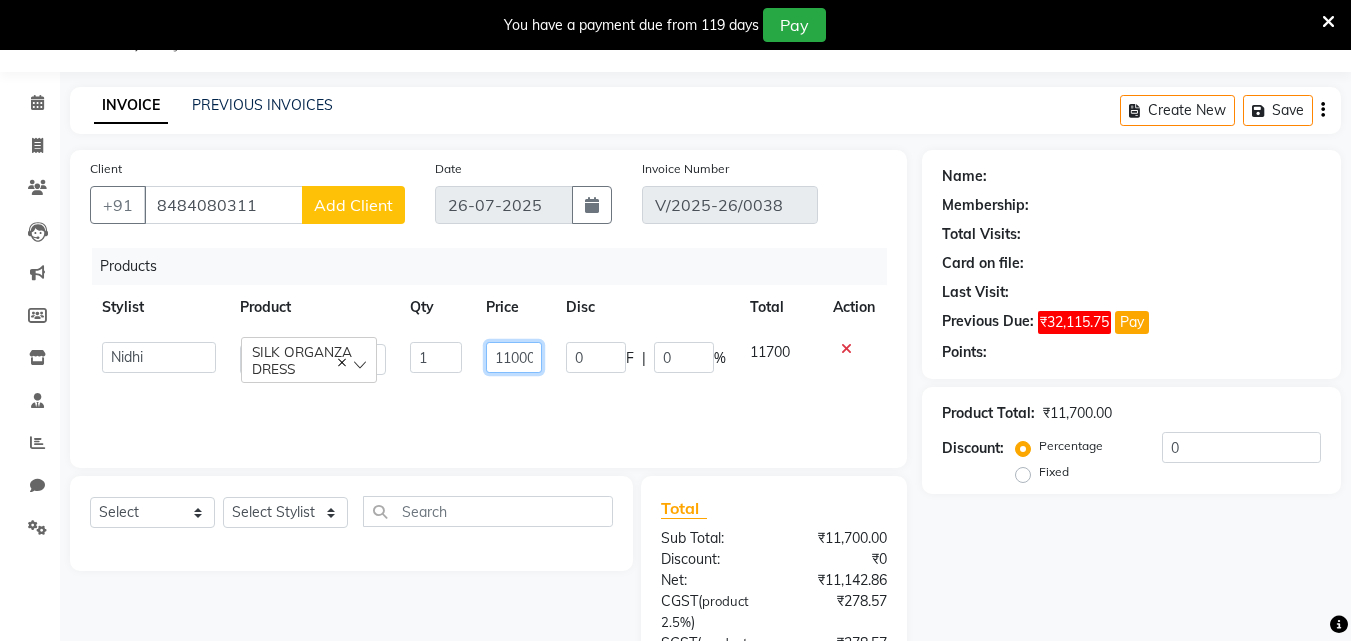 click on "11000" 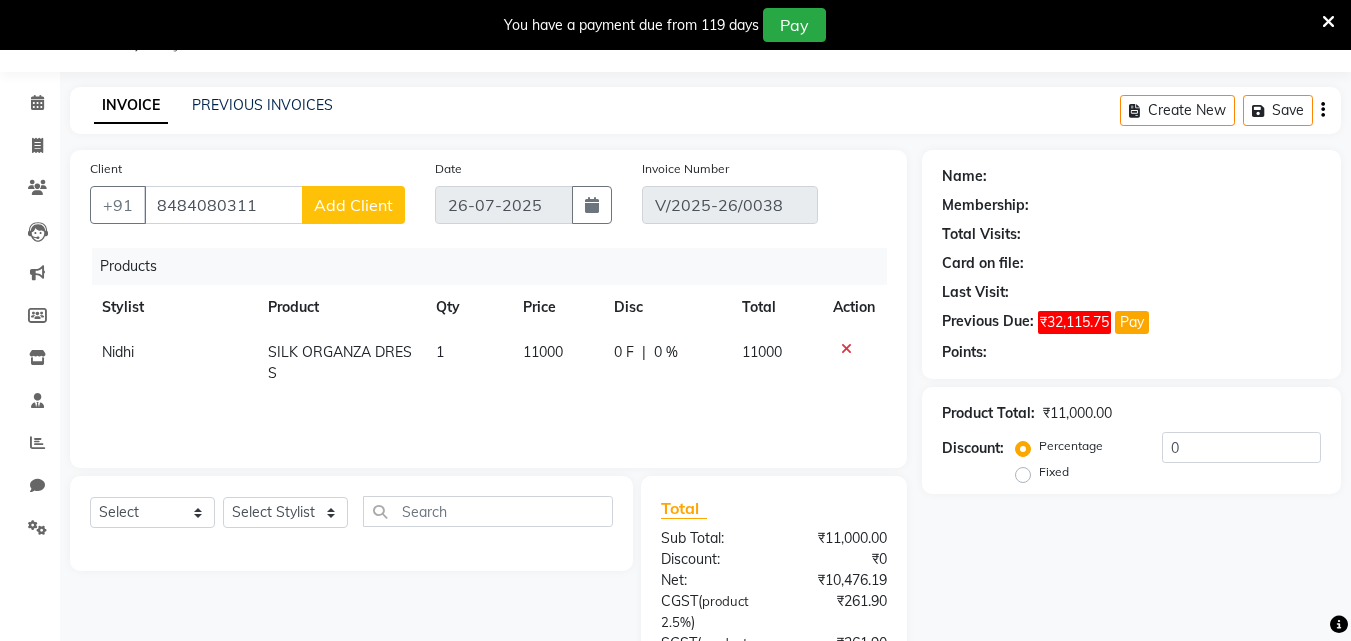 click 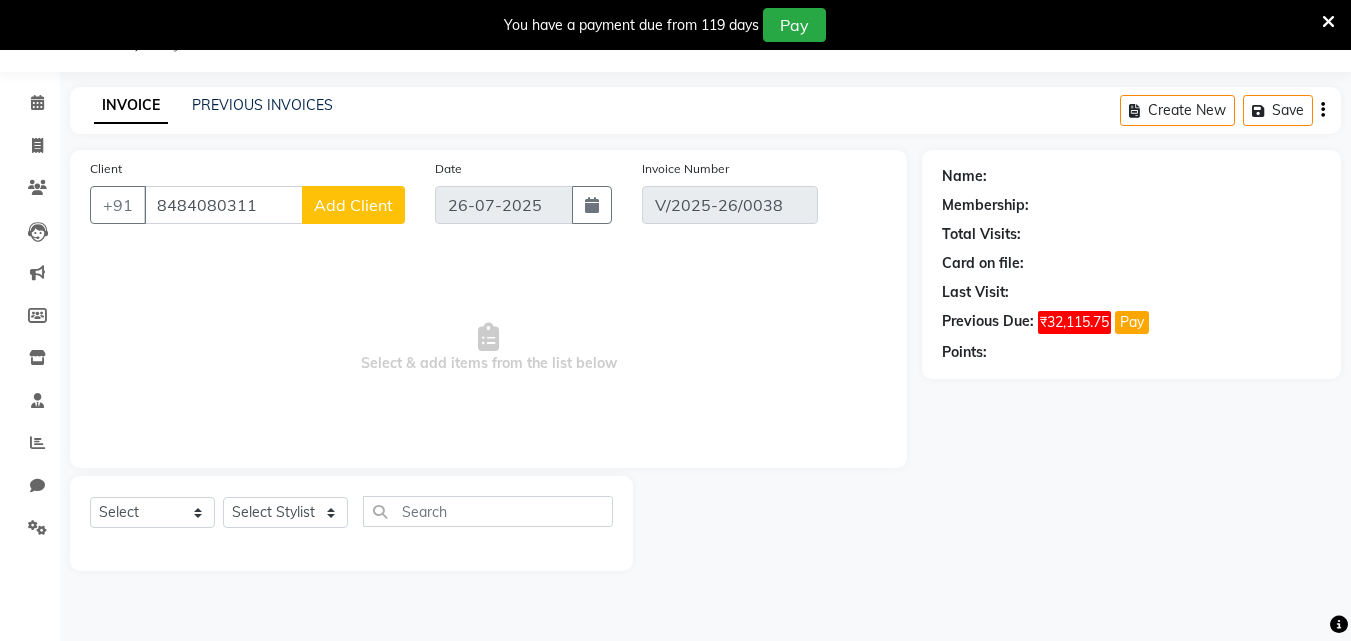 click on "Add Client" 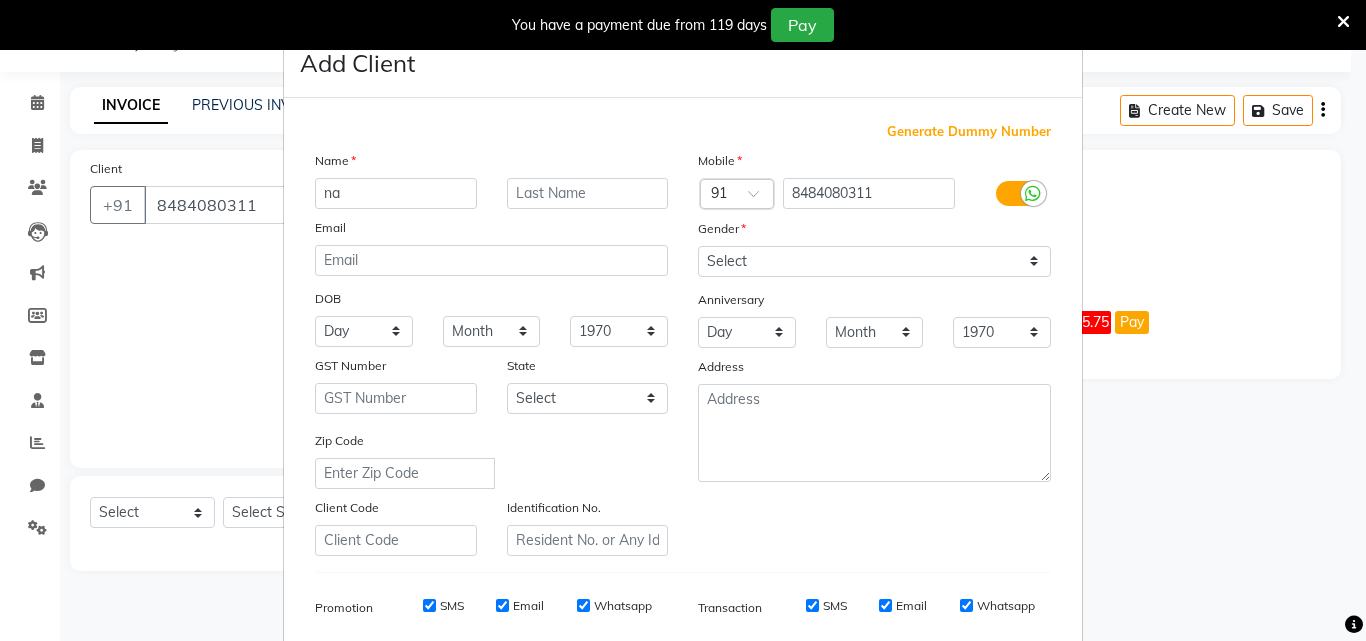 type on "n" 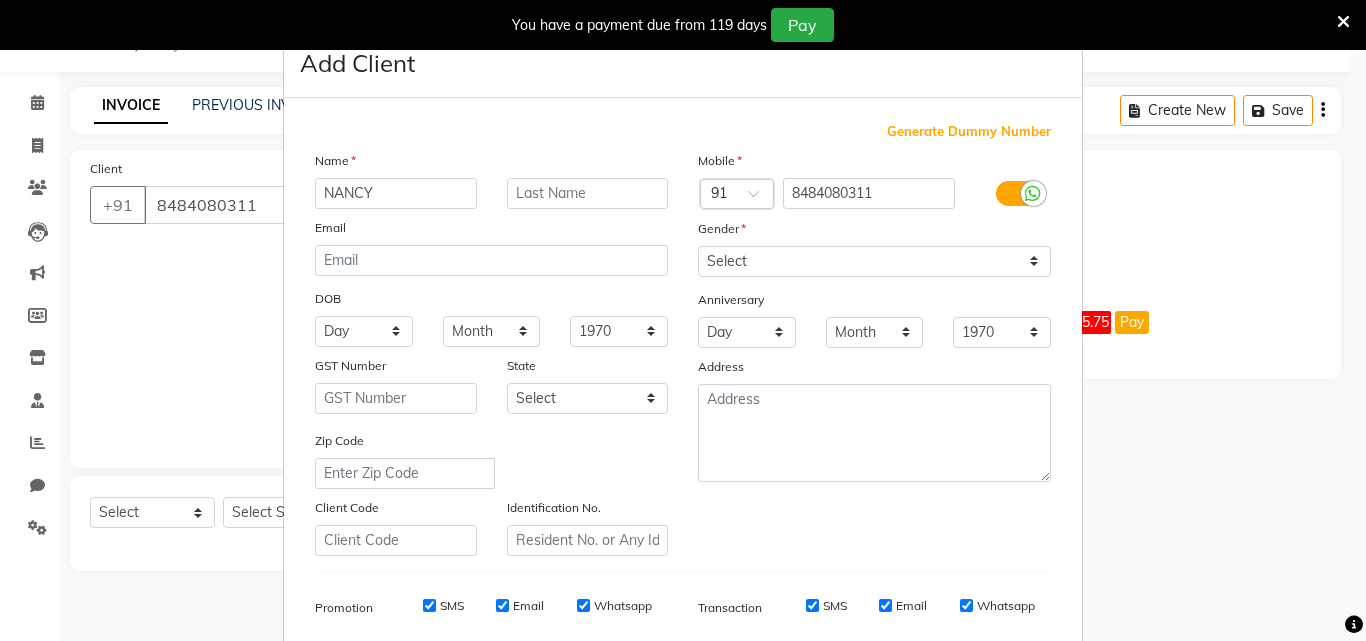 type on "NANCY" 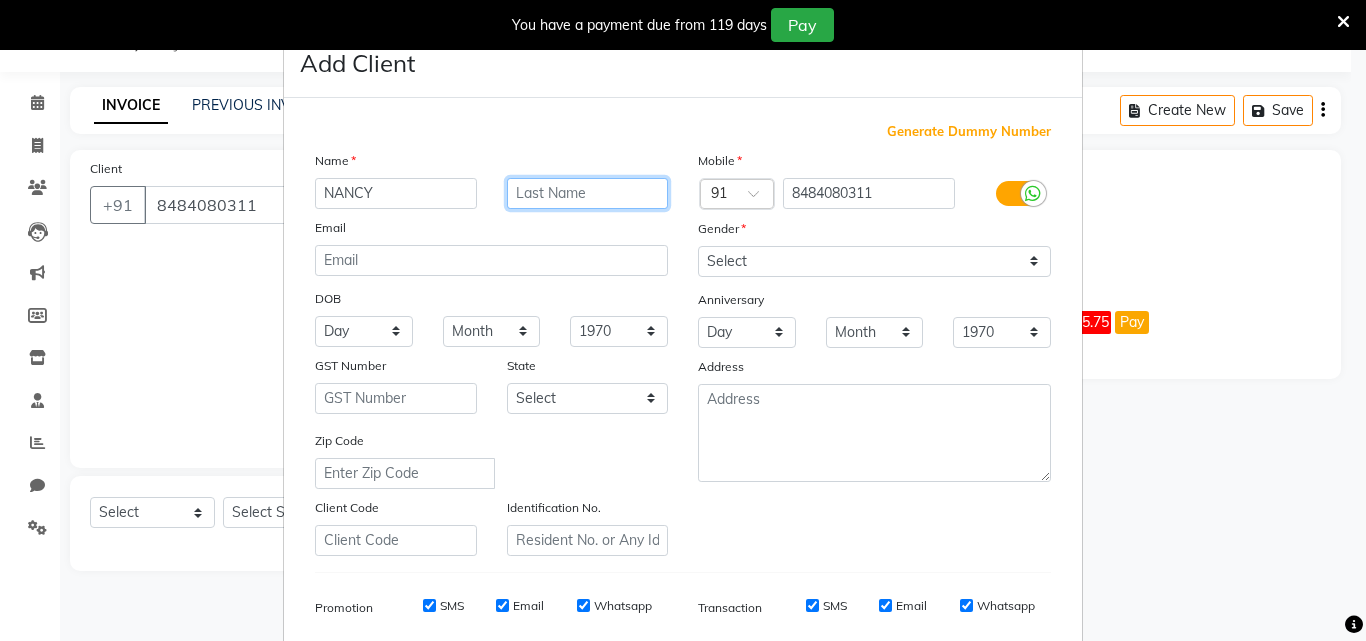 click at bounding box center [588, 193] 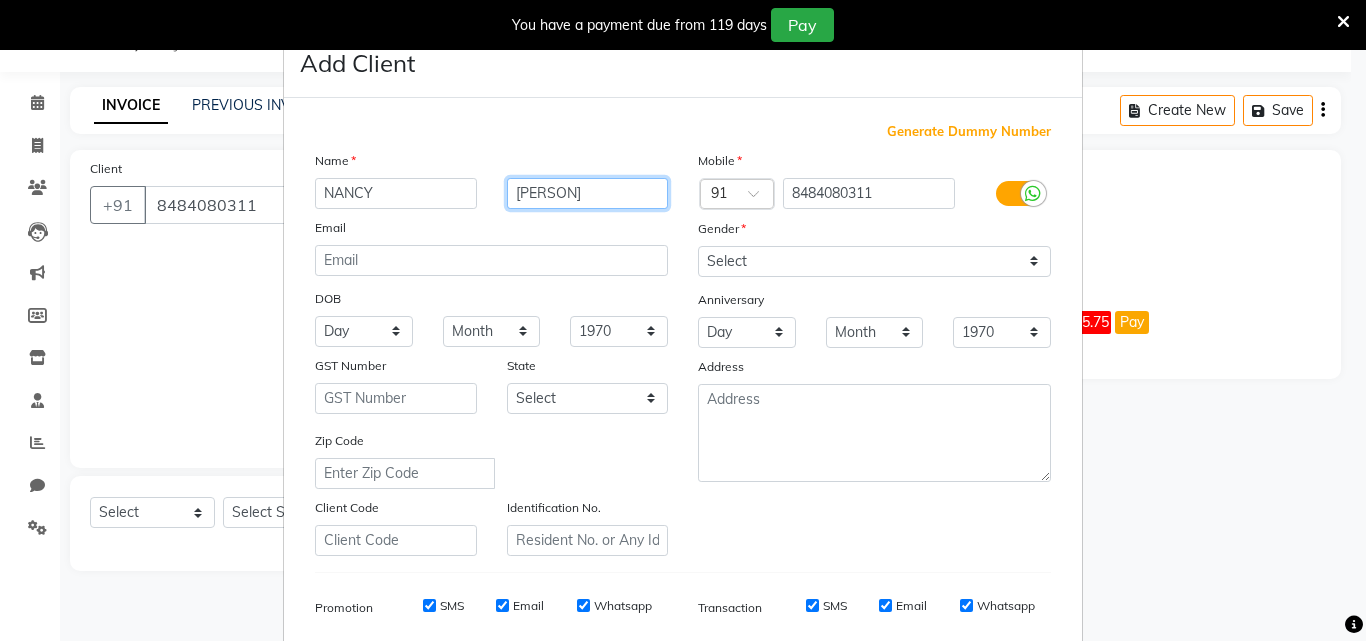 type on "SETHIYA" 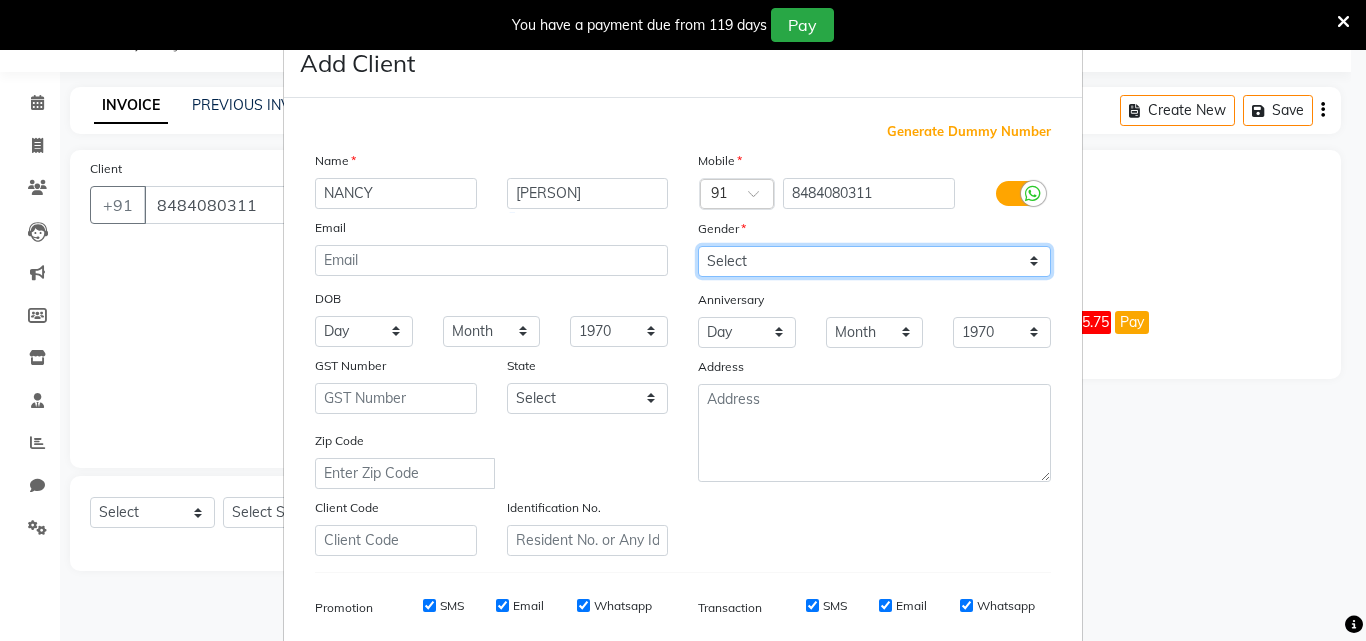 click on "Select Male Female Other Prefer Not To Say" at bounding box center (874, 261) 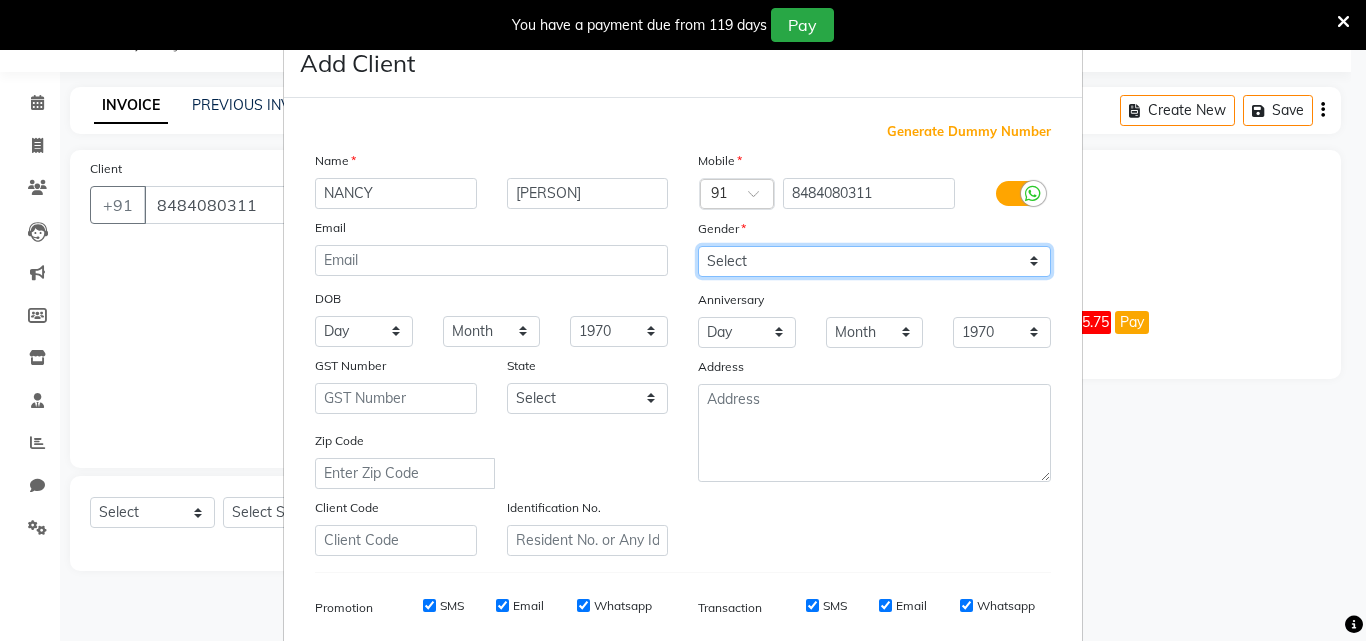 select on "female" 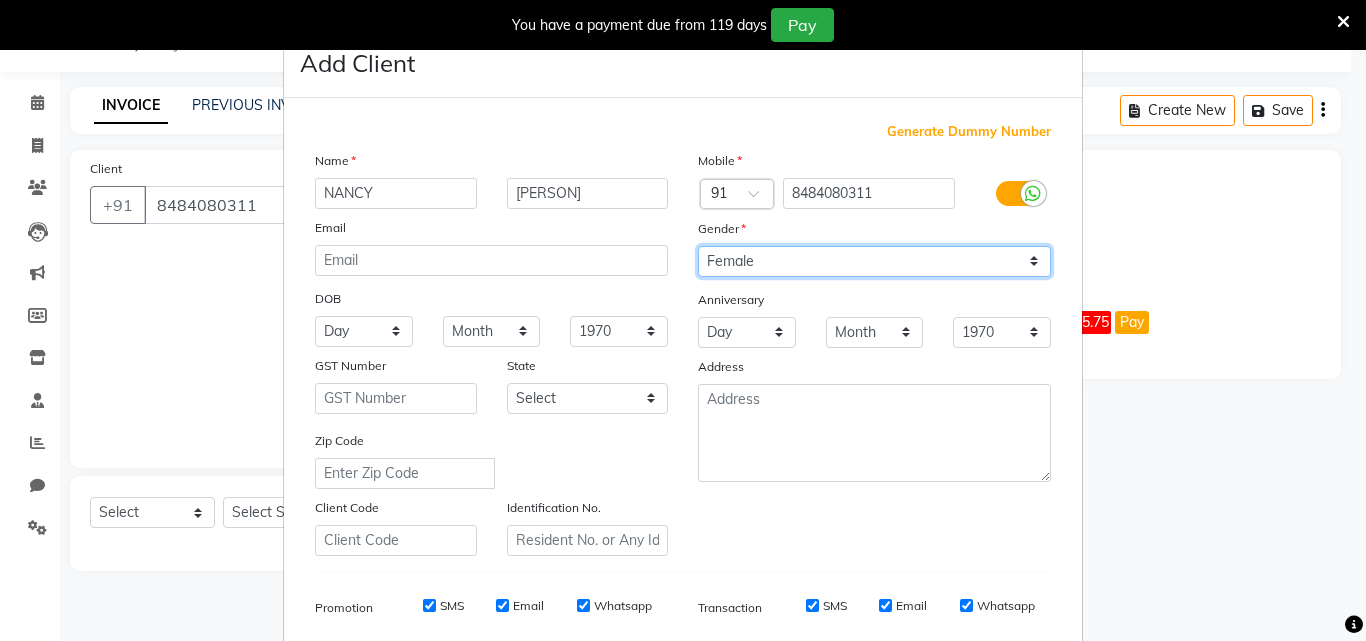 click on "Select Male Female Other Prefer Not To Say" at bounding box center [874, 261] 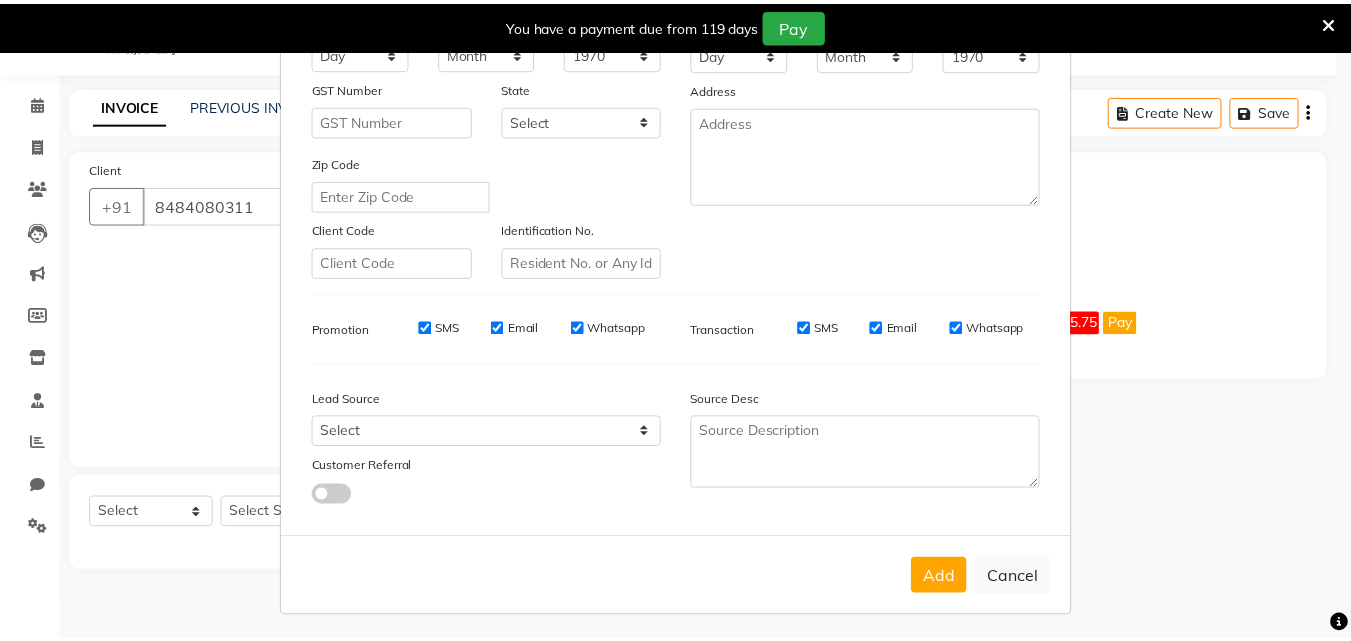 scroll, scrollTop: 282, scrollLeft: 0, axis: vertical 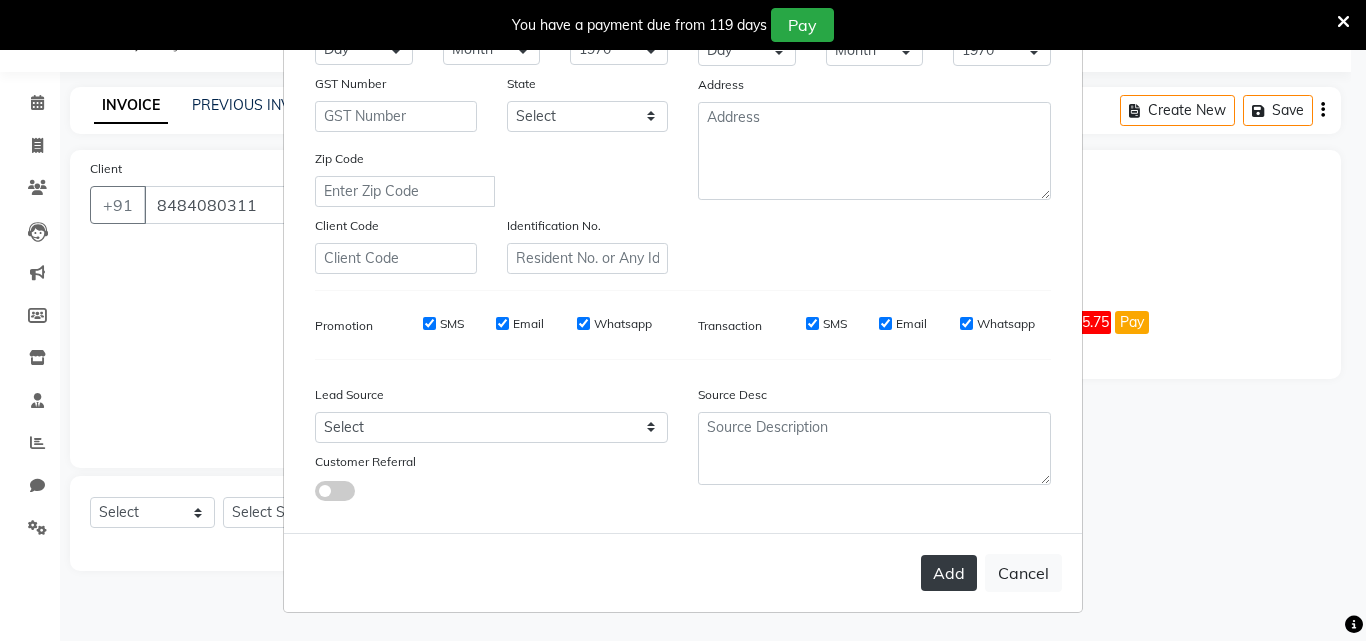 click on "Add" at bounding box center (949, 573) 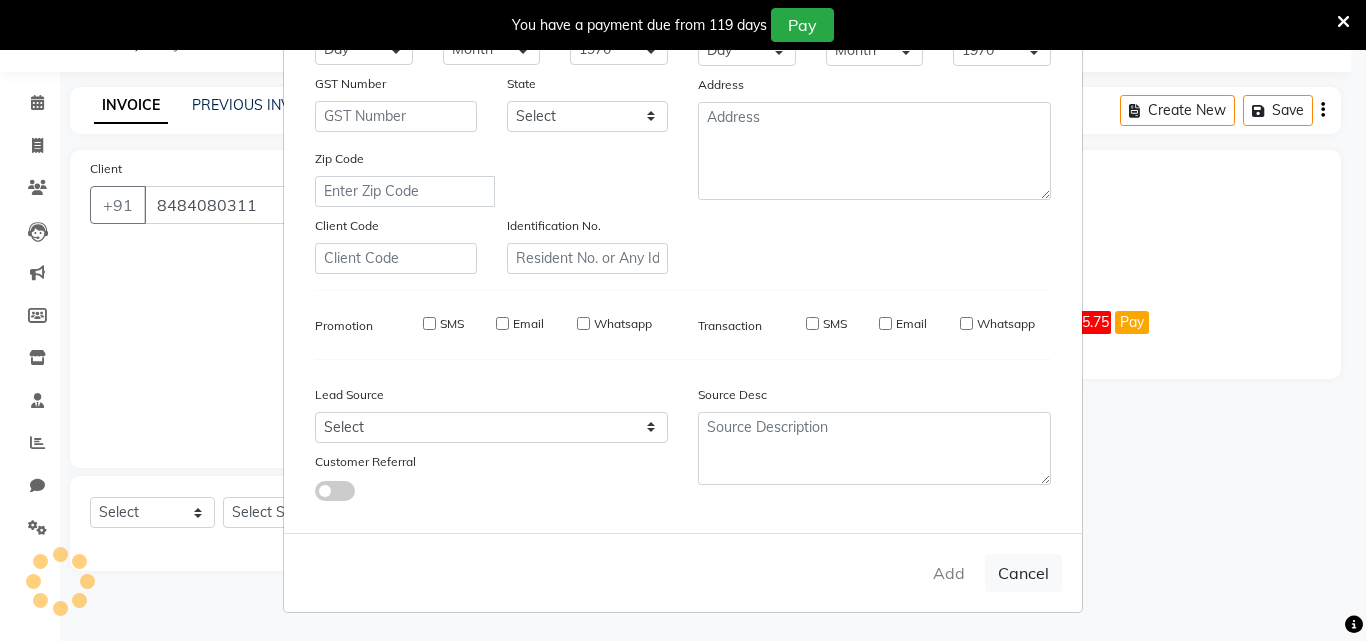 type 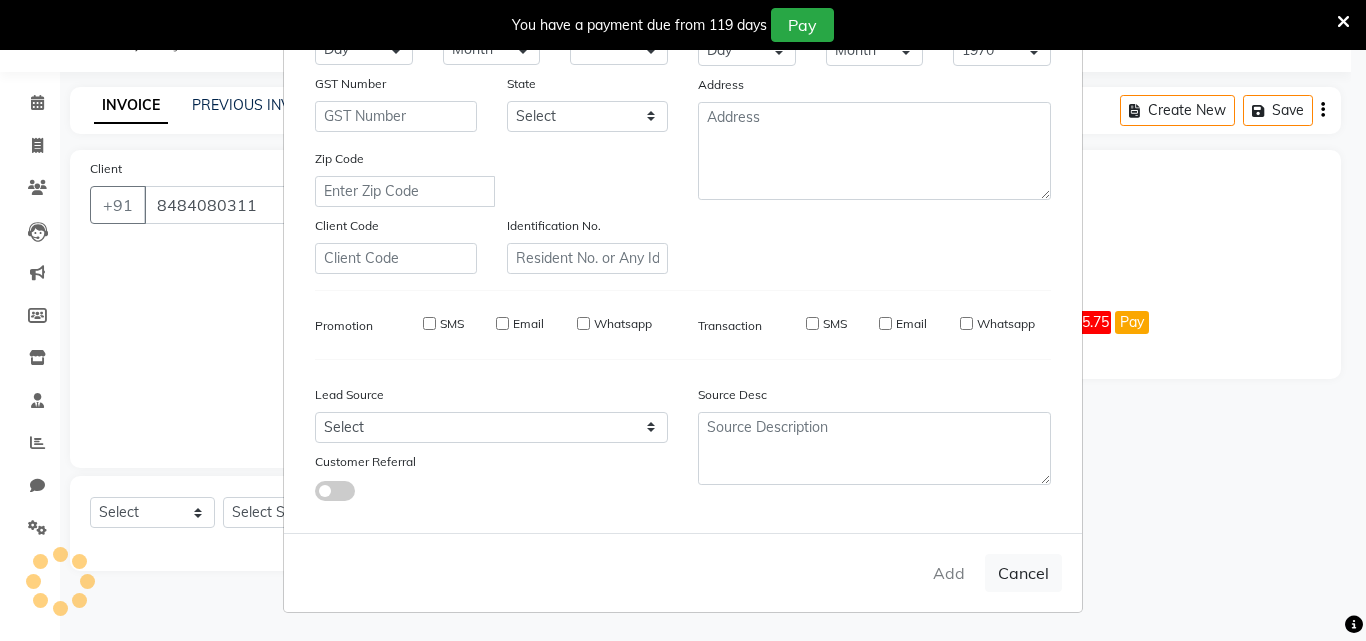 select 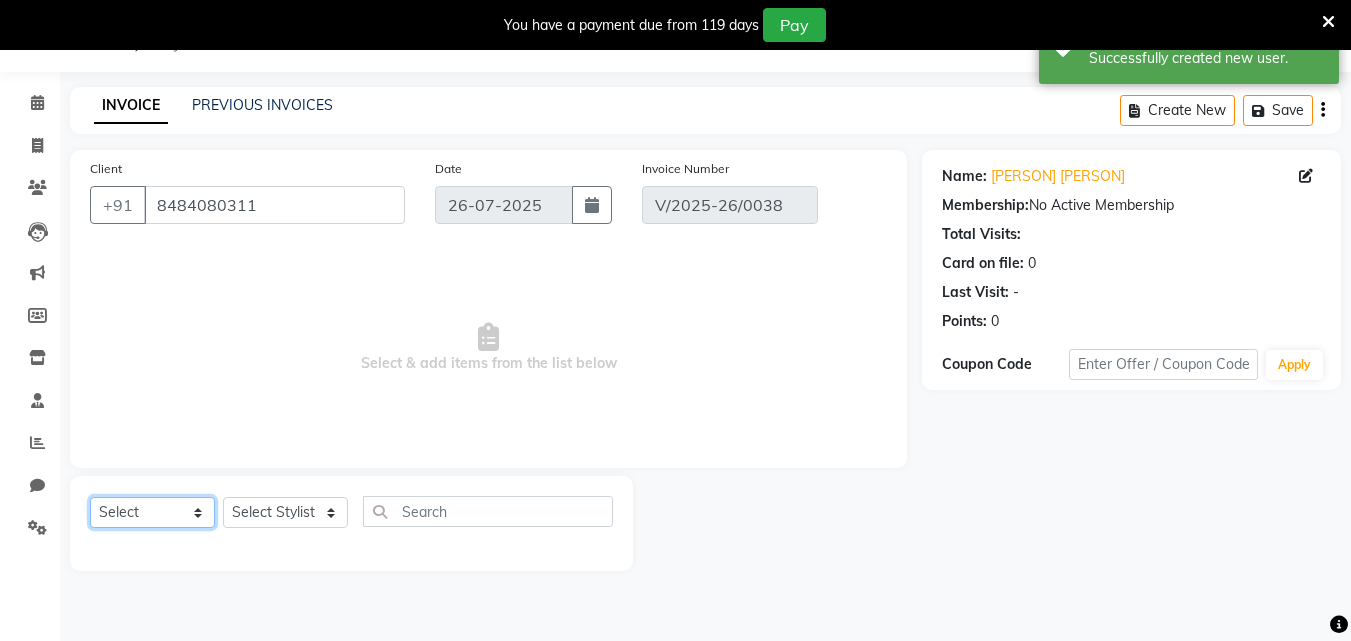 click on "Select  Service  Product  Membership  Package Voucher Prepaid Gift Card" 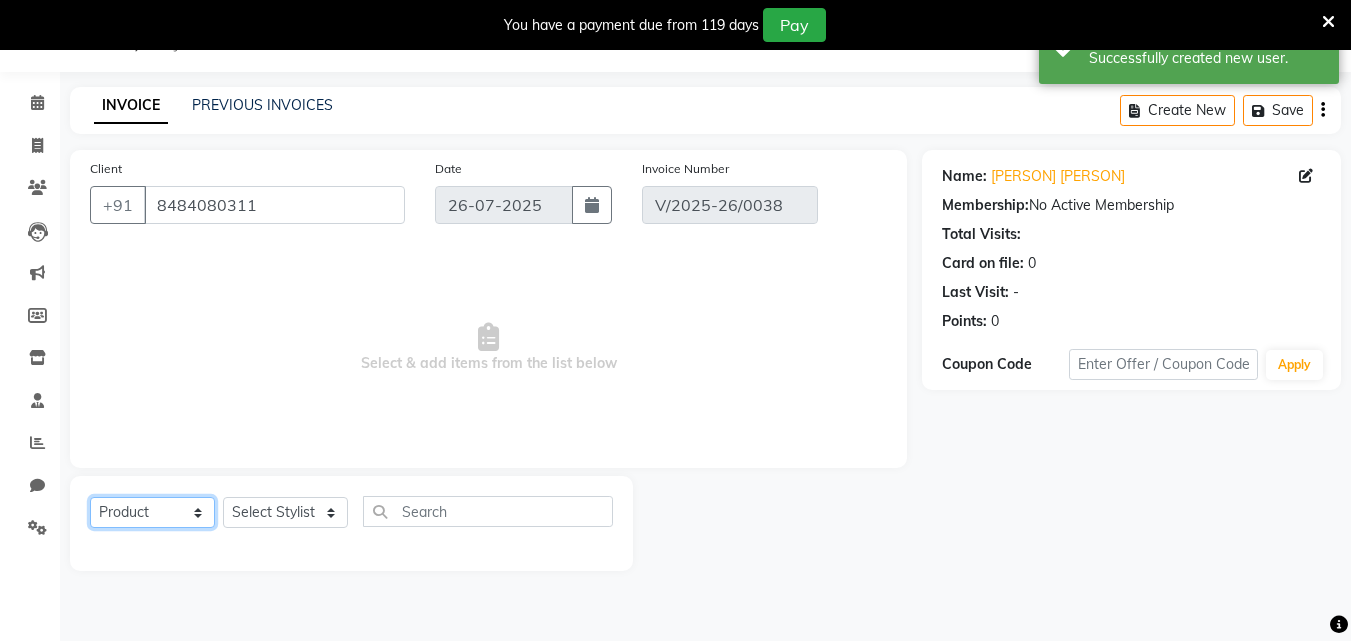 click on "Select  Service  Product  Membership  Package Voucher Prepaid Gift Card" 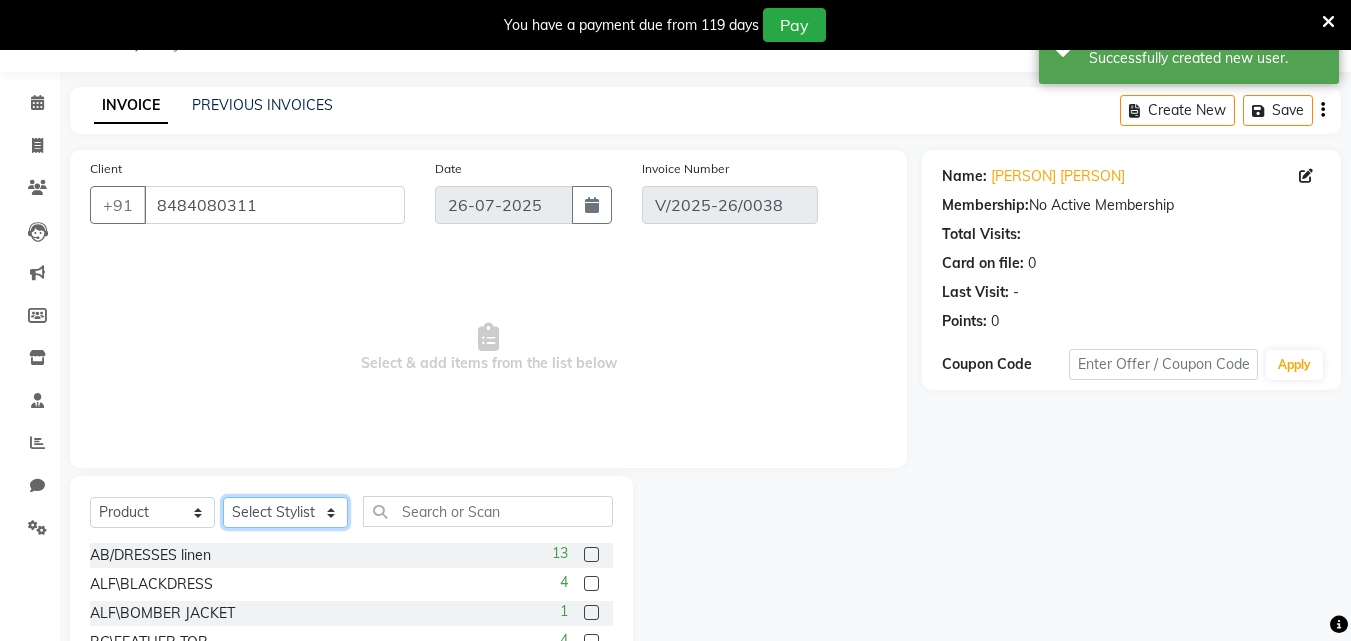 click on "Select Stylist Anita Nidhi" 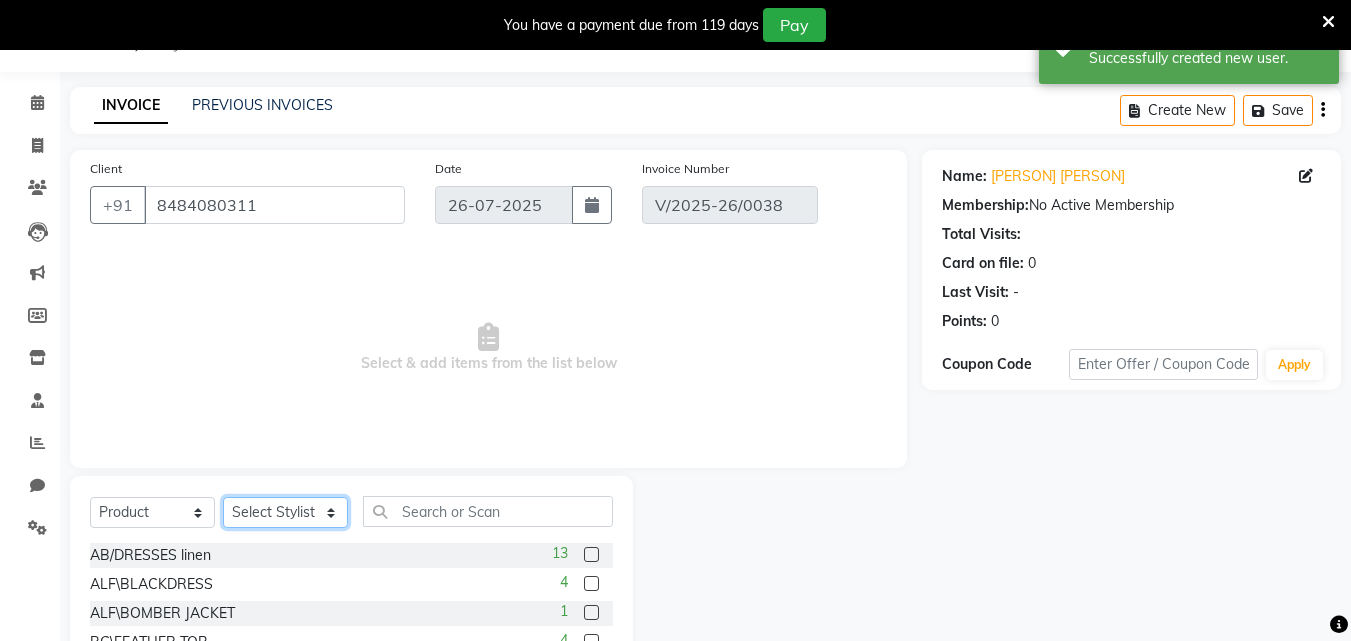 select on "71840" 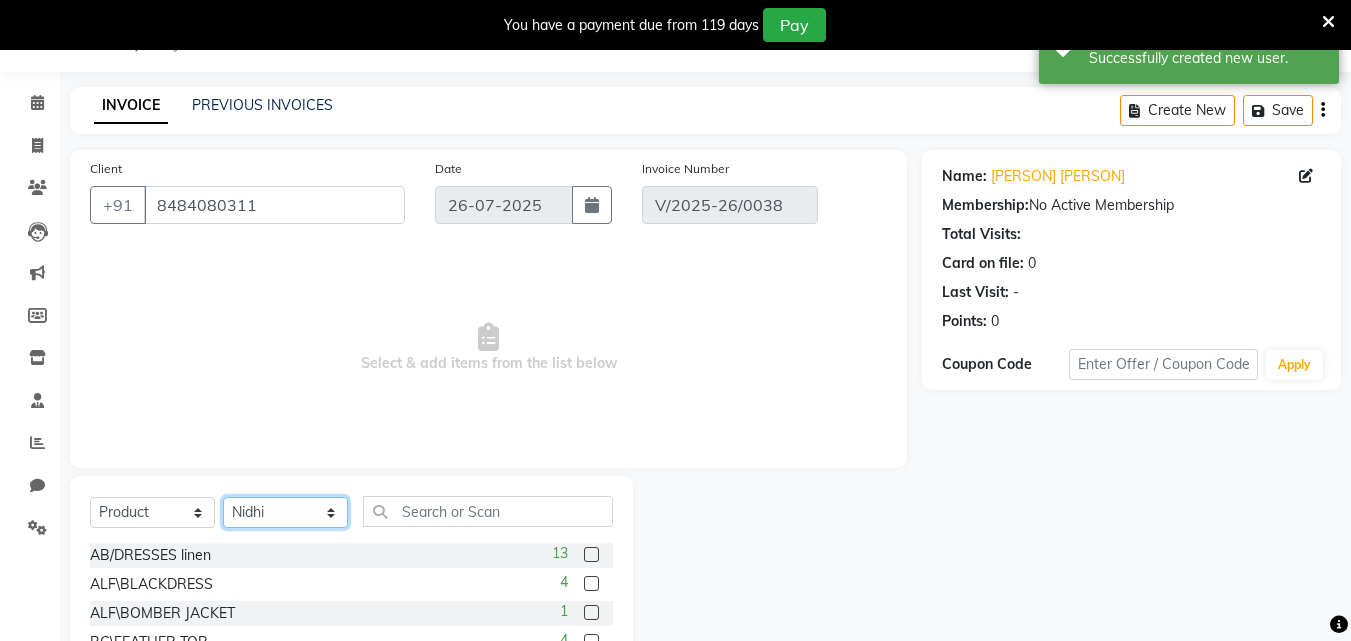 click on "Select Stylist Anita Nidhi" 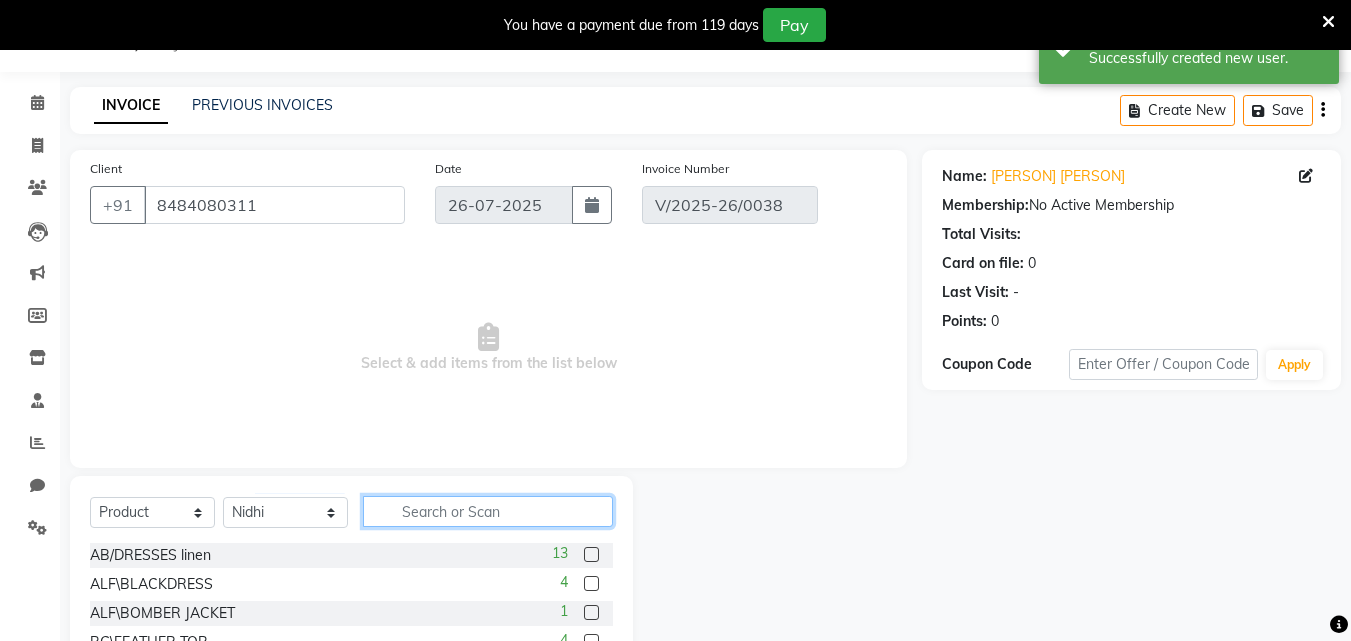 click 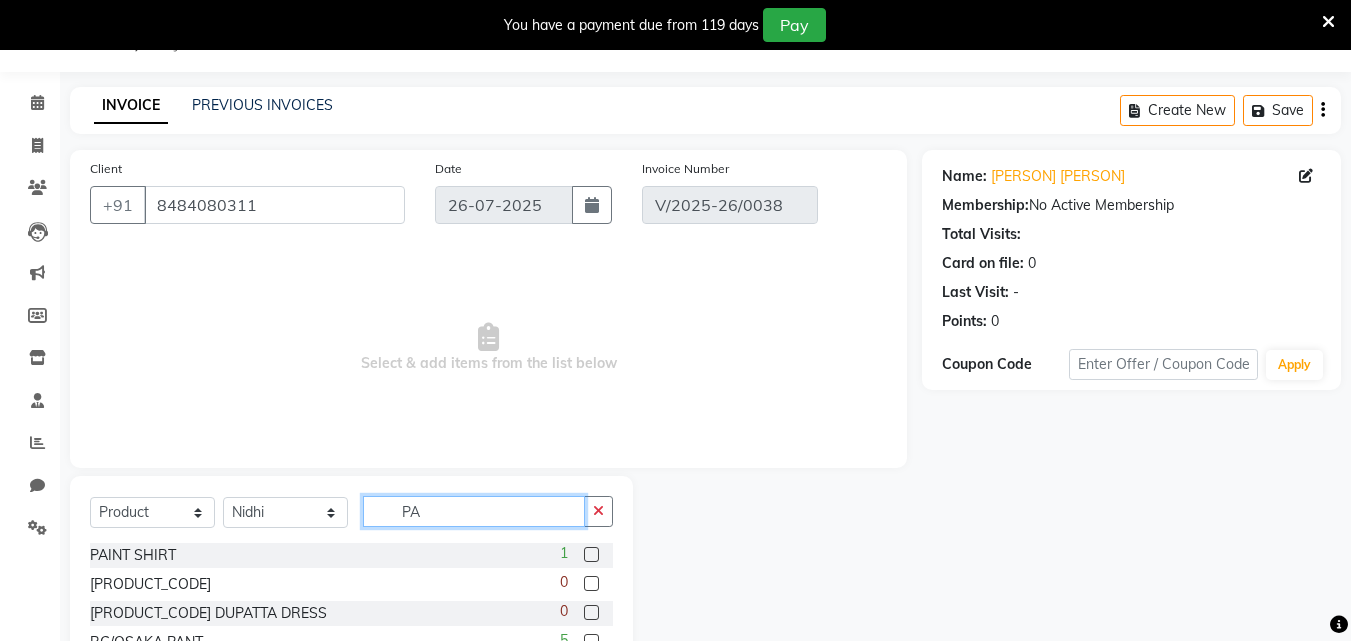 type on "P" 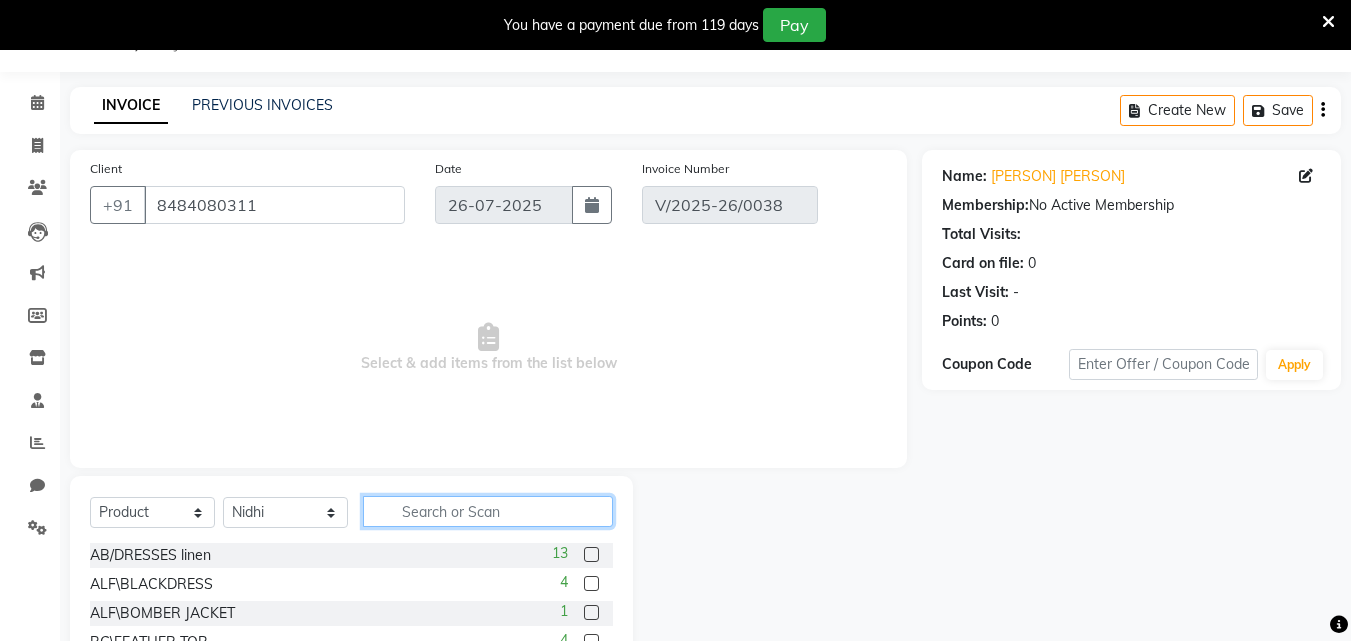 click 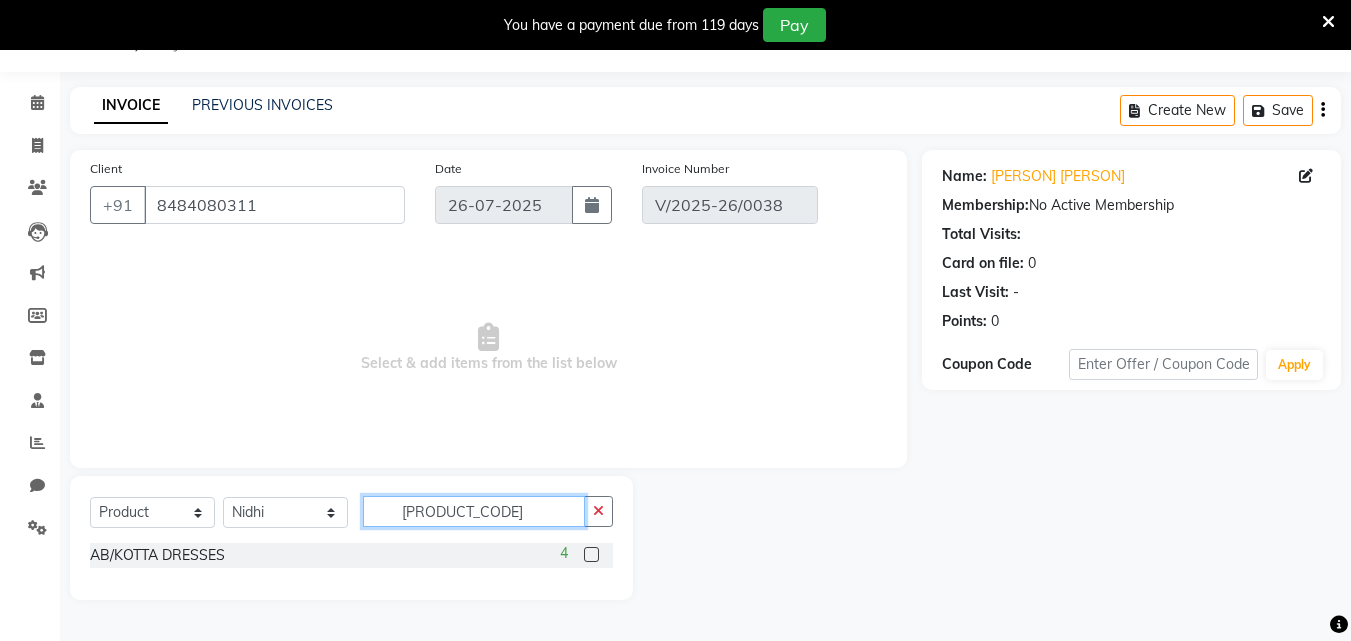 type on "AB/KOTT" 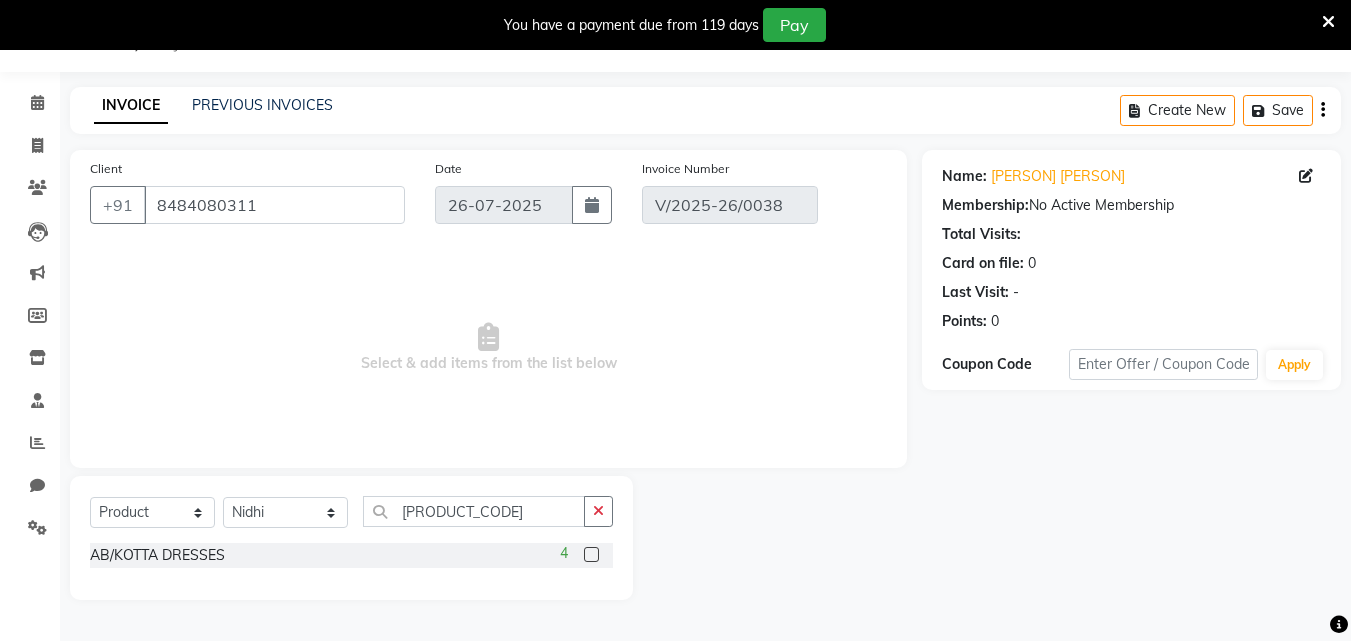 click on "AB/KOTTA DRESSES  4" 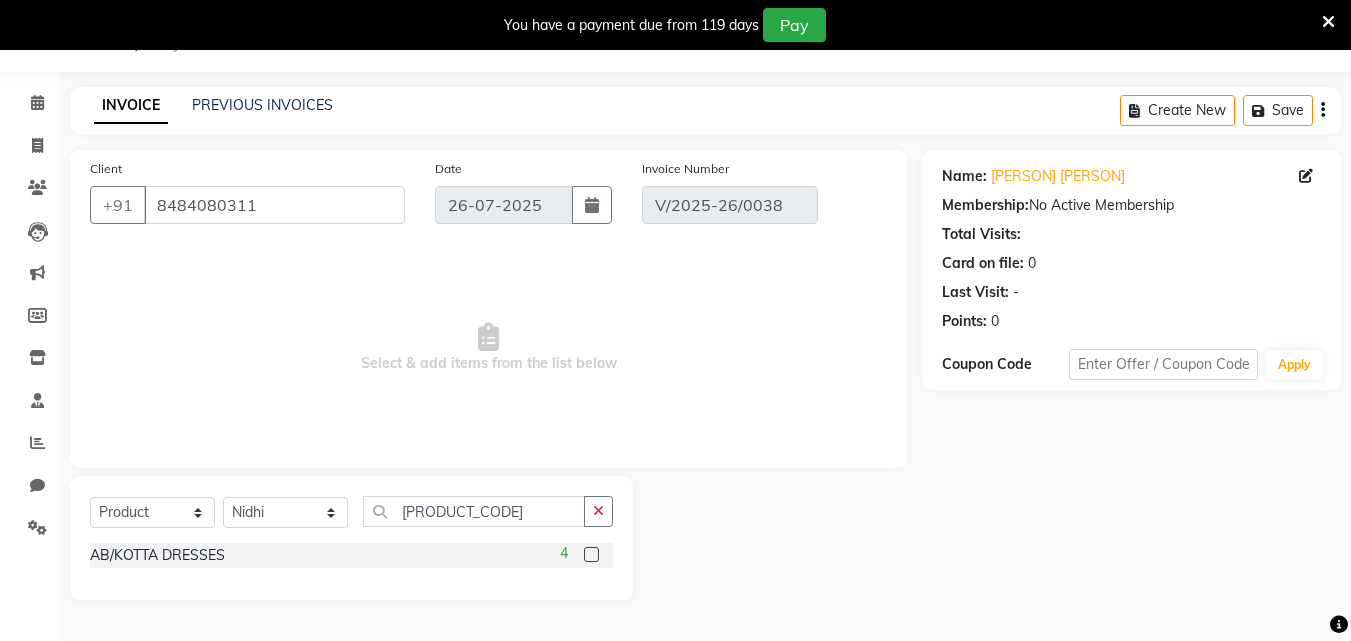 click 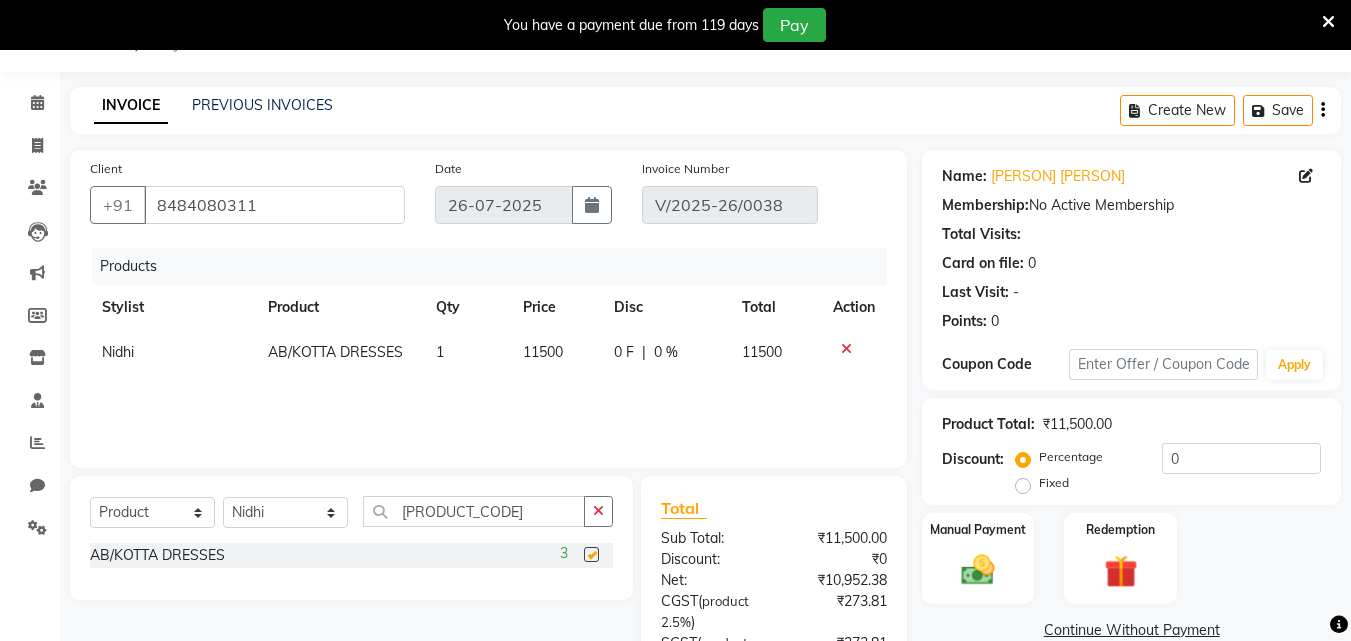 checkbox on "false" 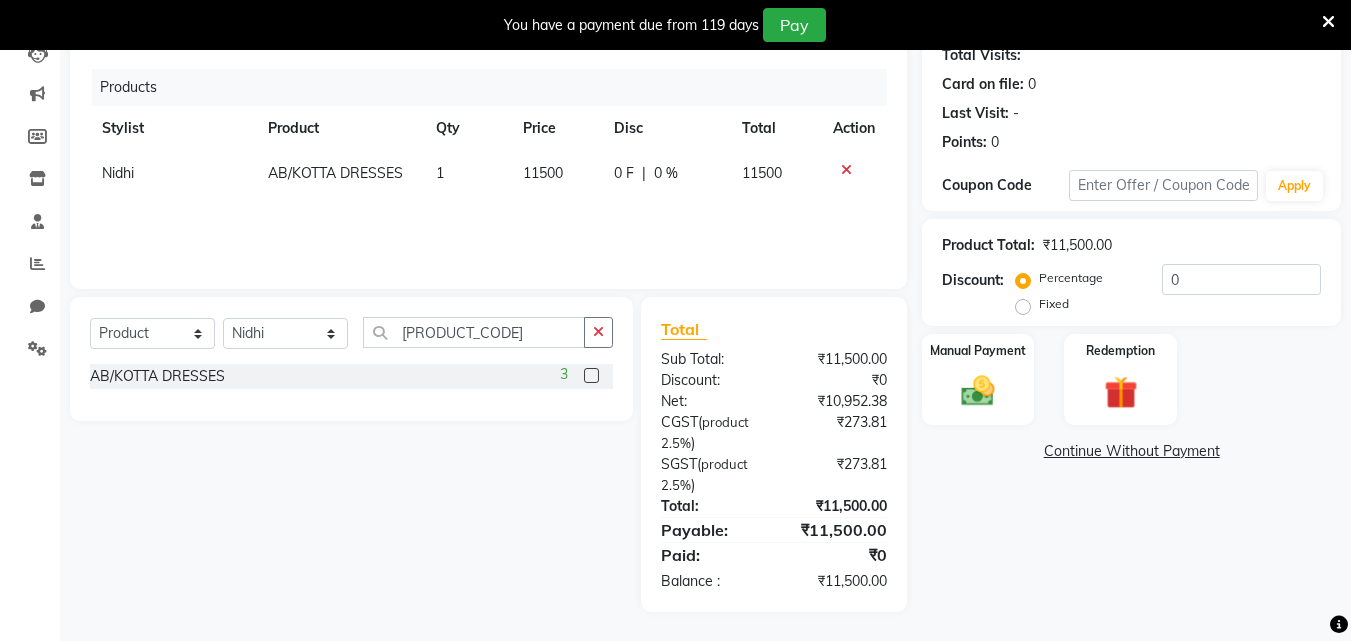 scroll, scrollTop: 230, scrollLeft: 0, axis: vertical 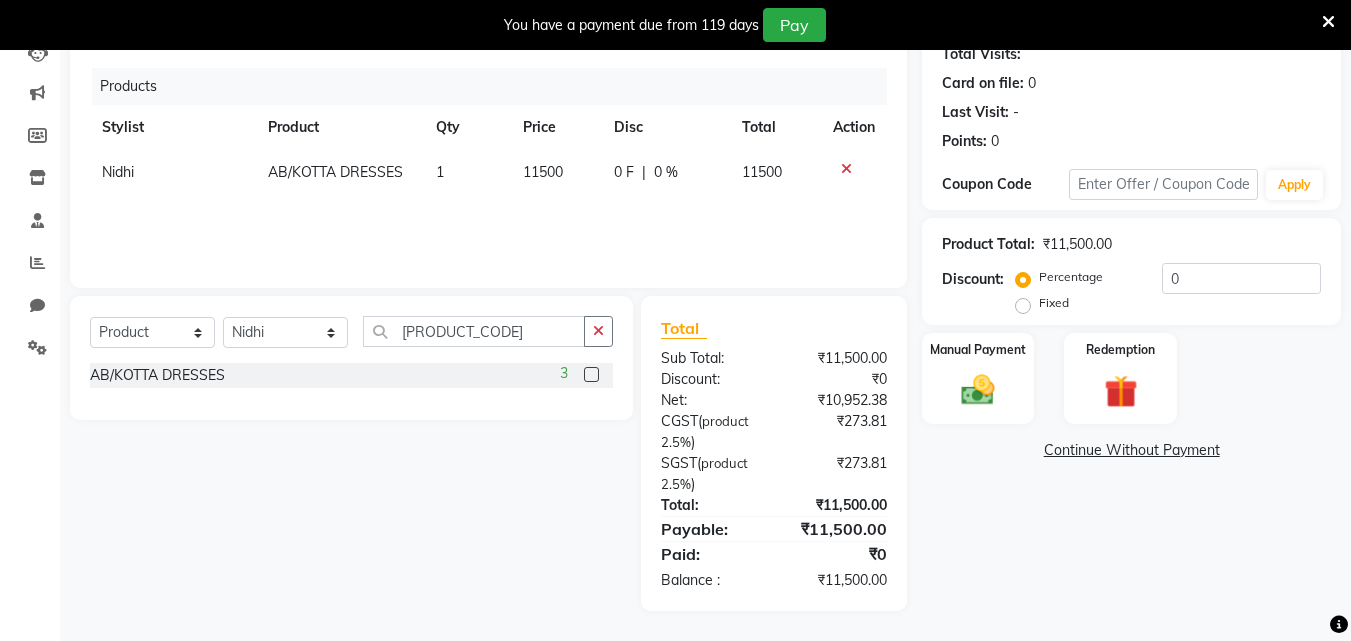 click on "Continue Without Payment" 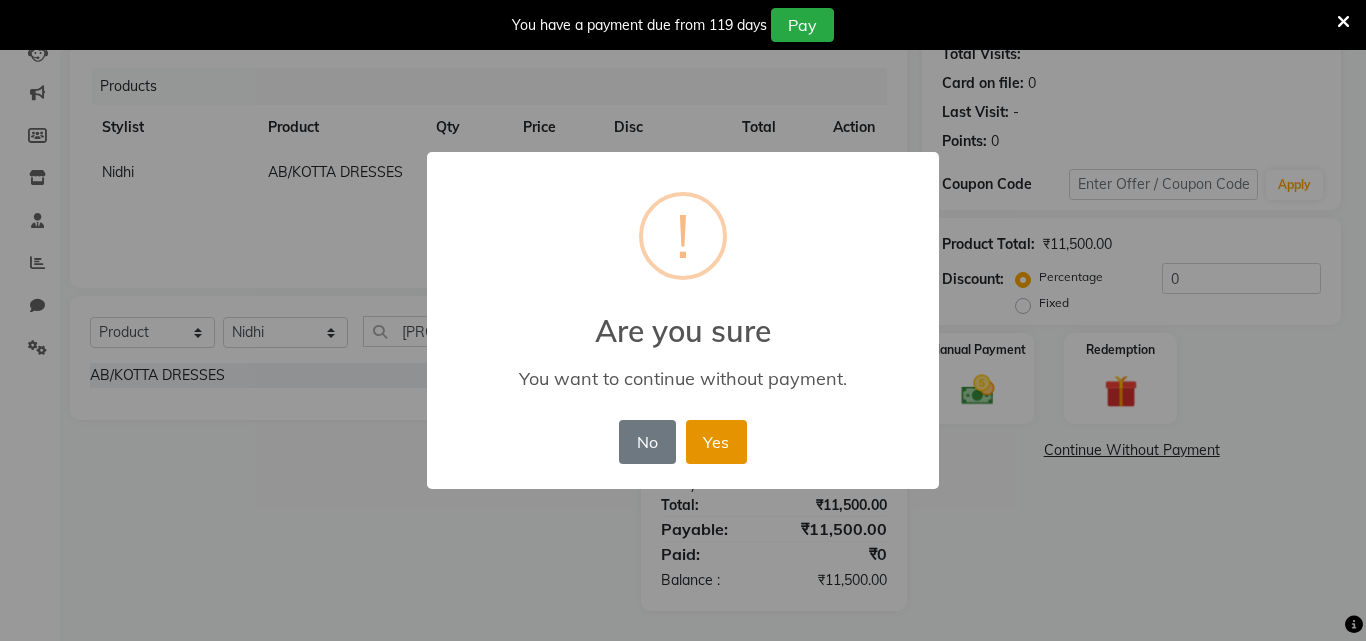 click on "Yes" at bounding box center (716, 442) 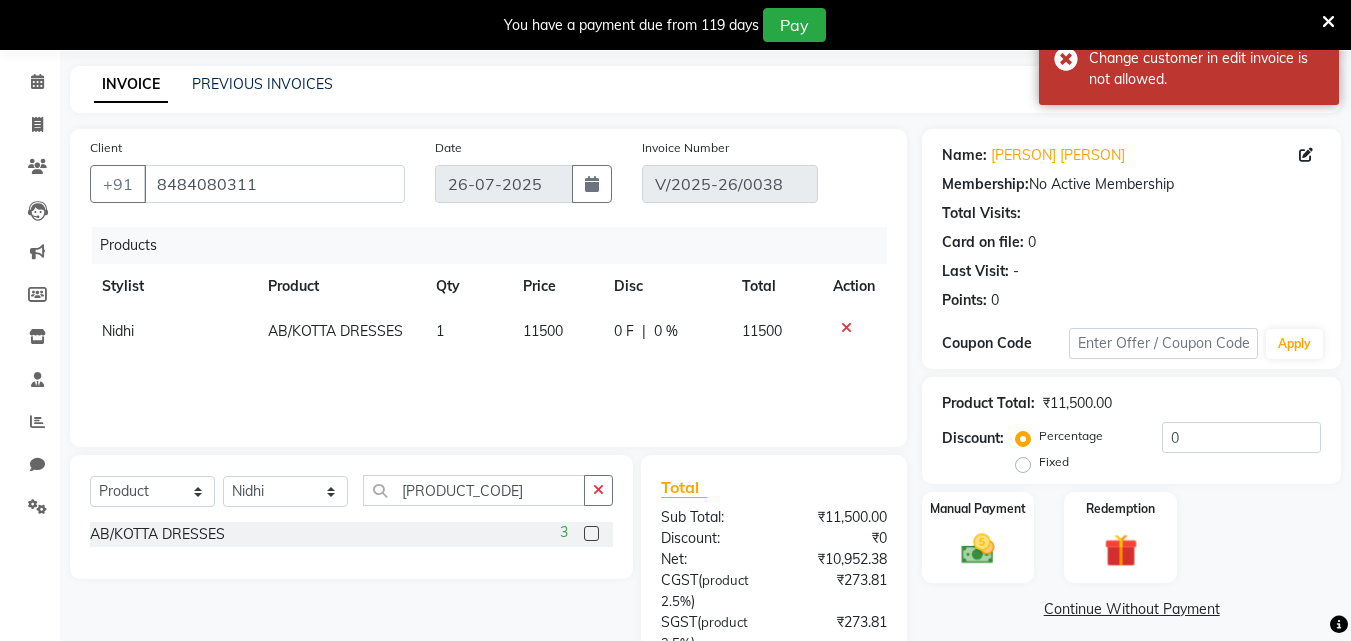 scroll, scrollTop: 0, scrollLeft: 0, axis: both 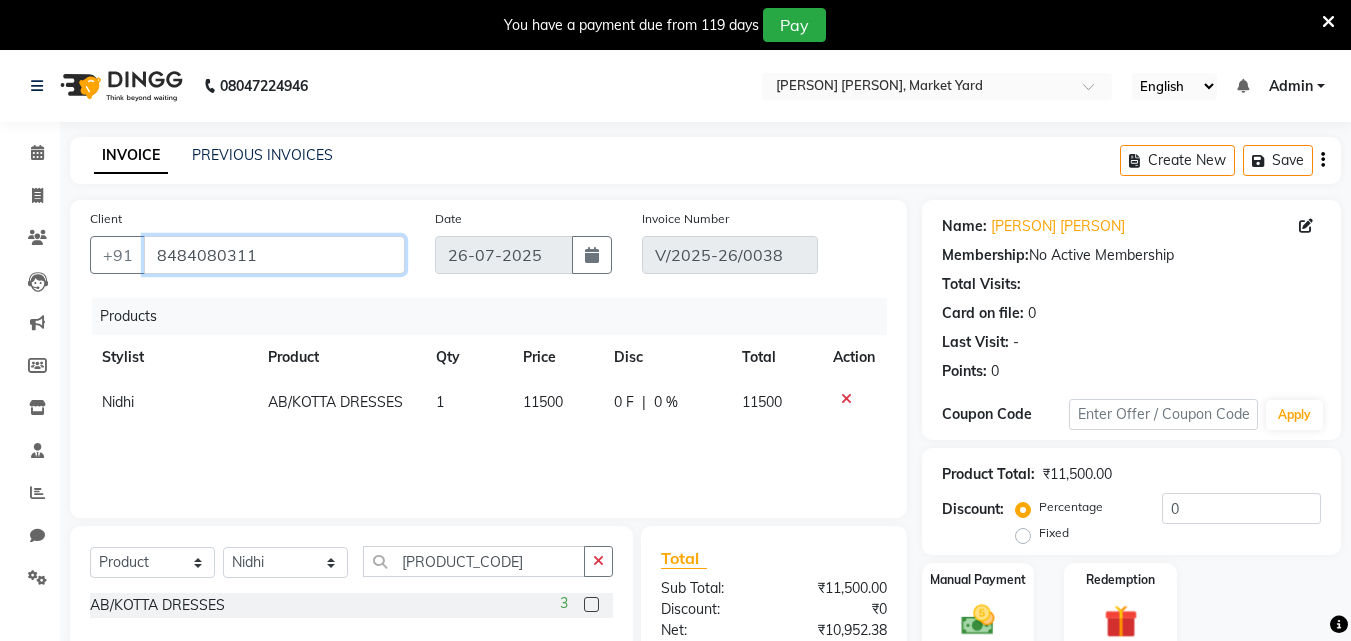 click on "8484080311" at bounding box center [274, 255] 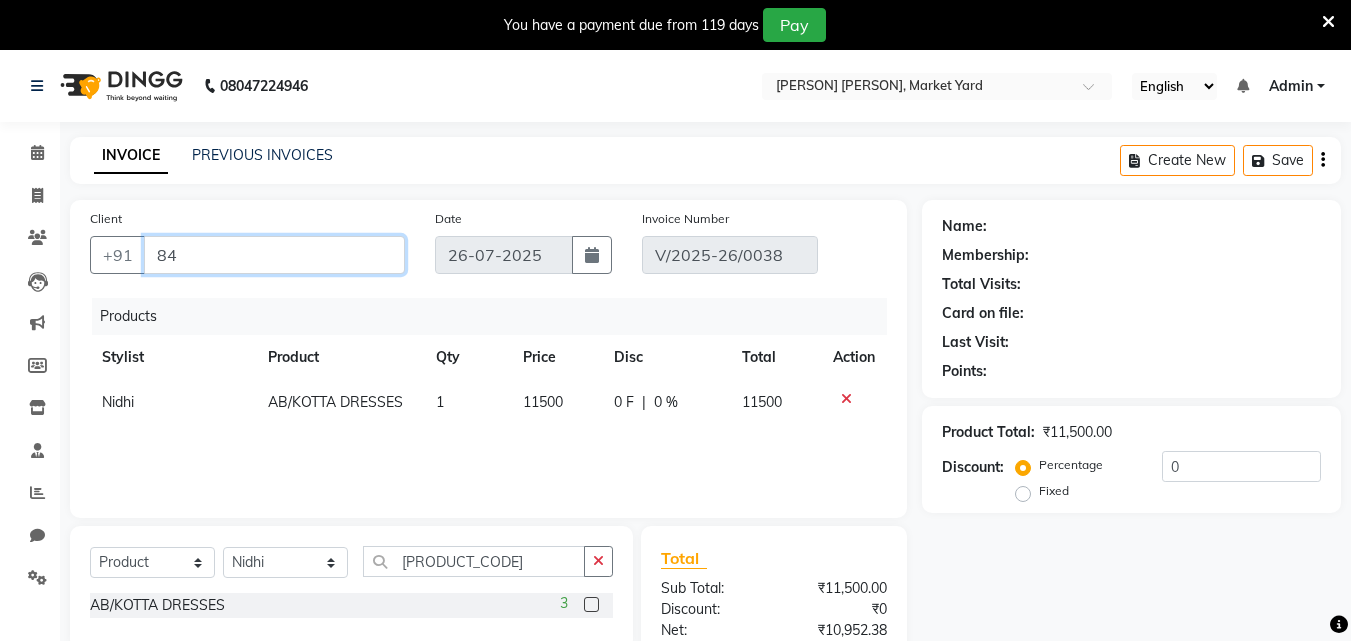 type on "8" 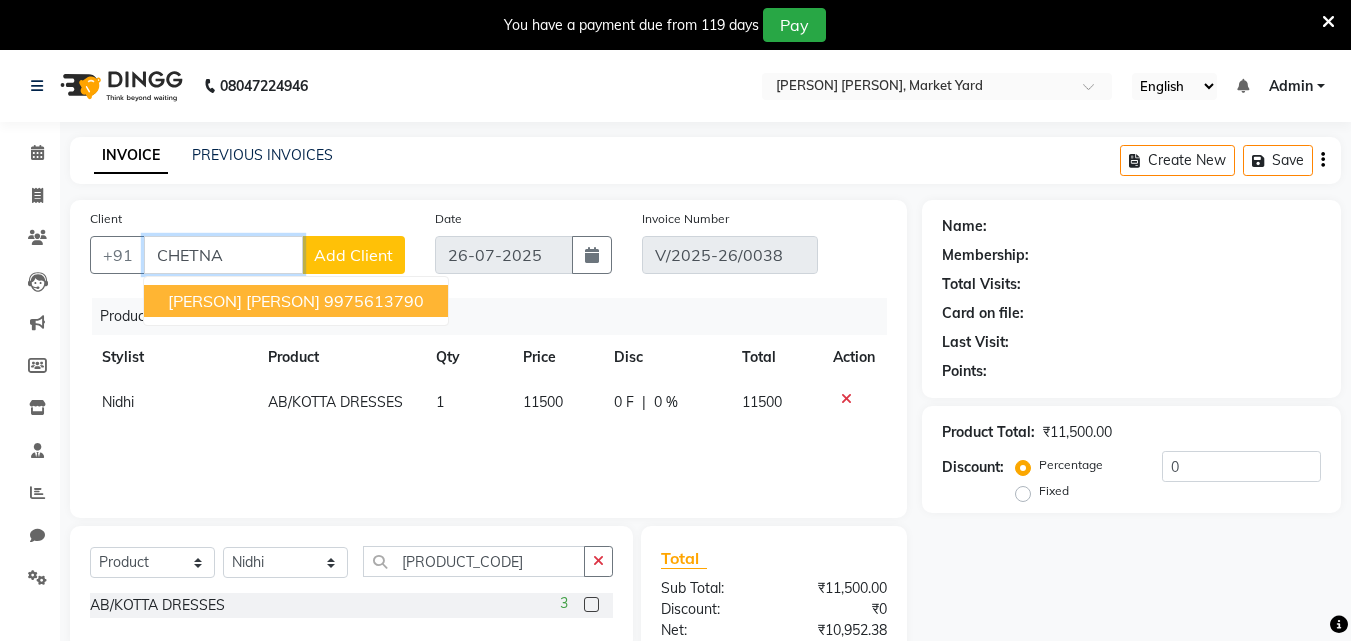 click on "CHETNA OSWAL" at bounding box center [244, 301] 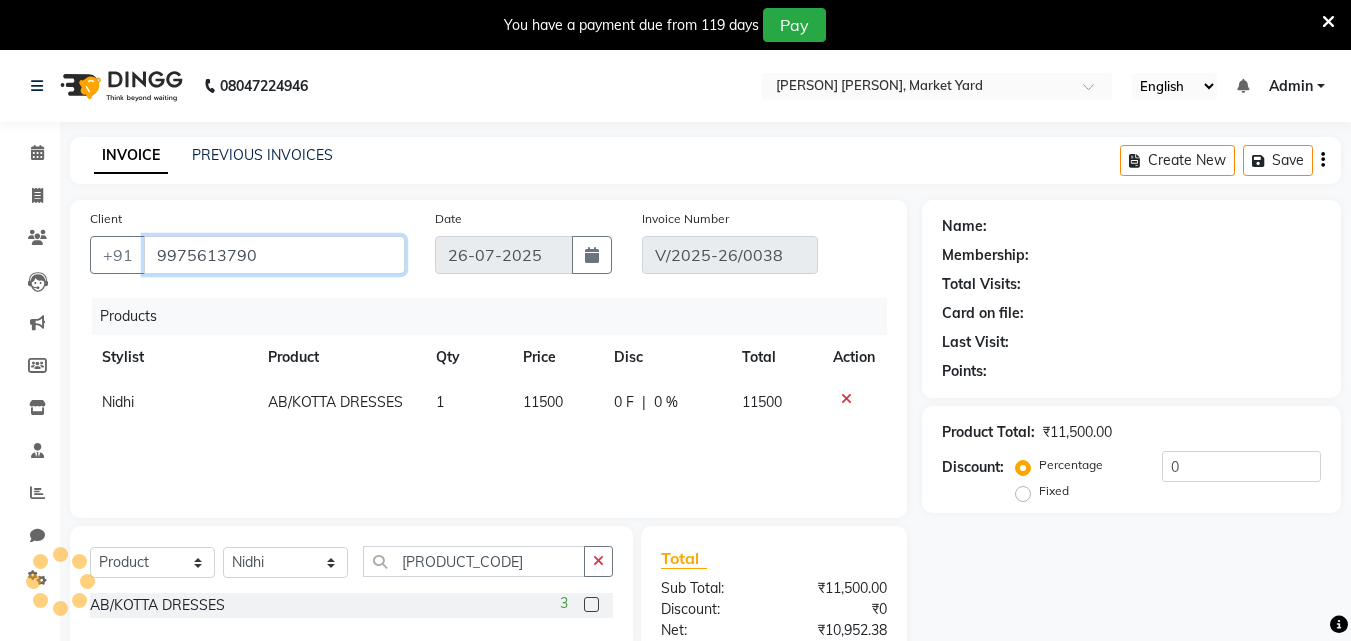 type on "9975613790" 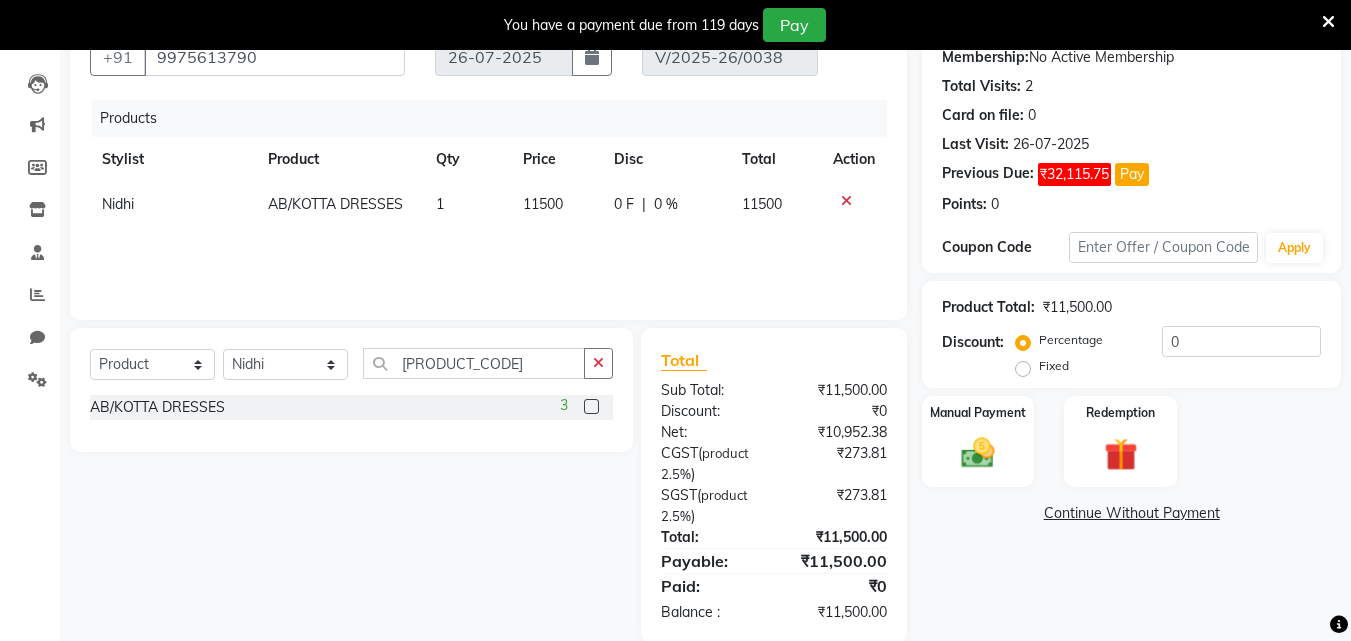 scroll, scrollTop: 210, scrollLeft: 0, axis: vertical 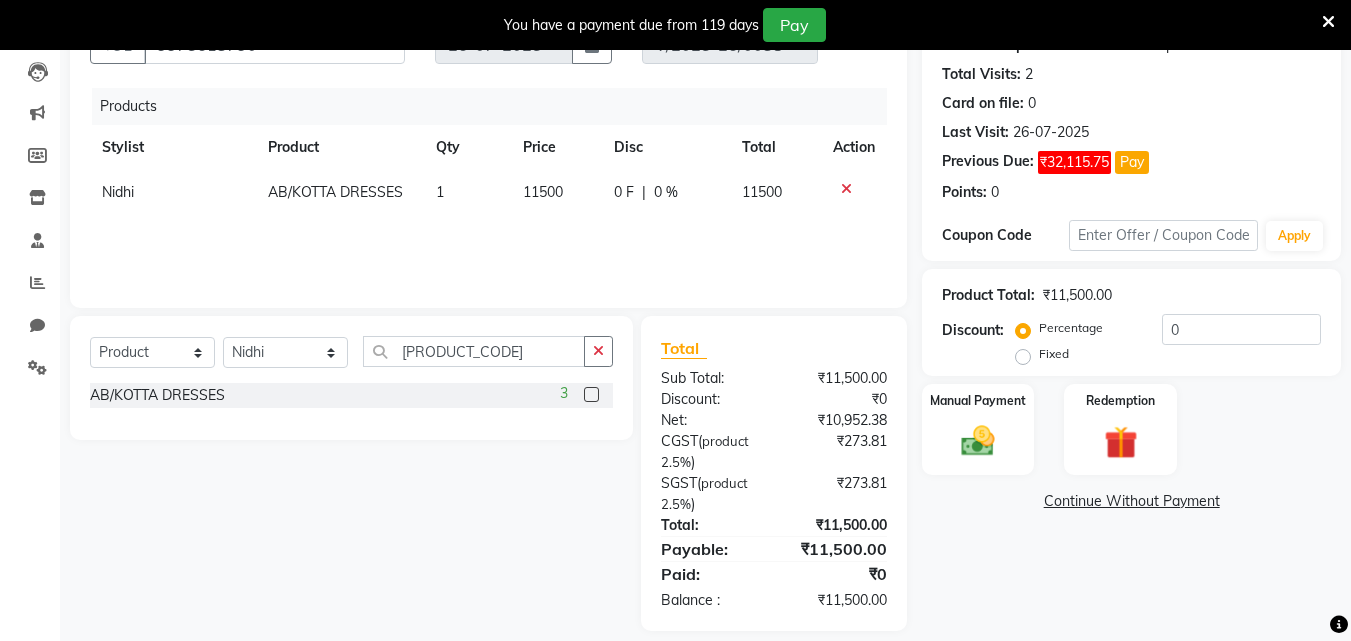 click on "Continue Without Payment" 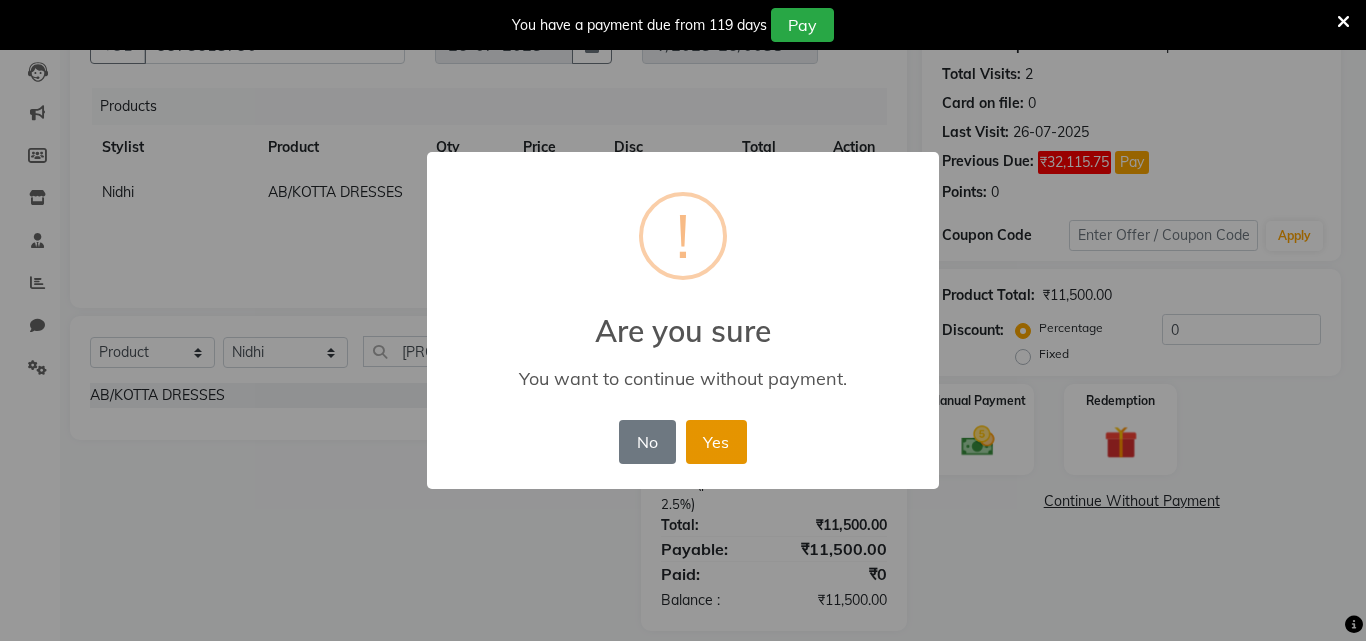 click on "Yes" at bounding box center [716, 442] 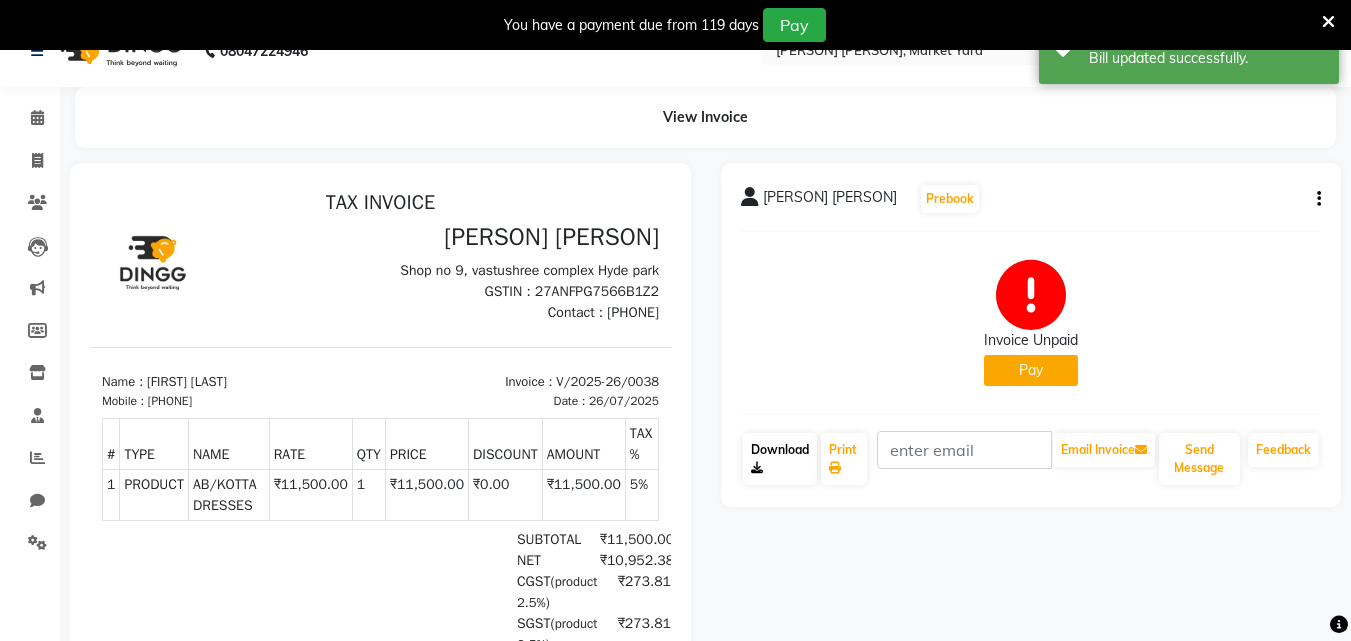 scroll, scrollTop: 23, scrollLeft: 0, axis: vertical 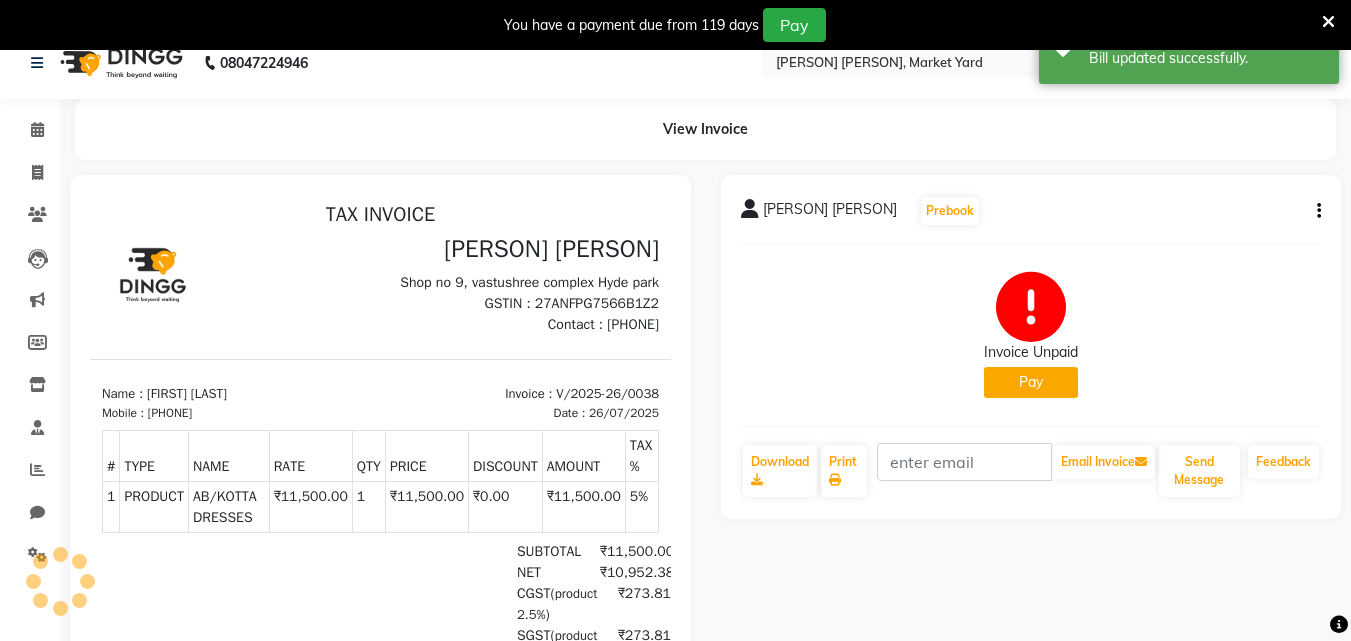 click 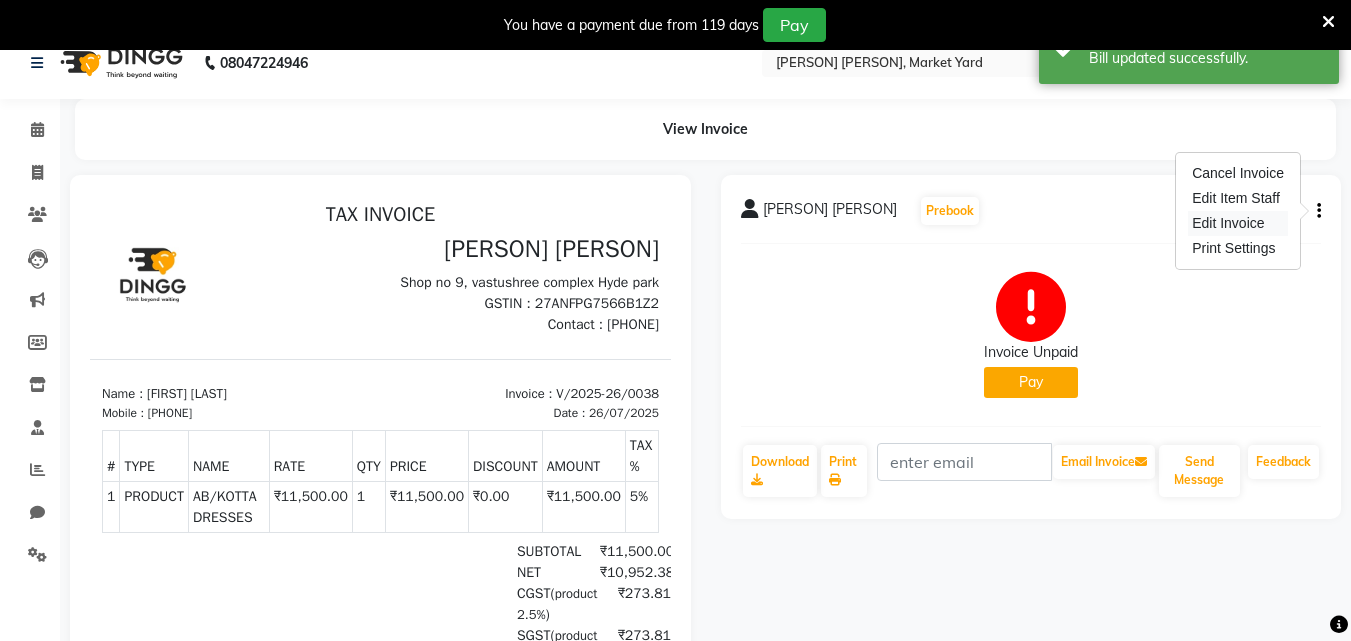 click on "Edit Invoice" at bounding box center [1238, 223] 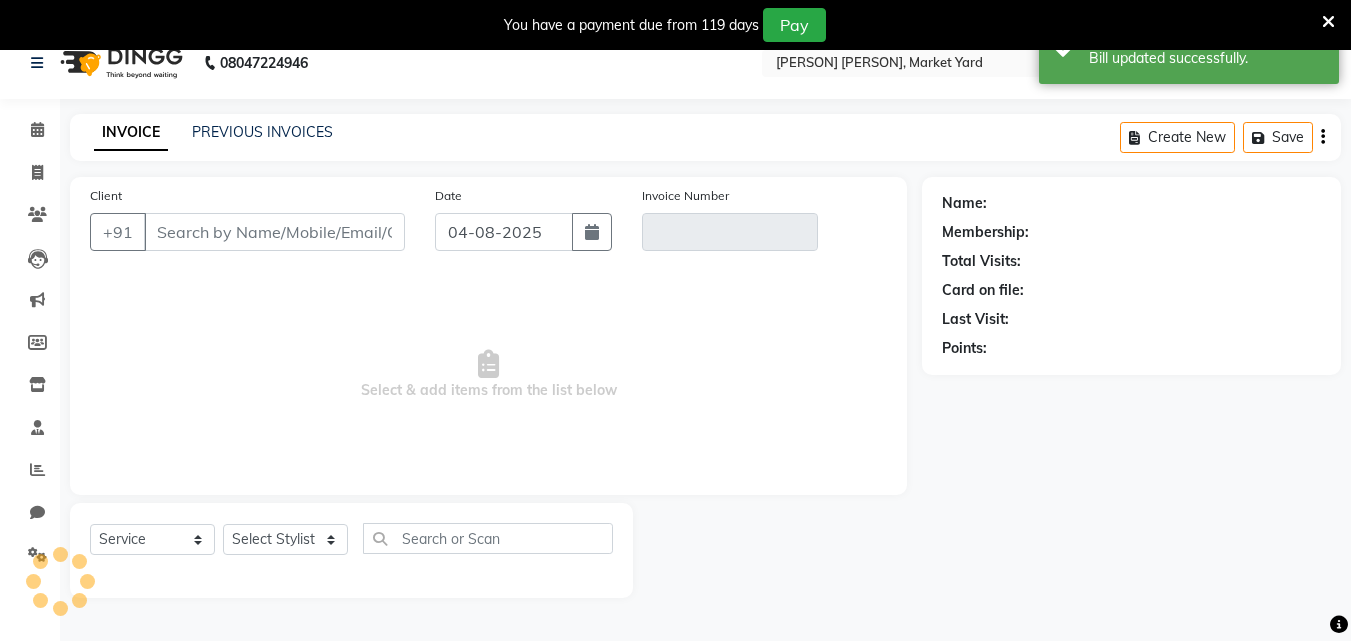 scroll, scrollTop: 50, scrollLeft: 0, axis: vertical 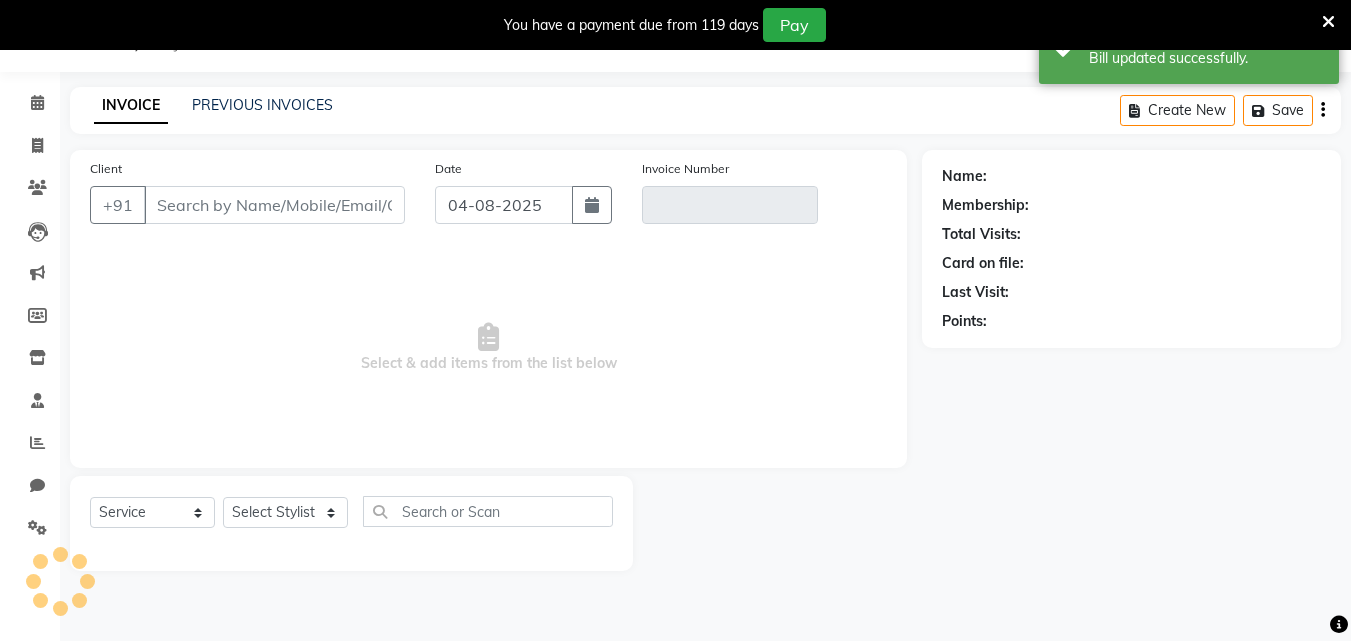 select on "product" 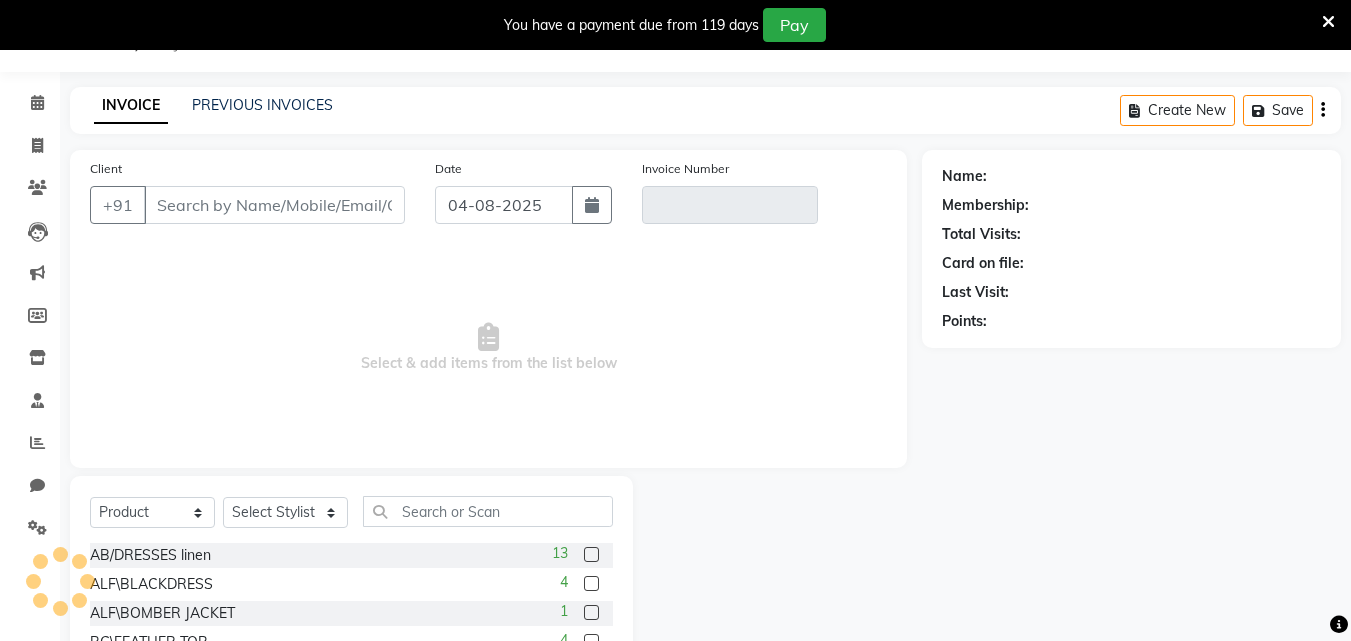 type on "9975613790" 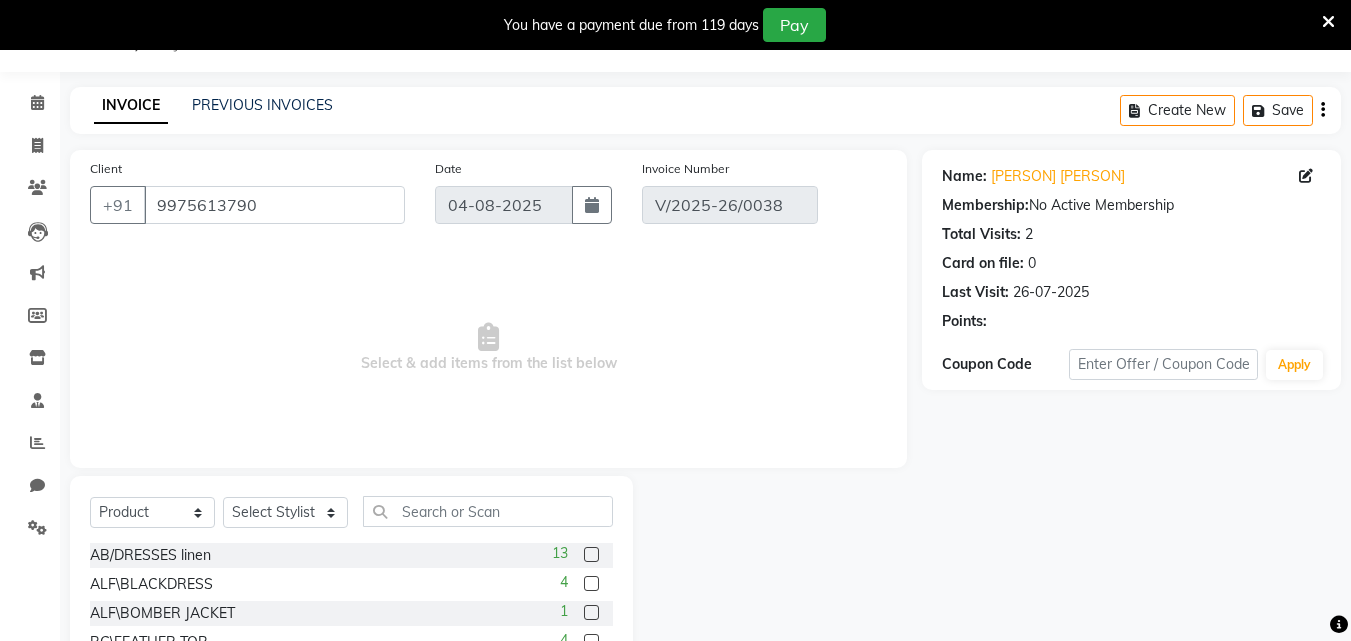 type on "26-07-2025" 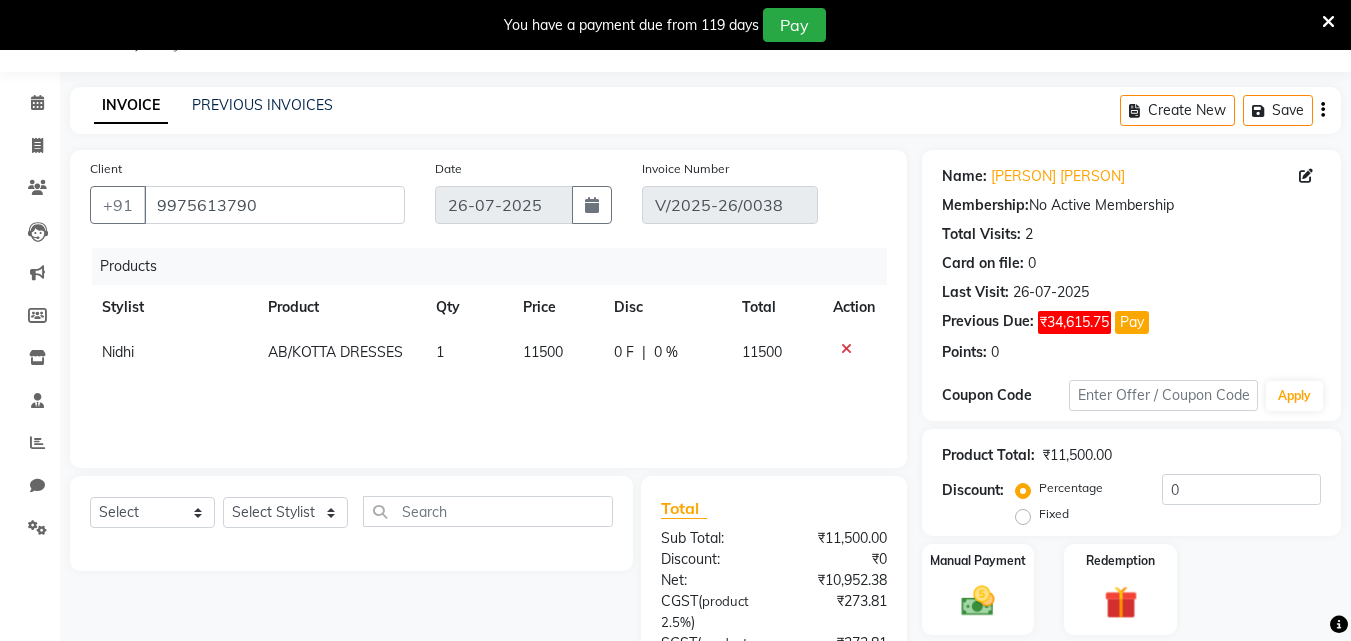 click on "0 %" 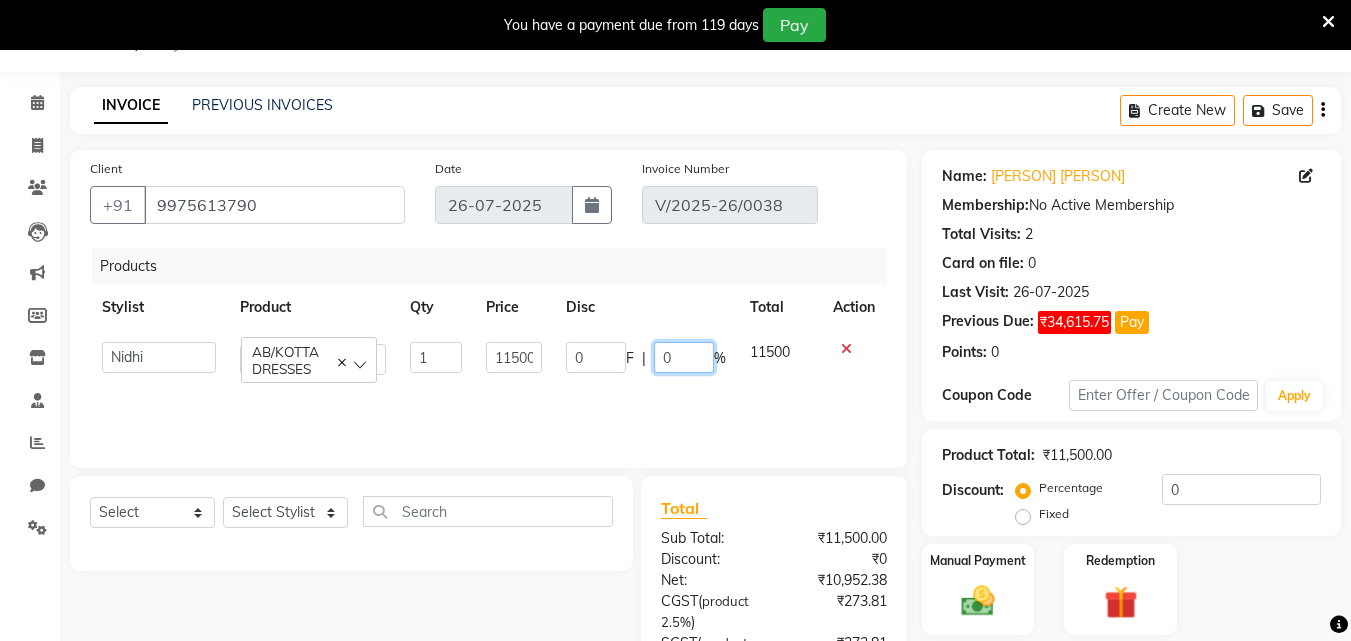 click on "0" 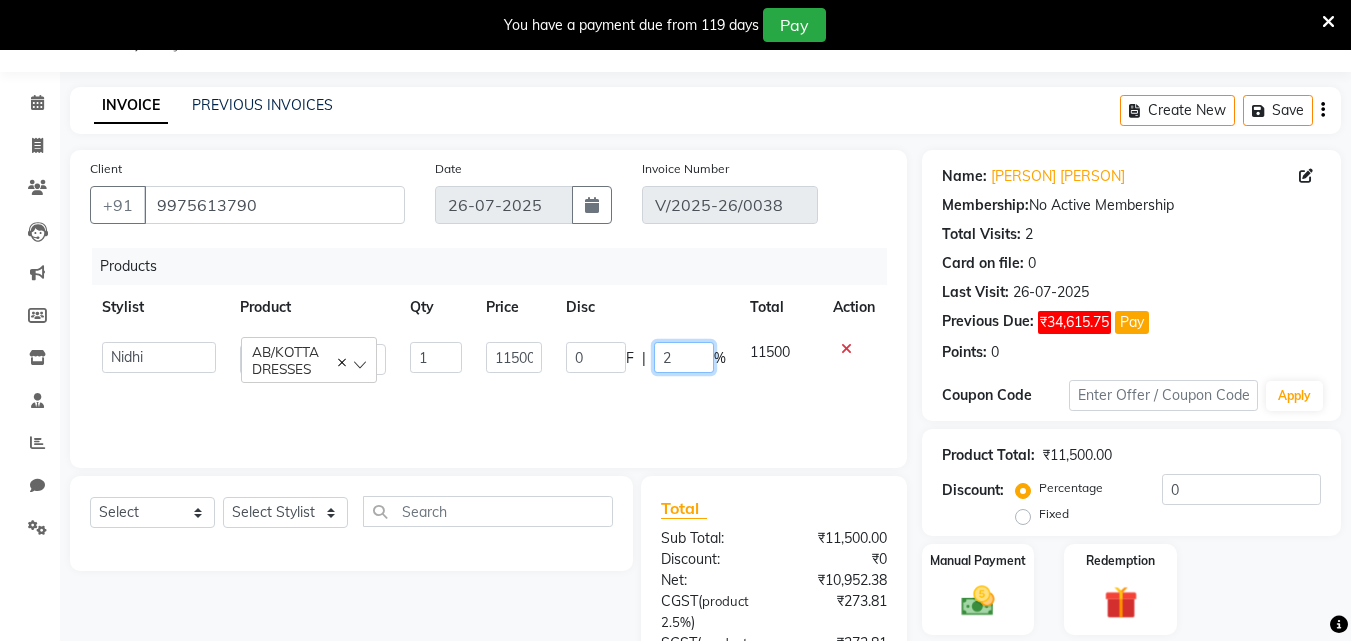 type on "20" 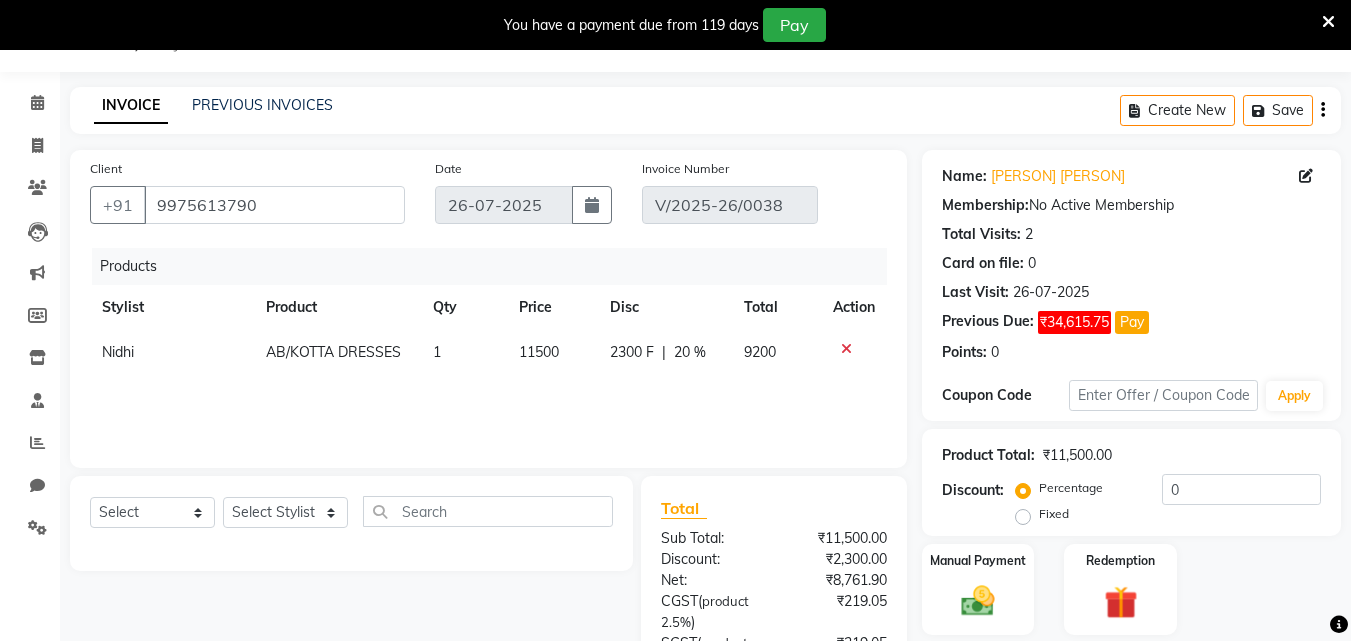 click on "Products Stylist Product Qty Price Disc Total Action Nidhi AB/KOTTA DRESSES 1 11500 2300 F | 20 % 9200" 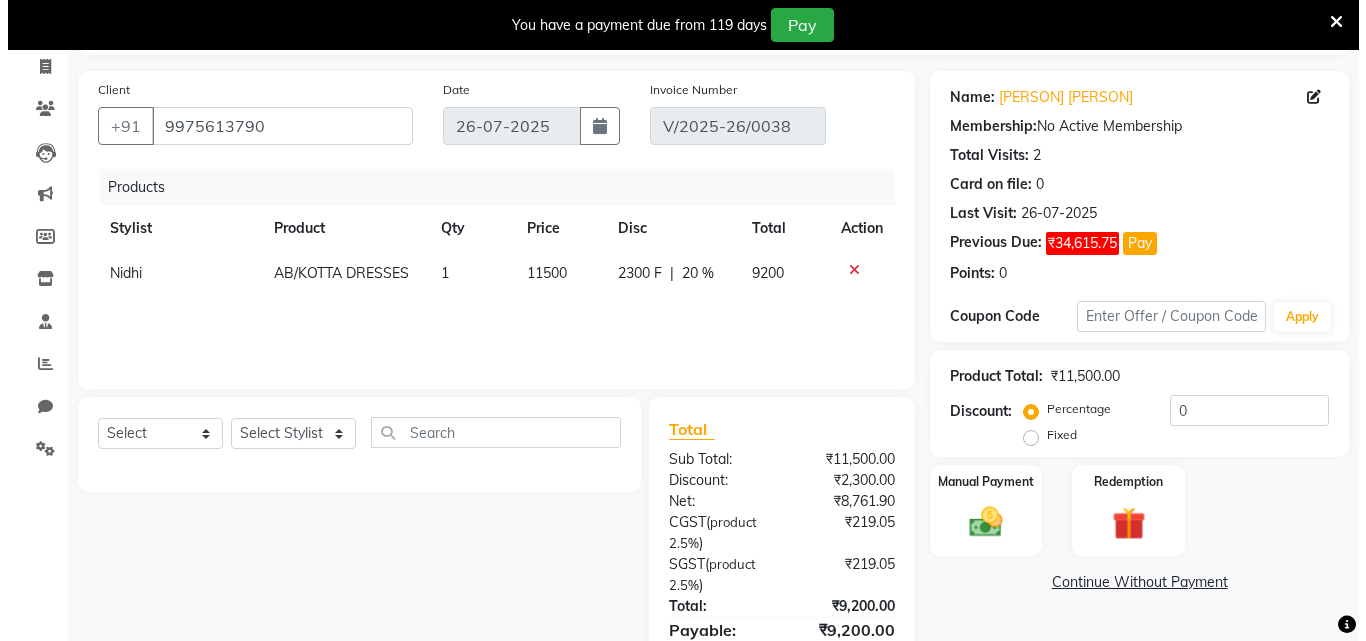scroll, scrollTop: 230, scrollLeft: 0, axis: vertical 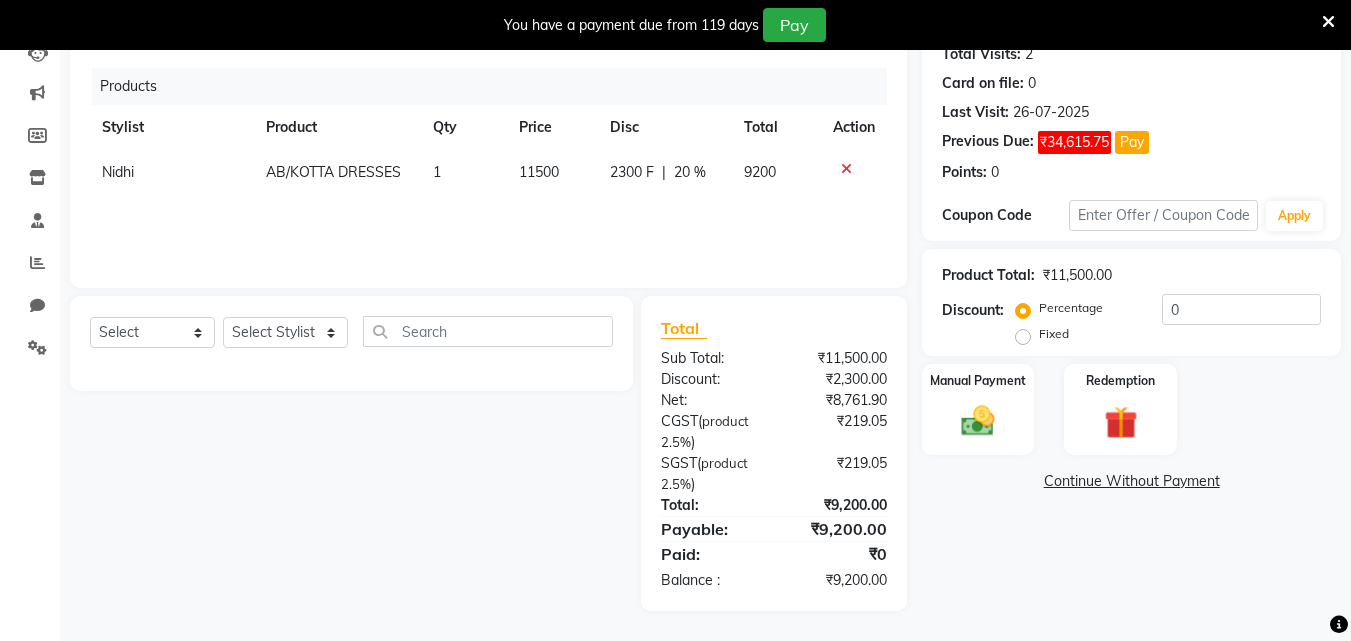 click on "Continue Without Payment" 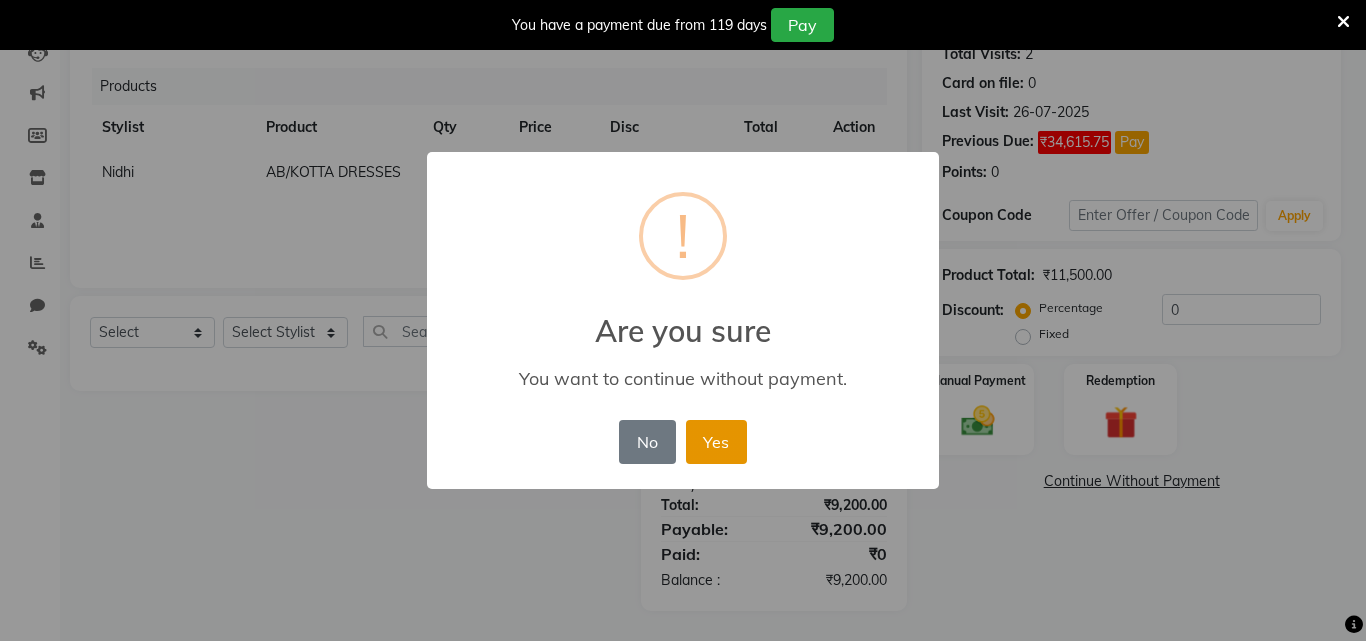 click on "Yes" at bounding box center (716, 442) 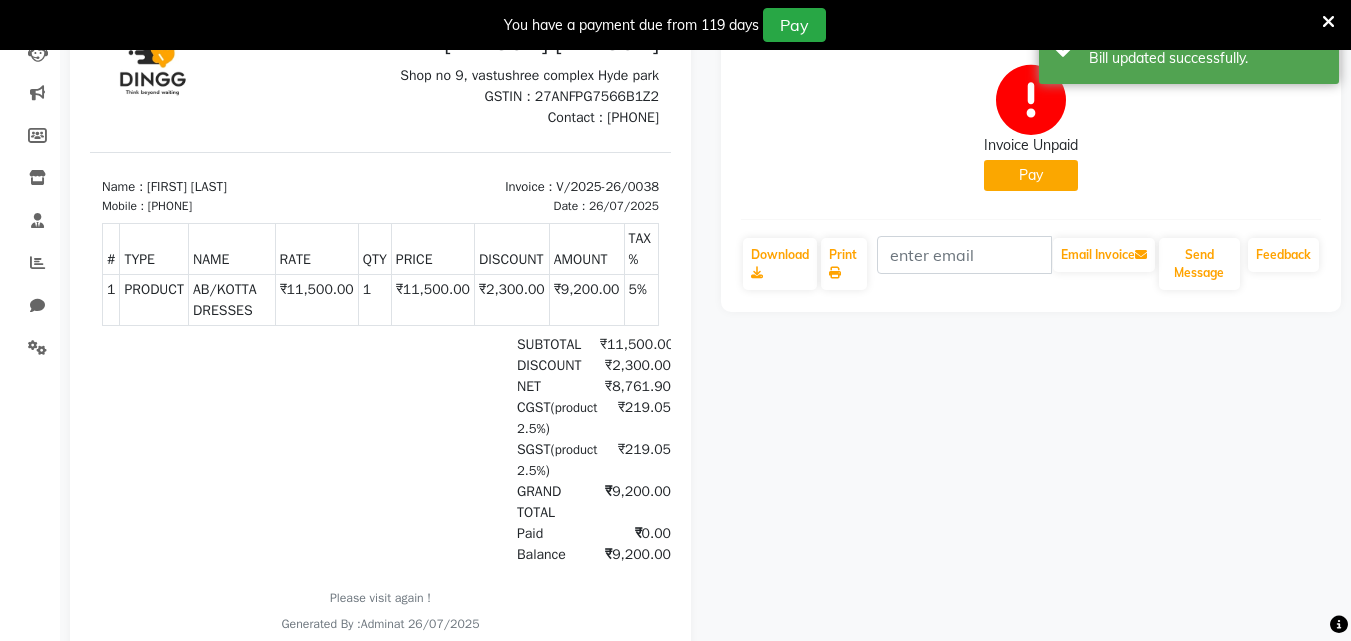 scroll, scrollTop: 0, scrollLeft: 0, axis: both 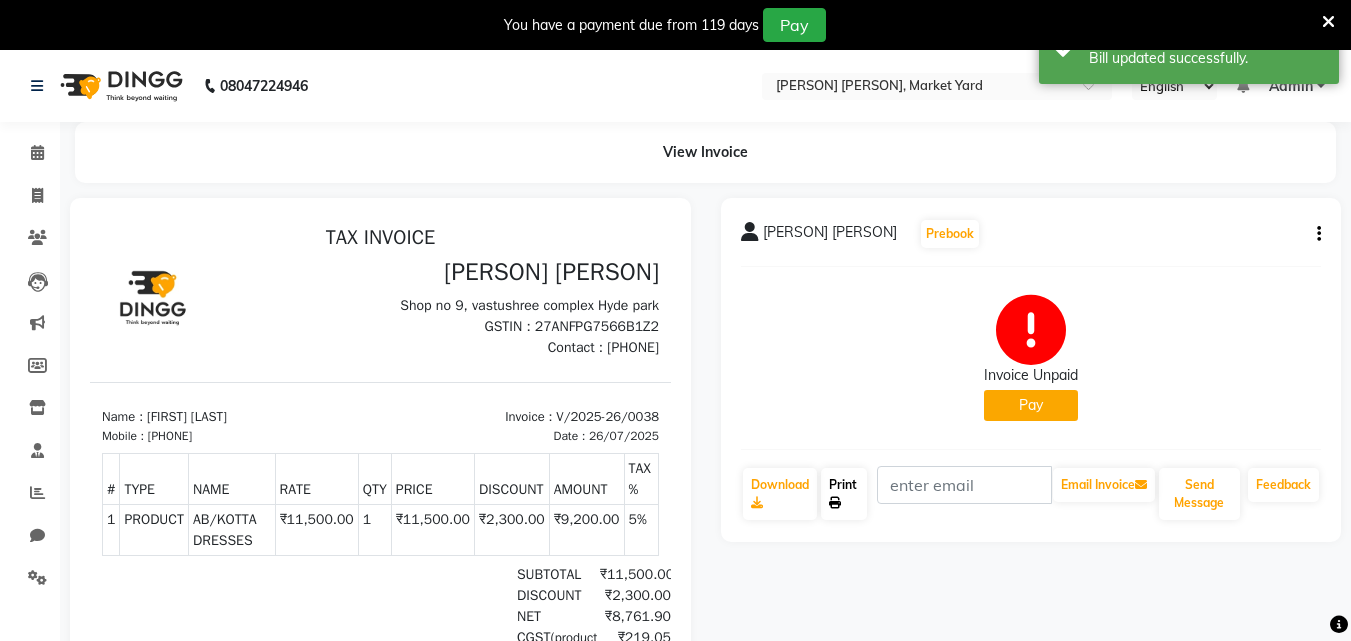 click on "Print" 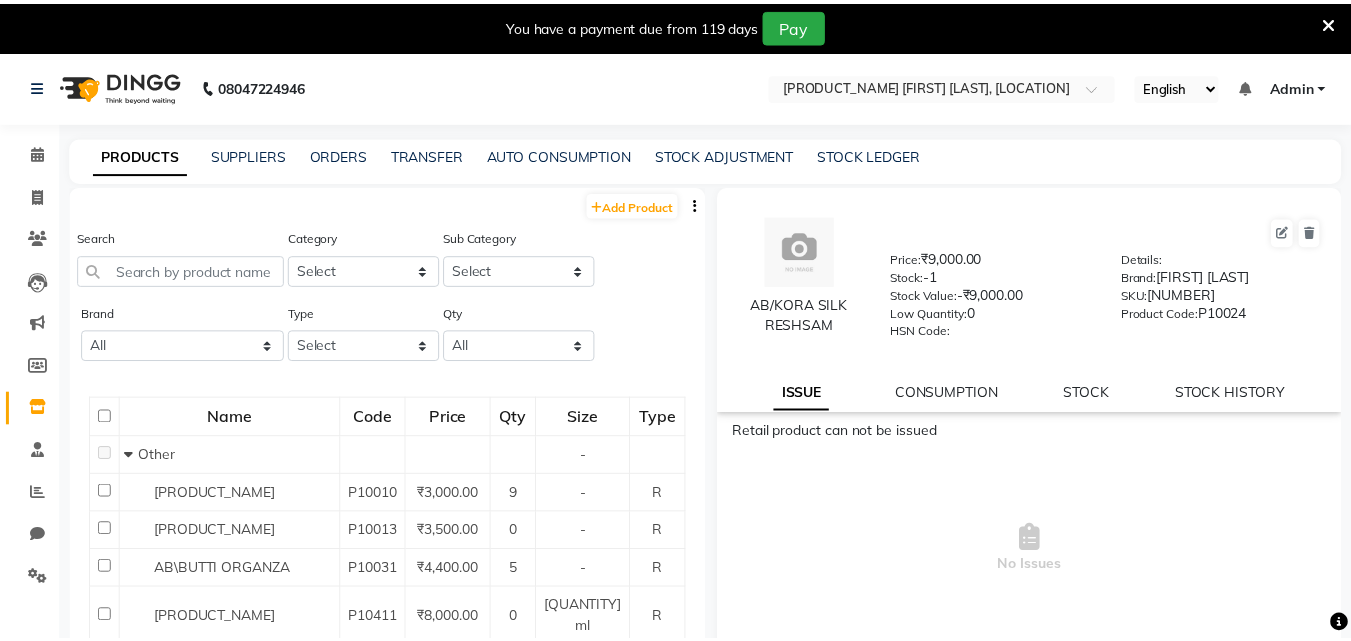 scroll, scrollTop: 0, scrollLeft: 0, axis: both 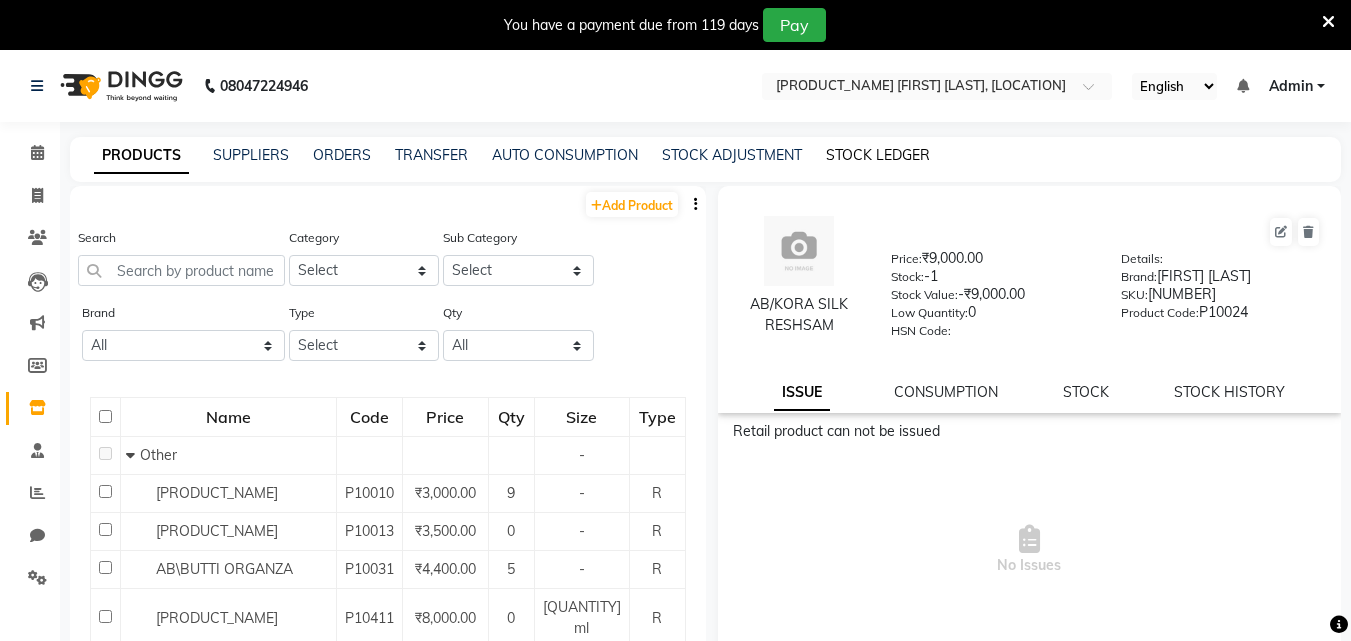 click on "STOCK LEDGER" 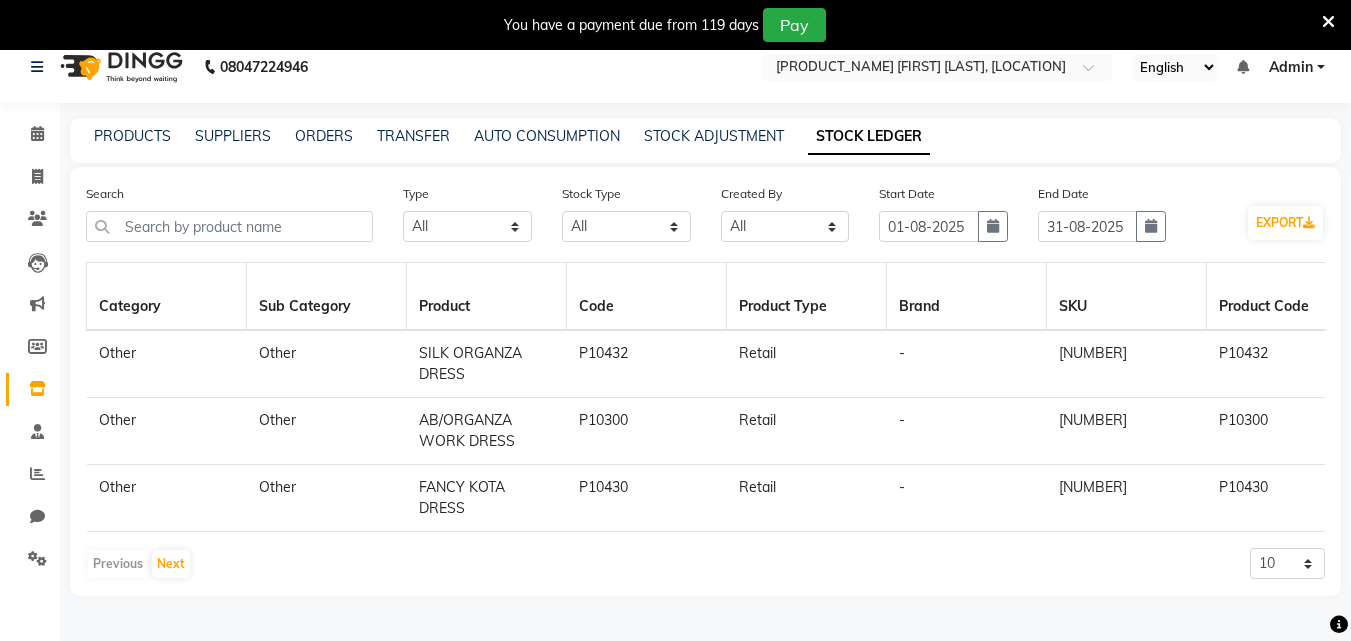 scroll, scrollTop: 50, scrollLeft: 0, axis: vertical 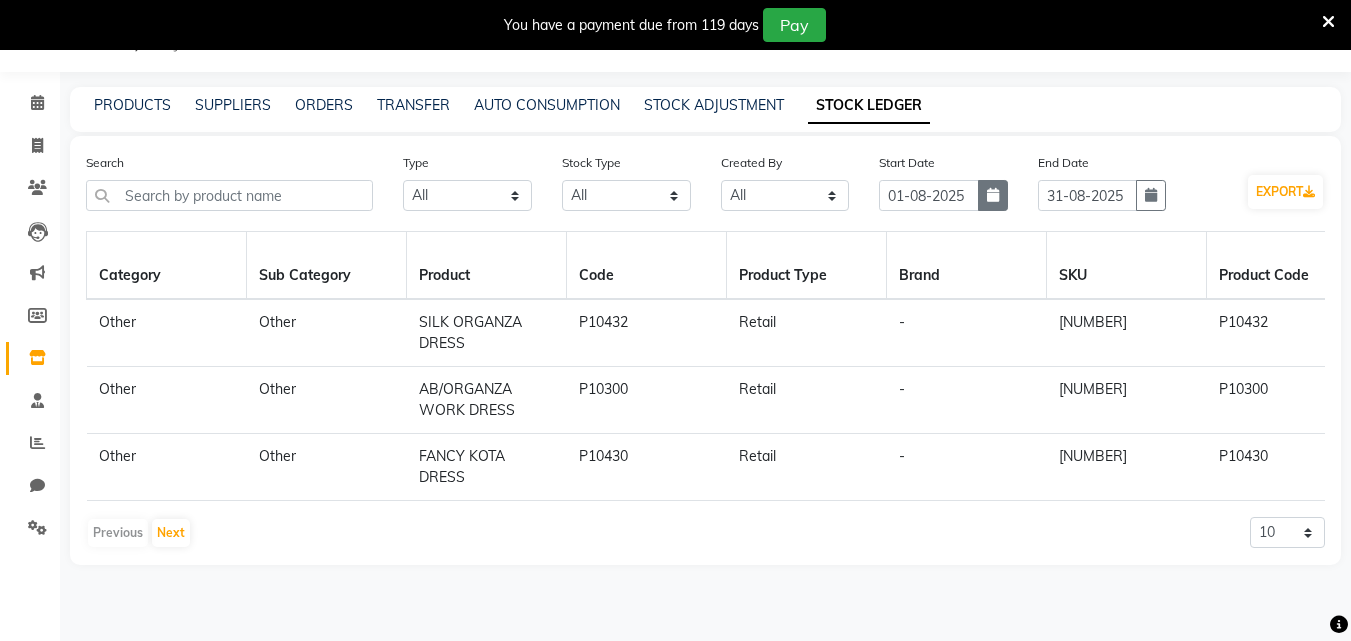 click 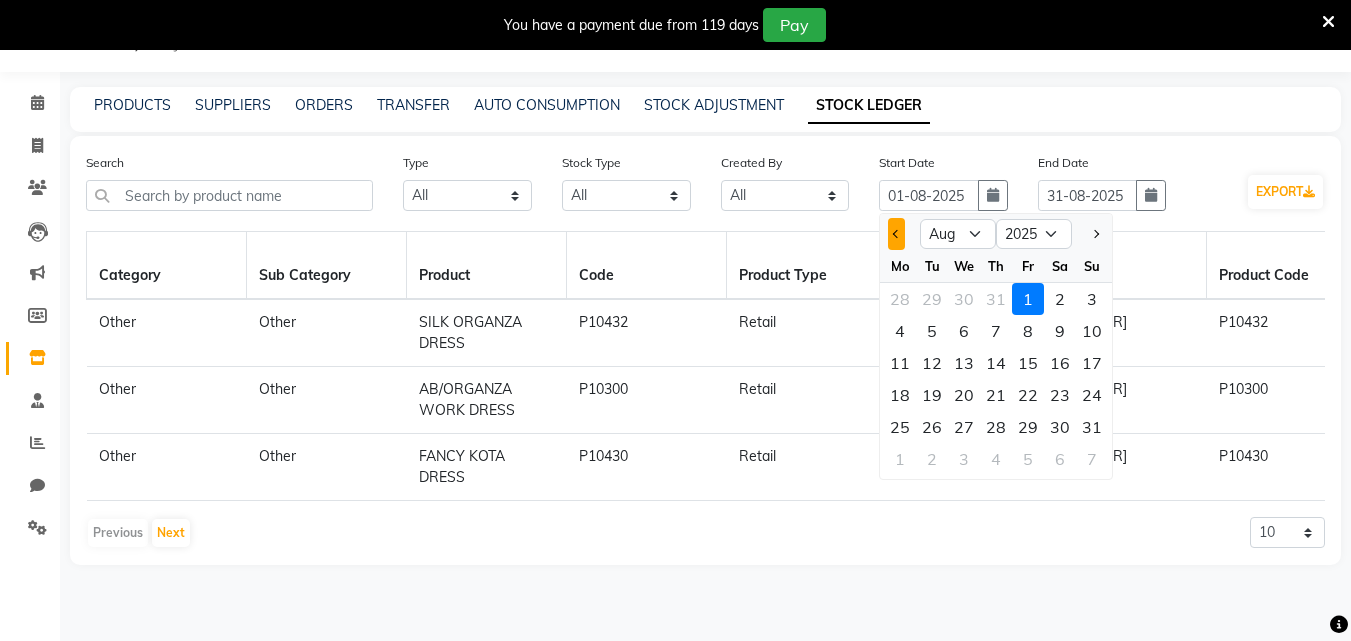 click 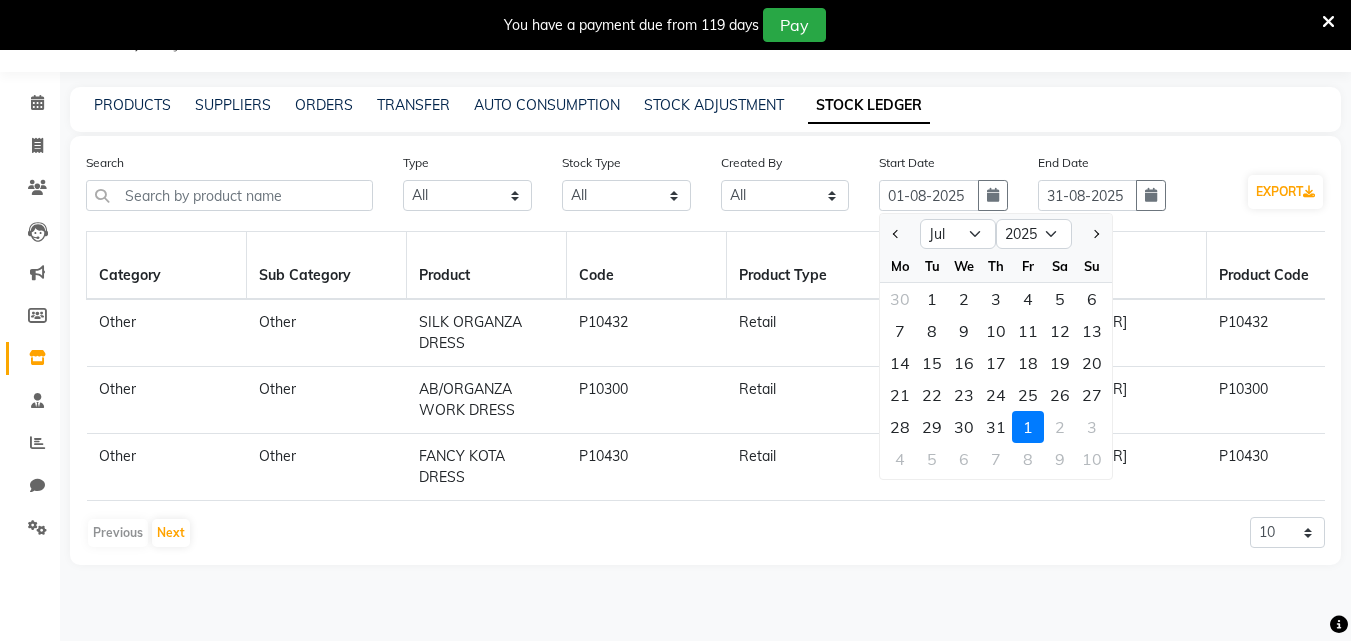 click on "STOCK ADJUSTMENT" 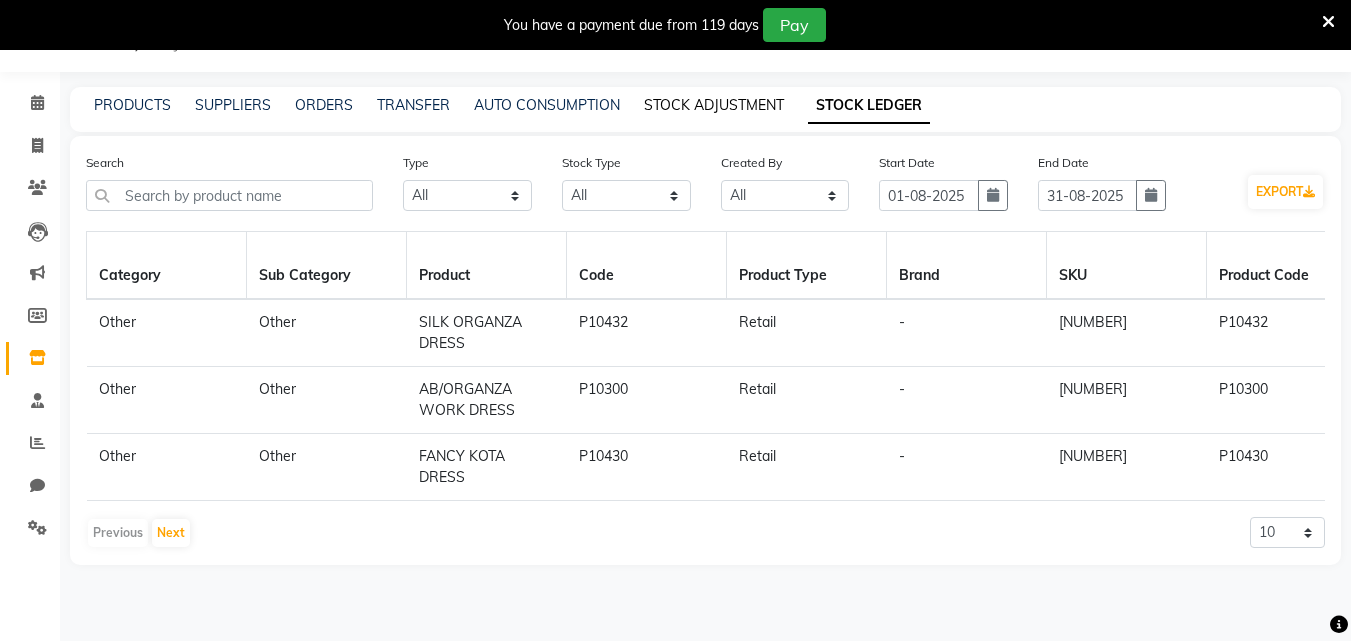 click on "STOCK ADJUSTMENT" 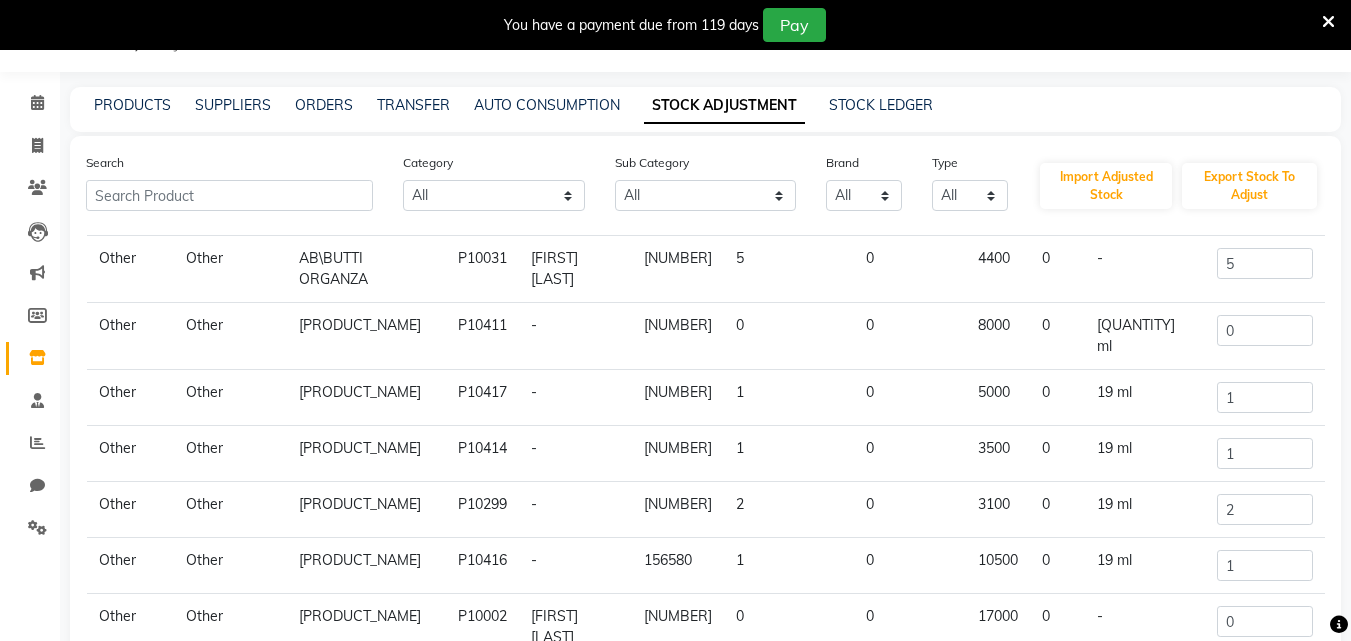 scroll, scrollTop: 211, scrollLeft: 0, axis: vertical 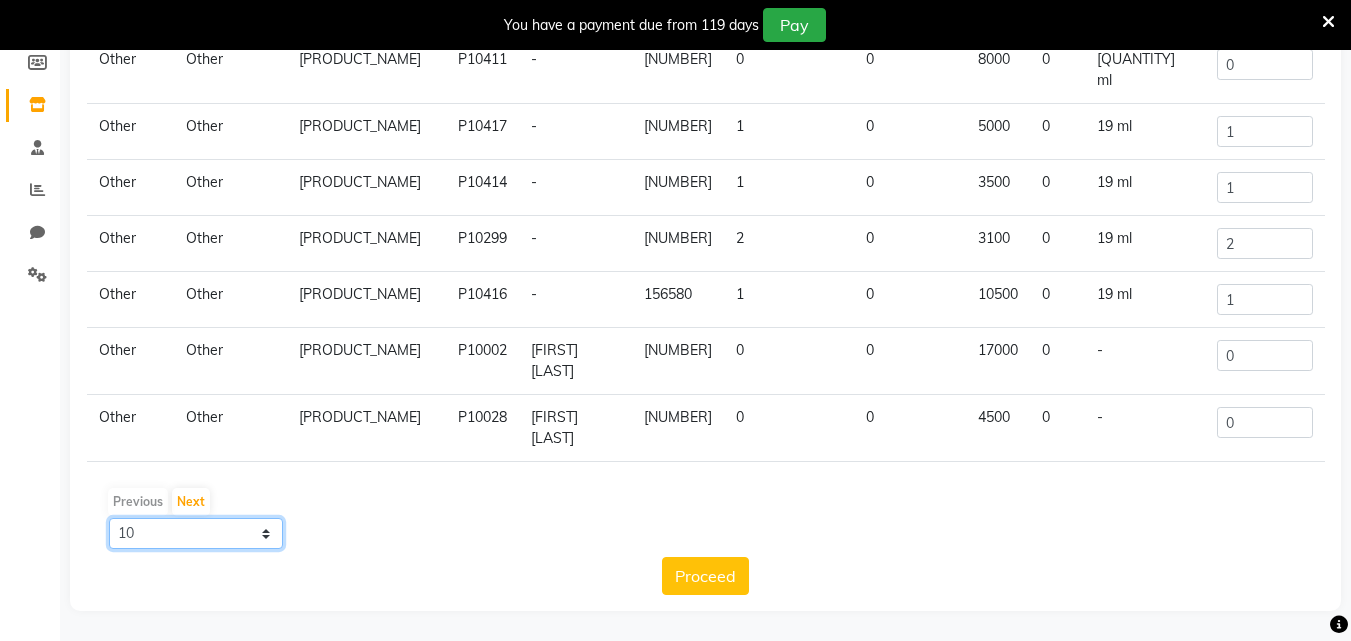 click on "10 50 100" 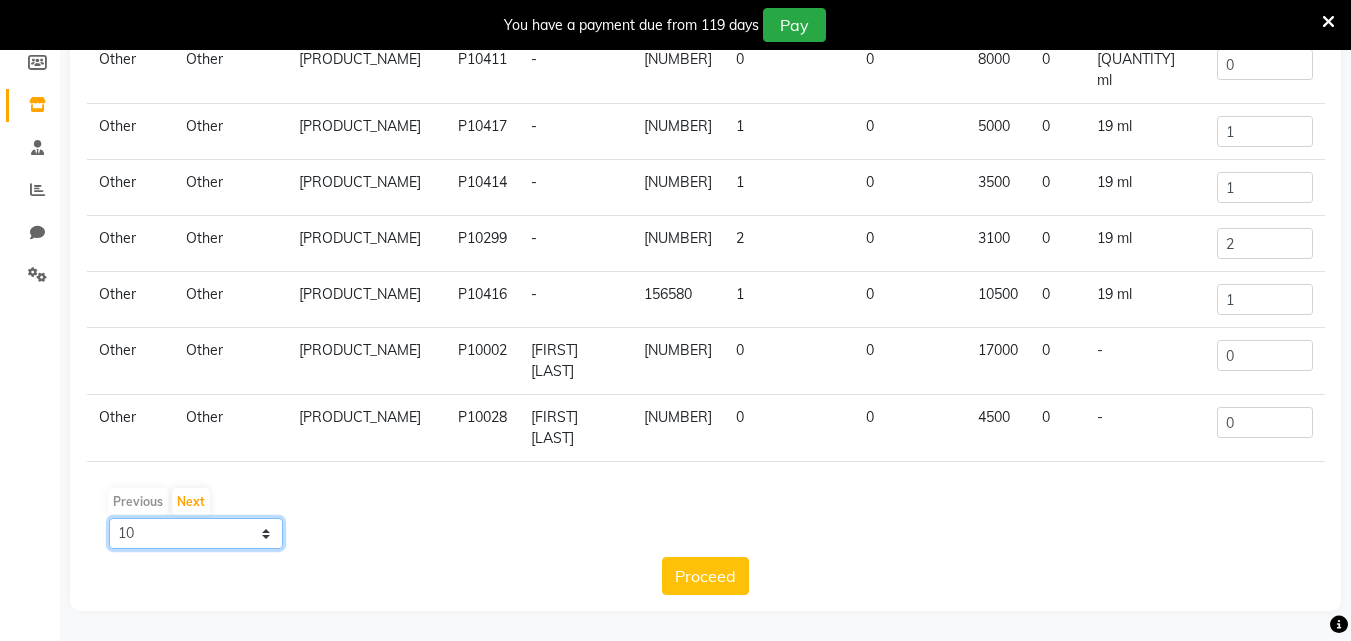 select on "100" 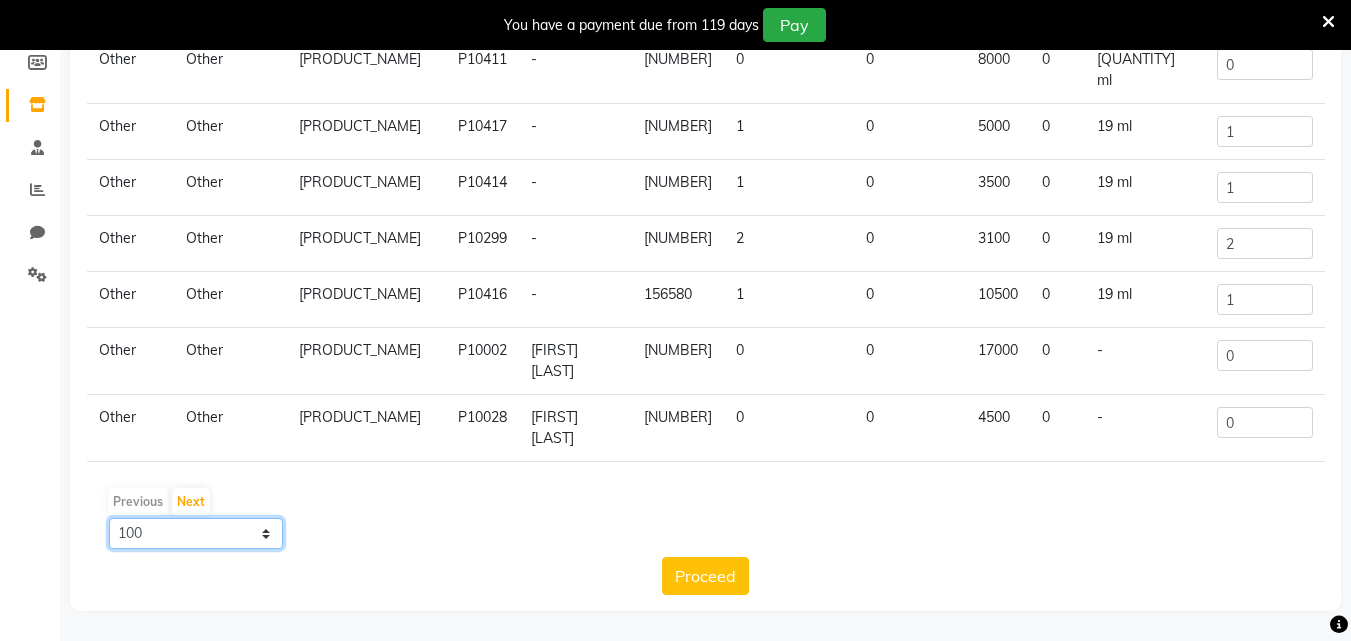click on "10 50 100" 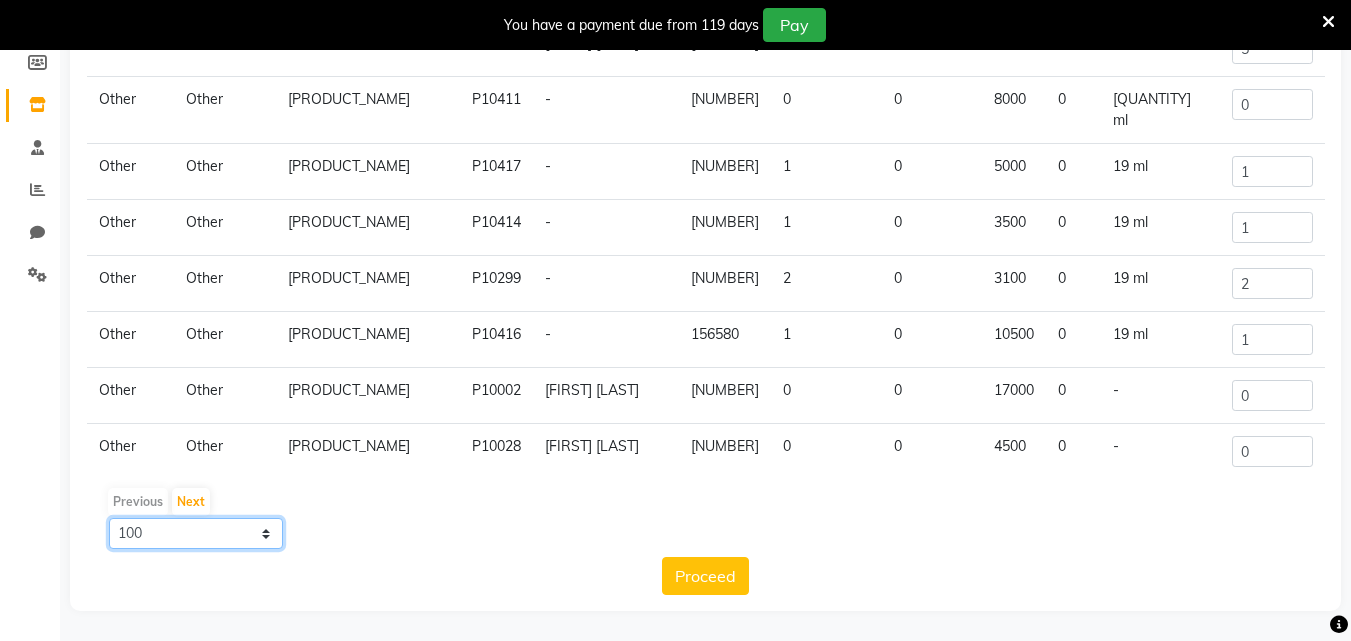 scroll, scrollTop: 0, scrollLeft: 0, axis: both 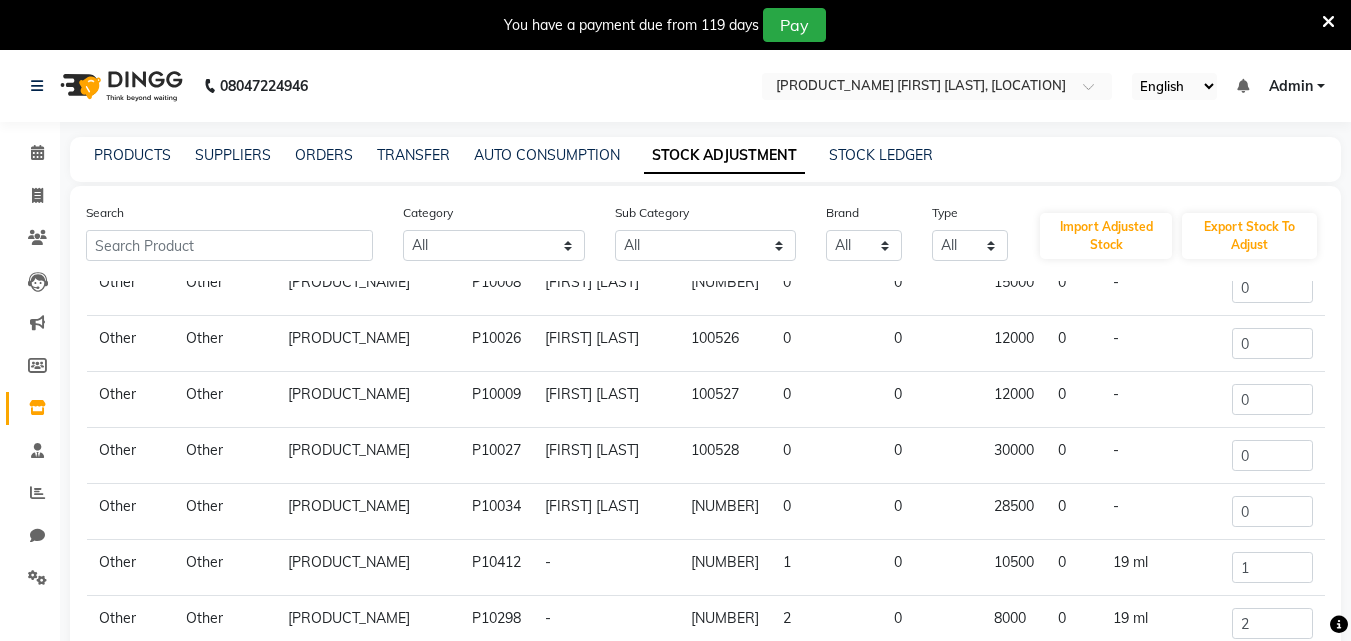 click on "AB/KOTTA DRESSES" 